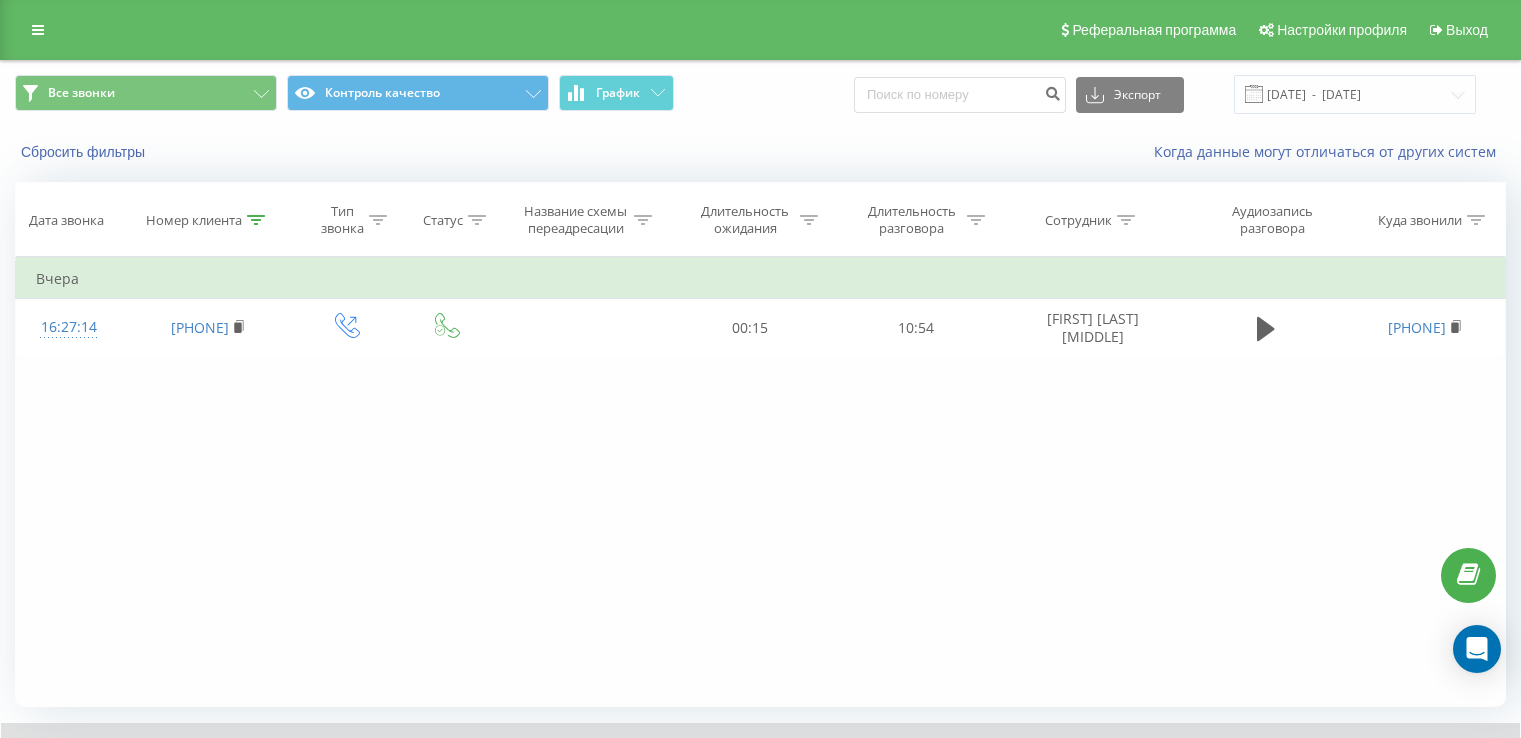 scroll, scrollTop: 120, scrollLeft: 0, axis: vertical 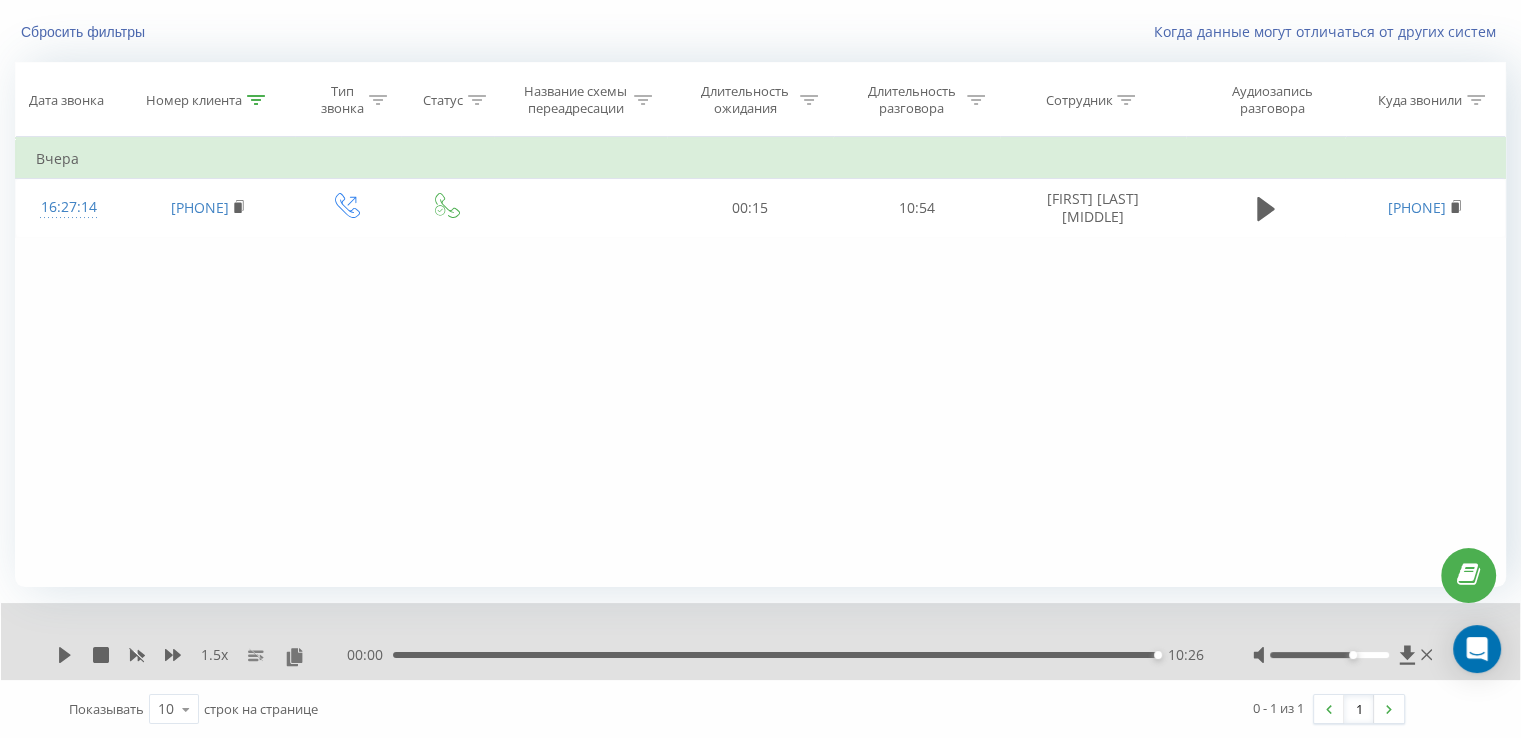 click 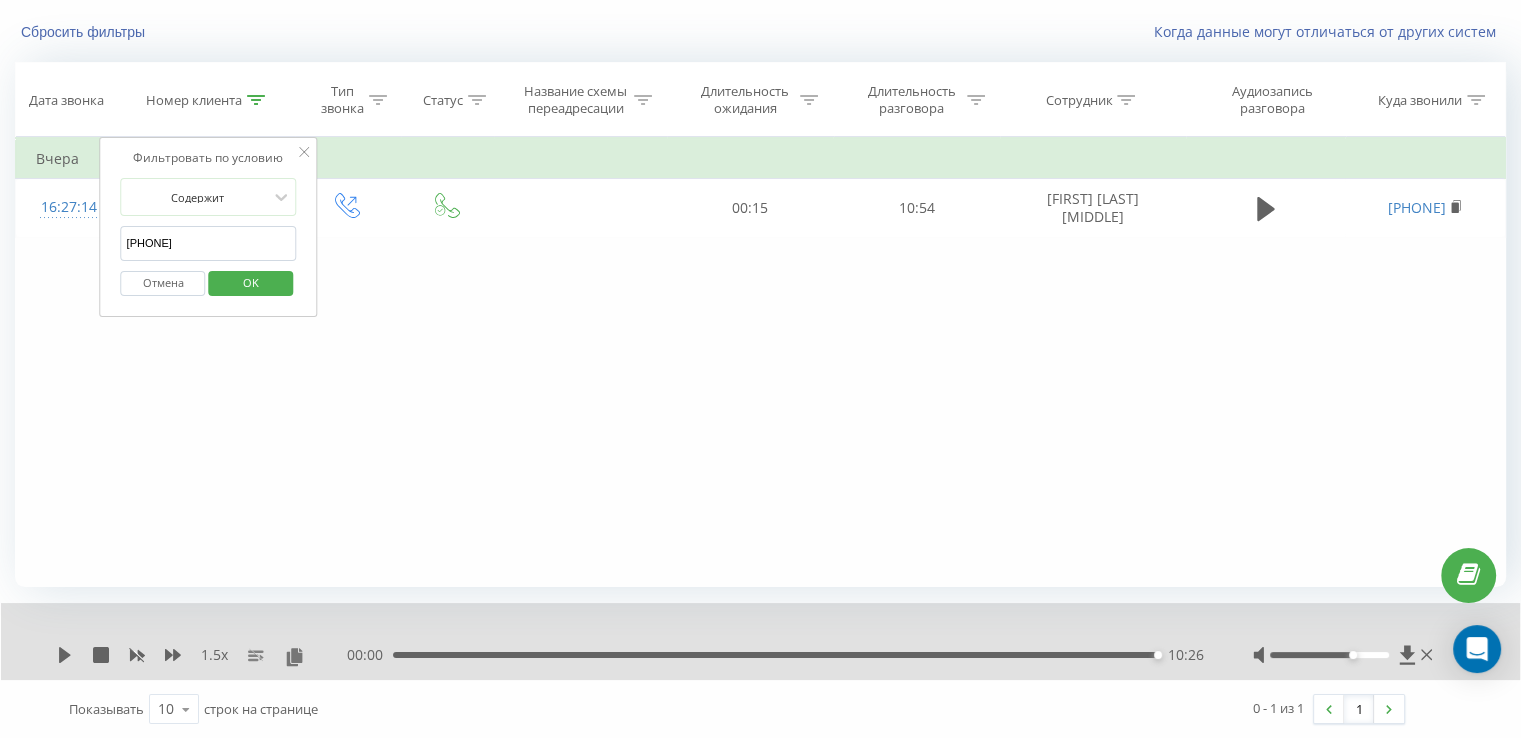 click on "[PHONE]" at bounding box center [209, 243] 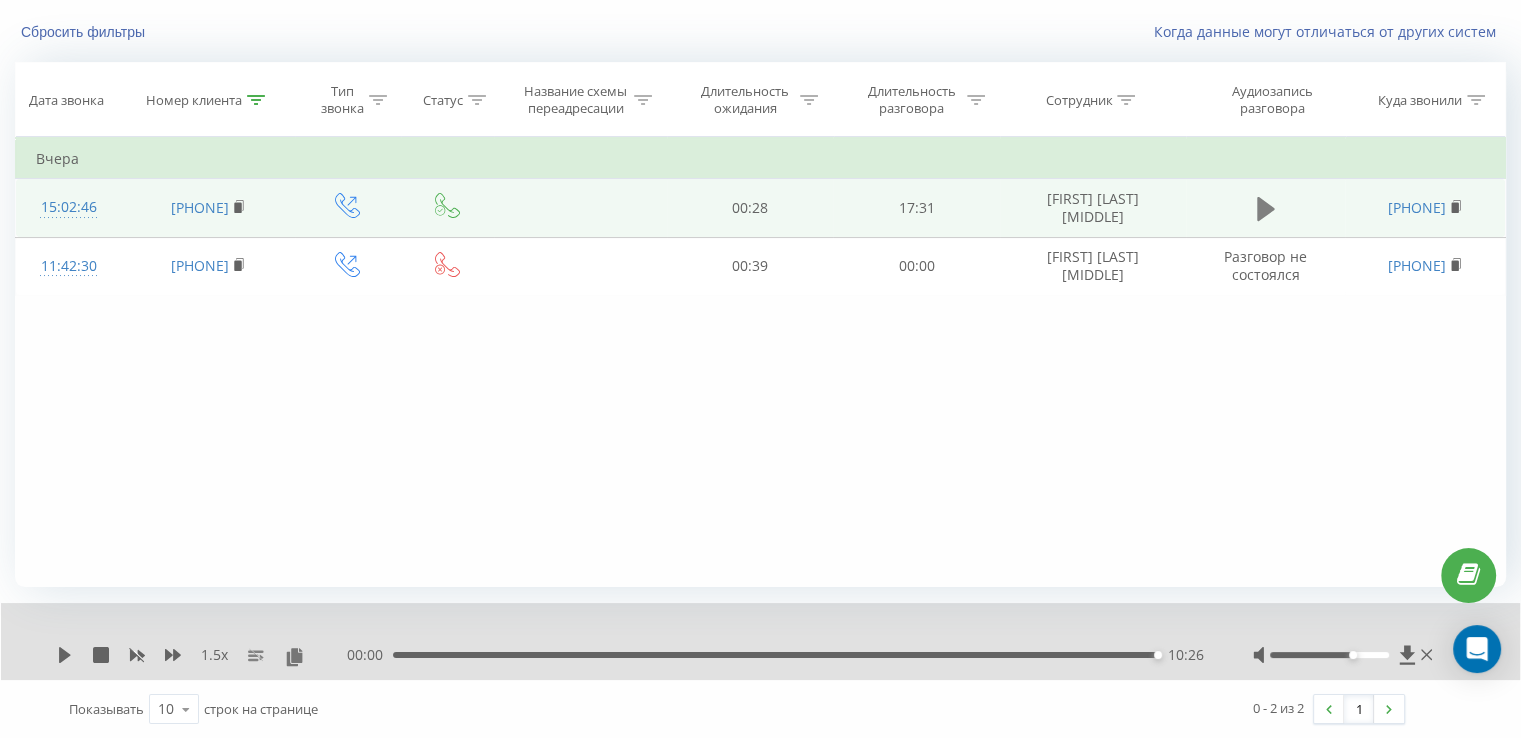 click 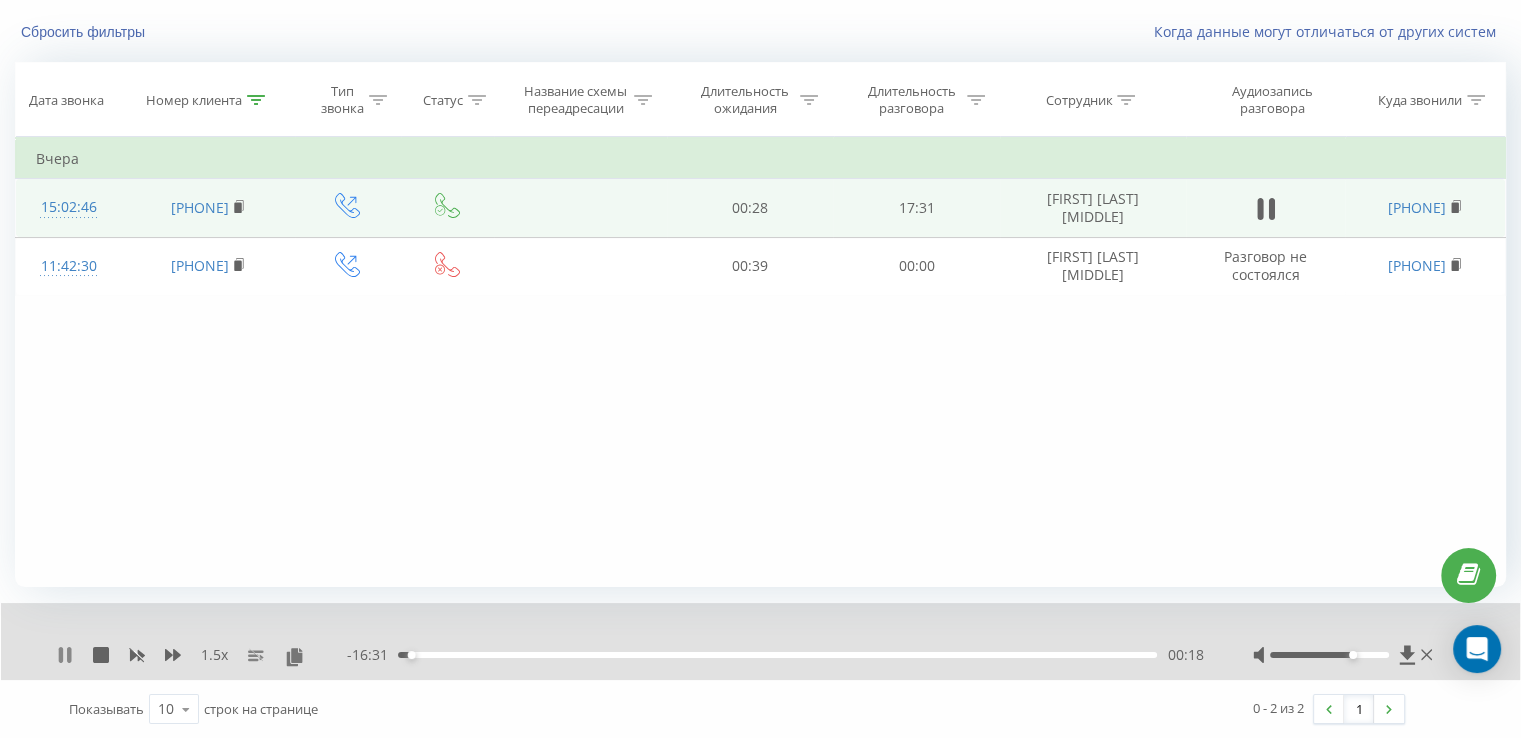 click 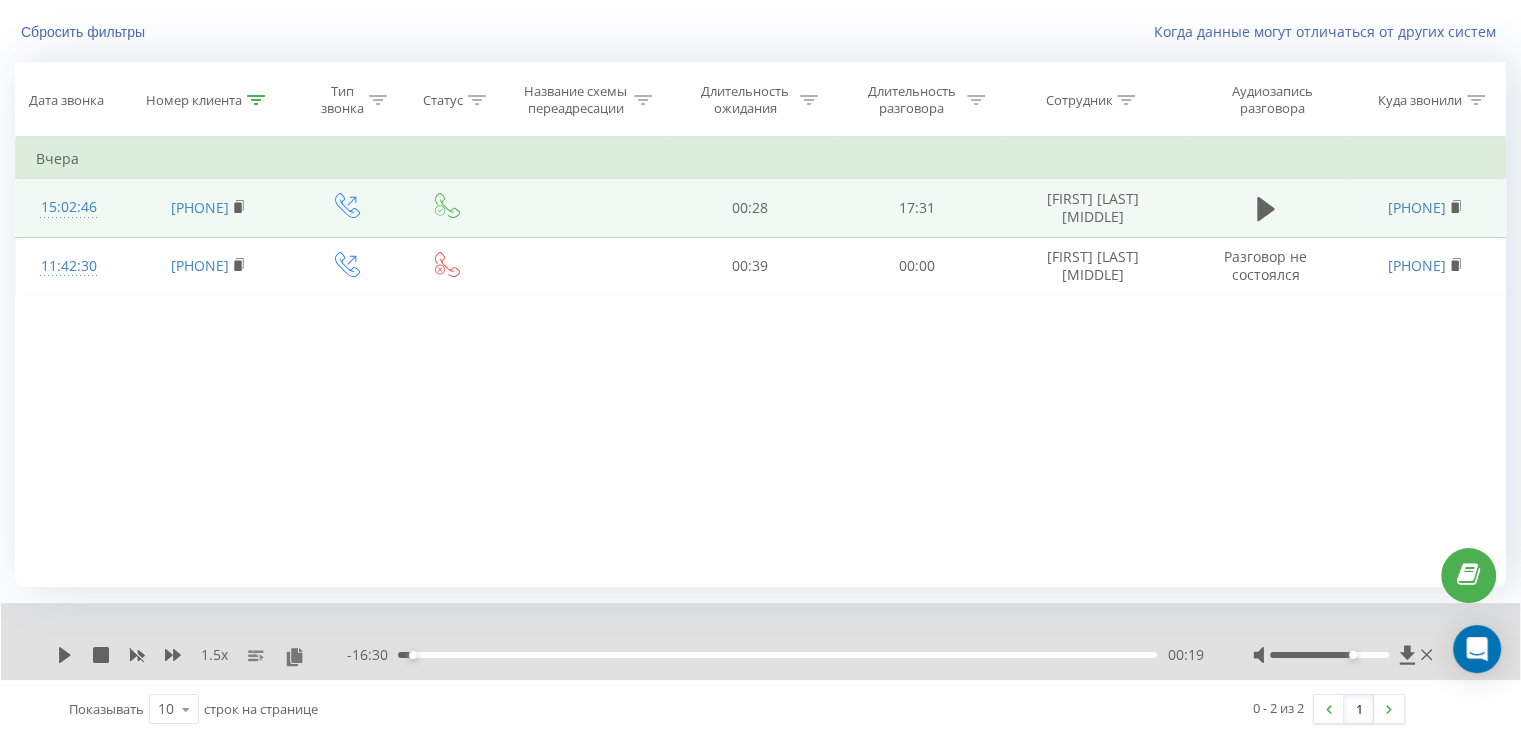 click 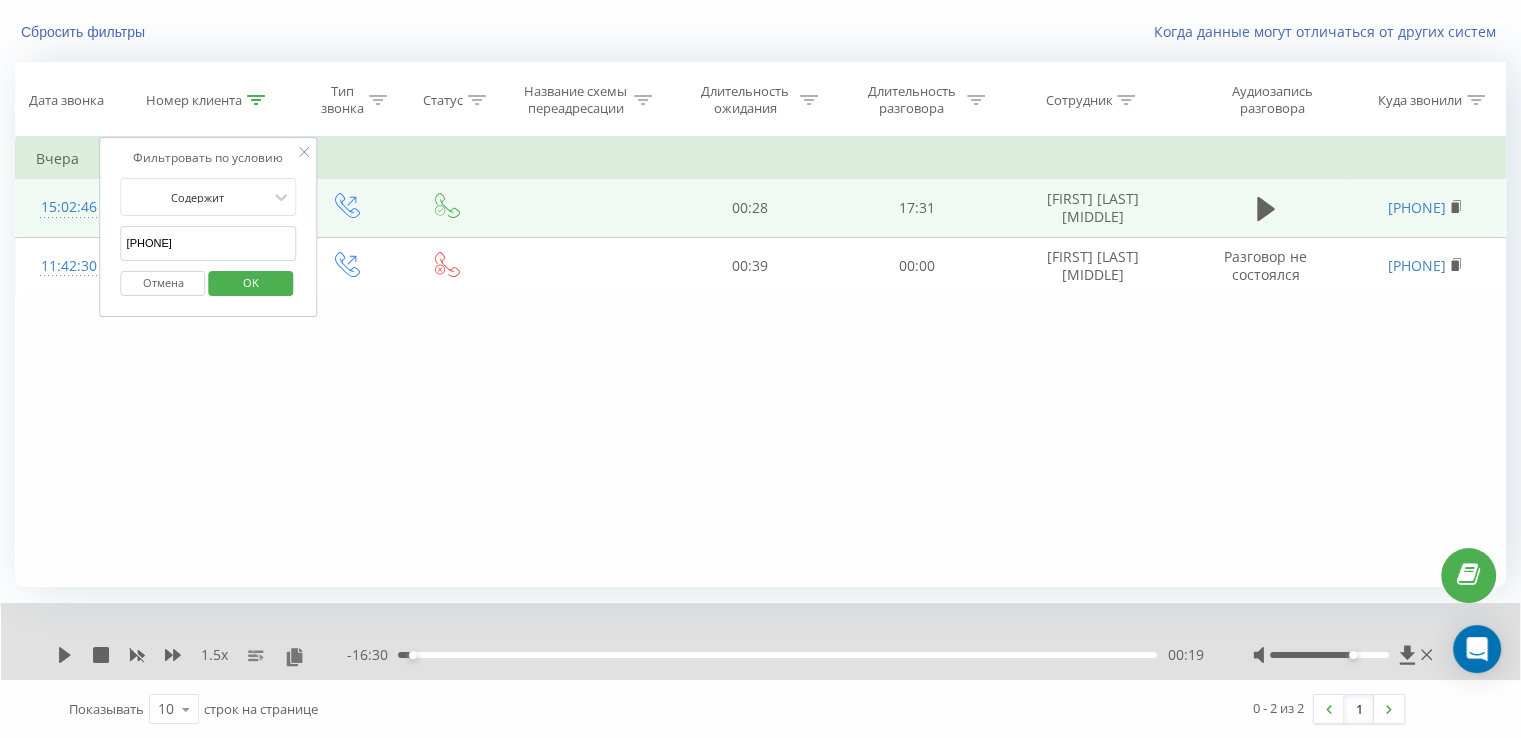 click on "[PHONE]" at bounding box center [209, 243] 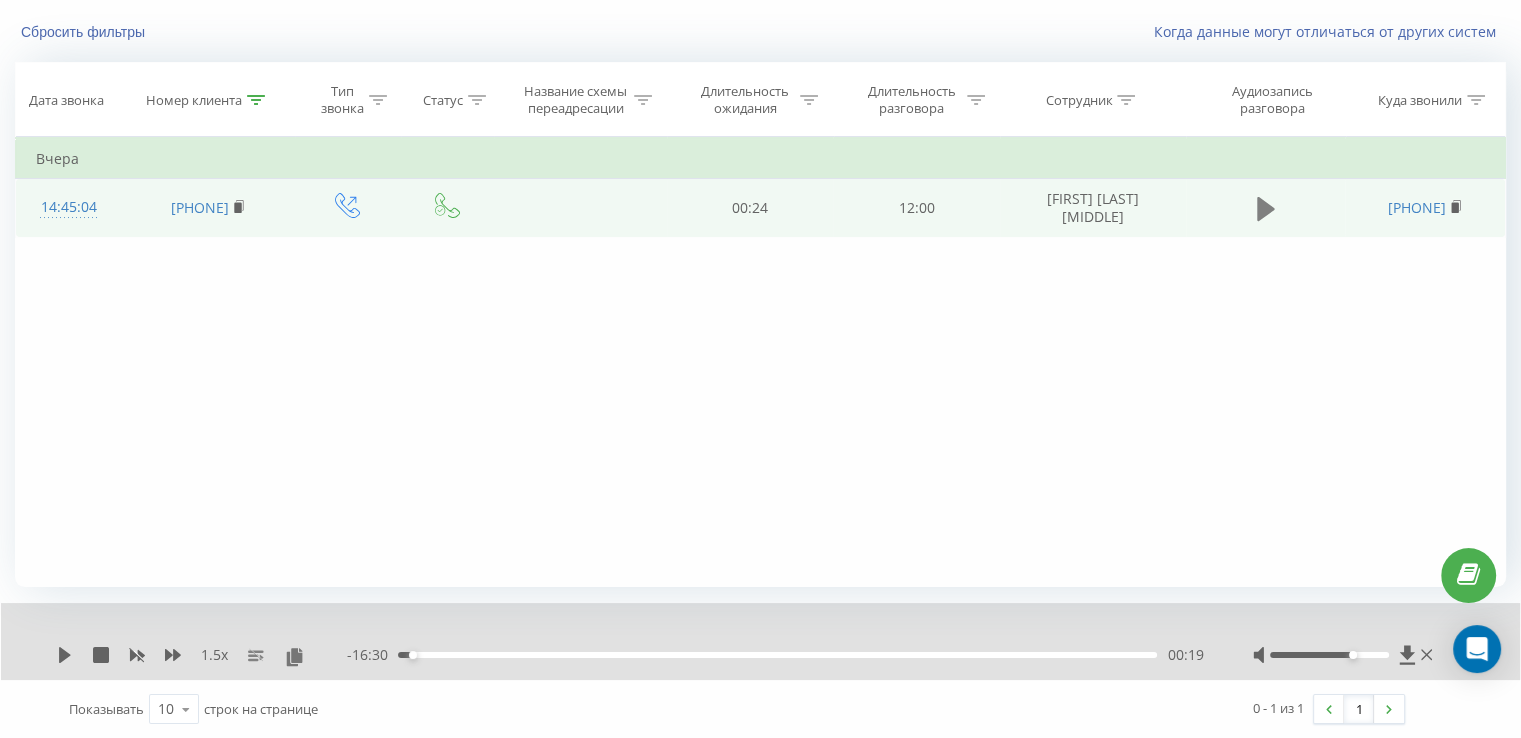 click 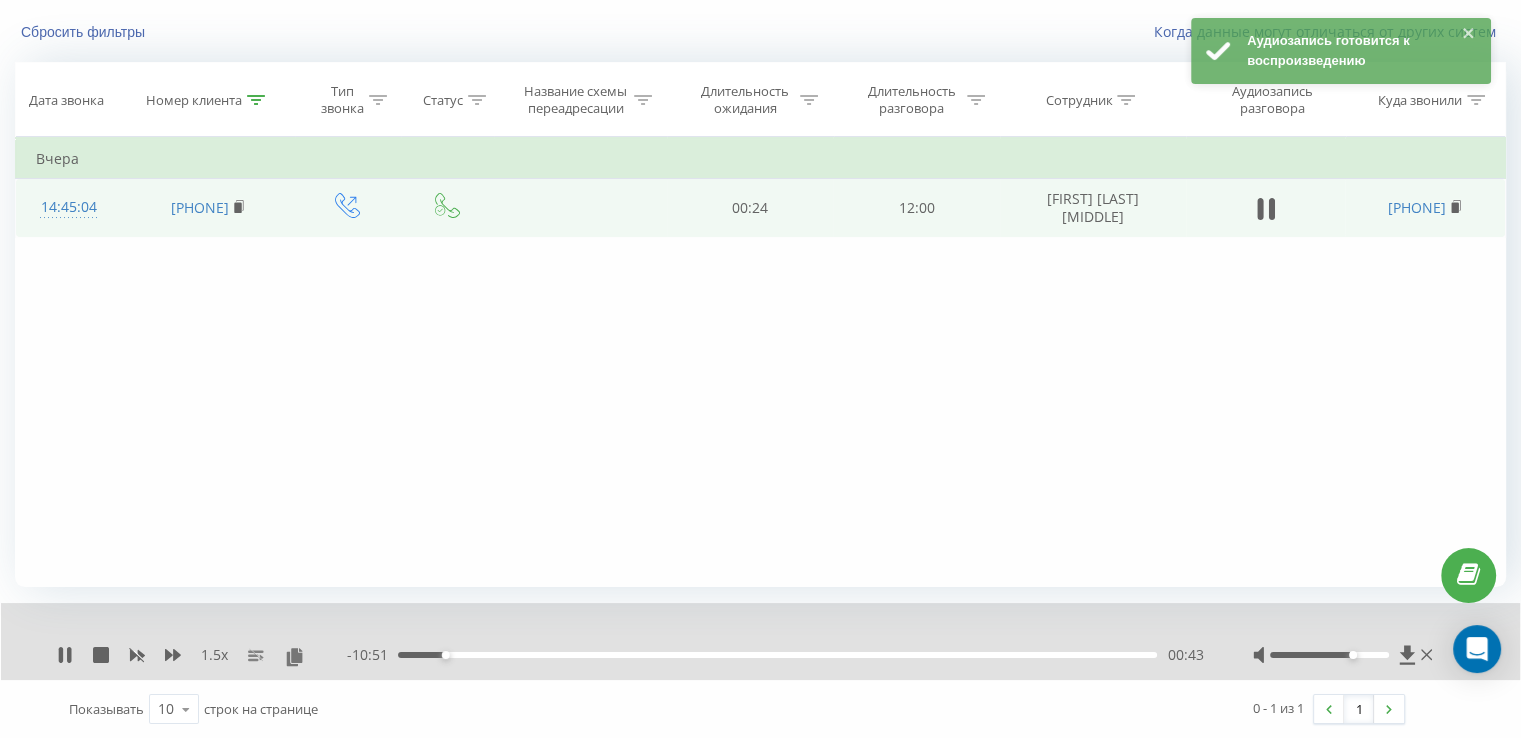 drag, startPoint x: 290, startPoint y: 656, endPoint x: 280, endPoint y: 665, distance: 13.453624 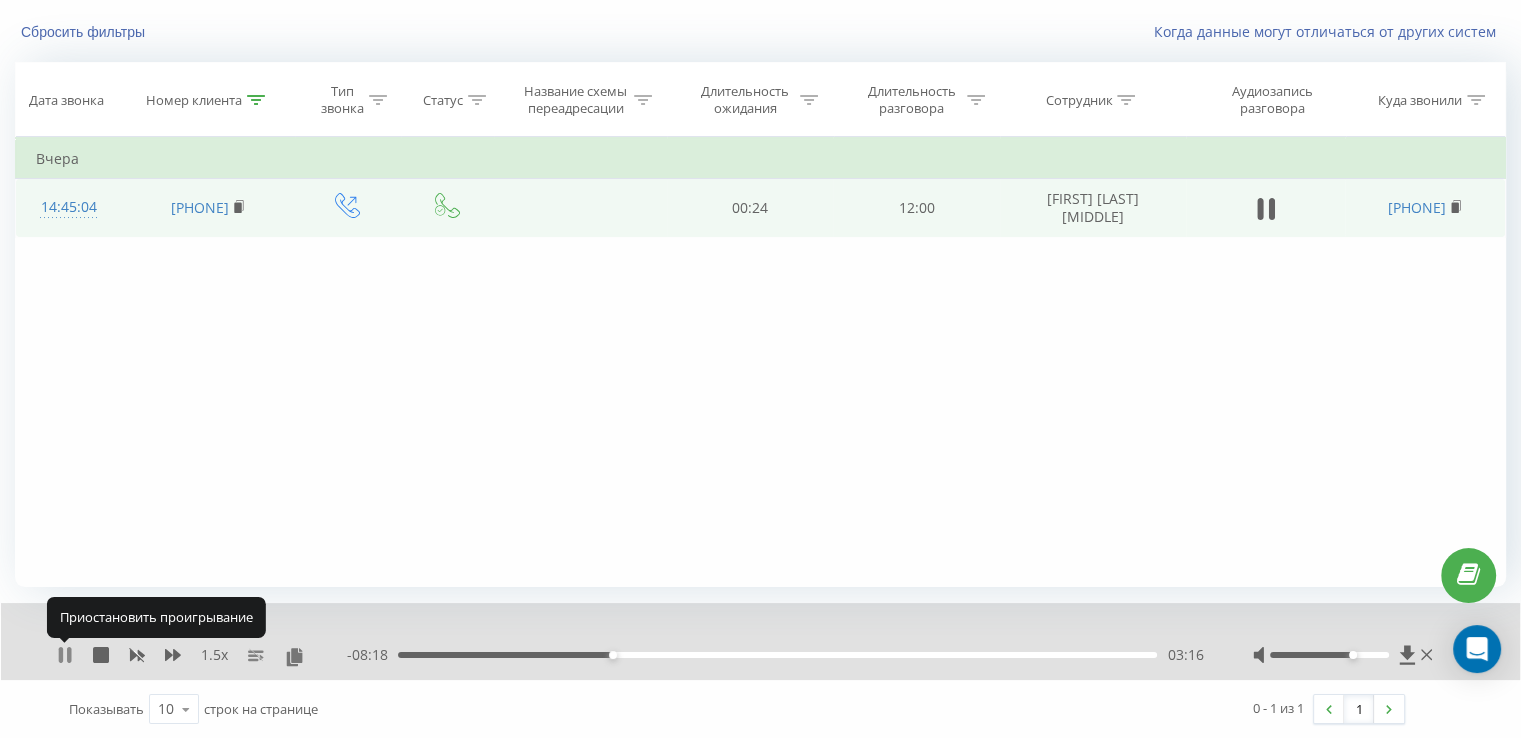 click 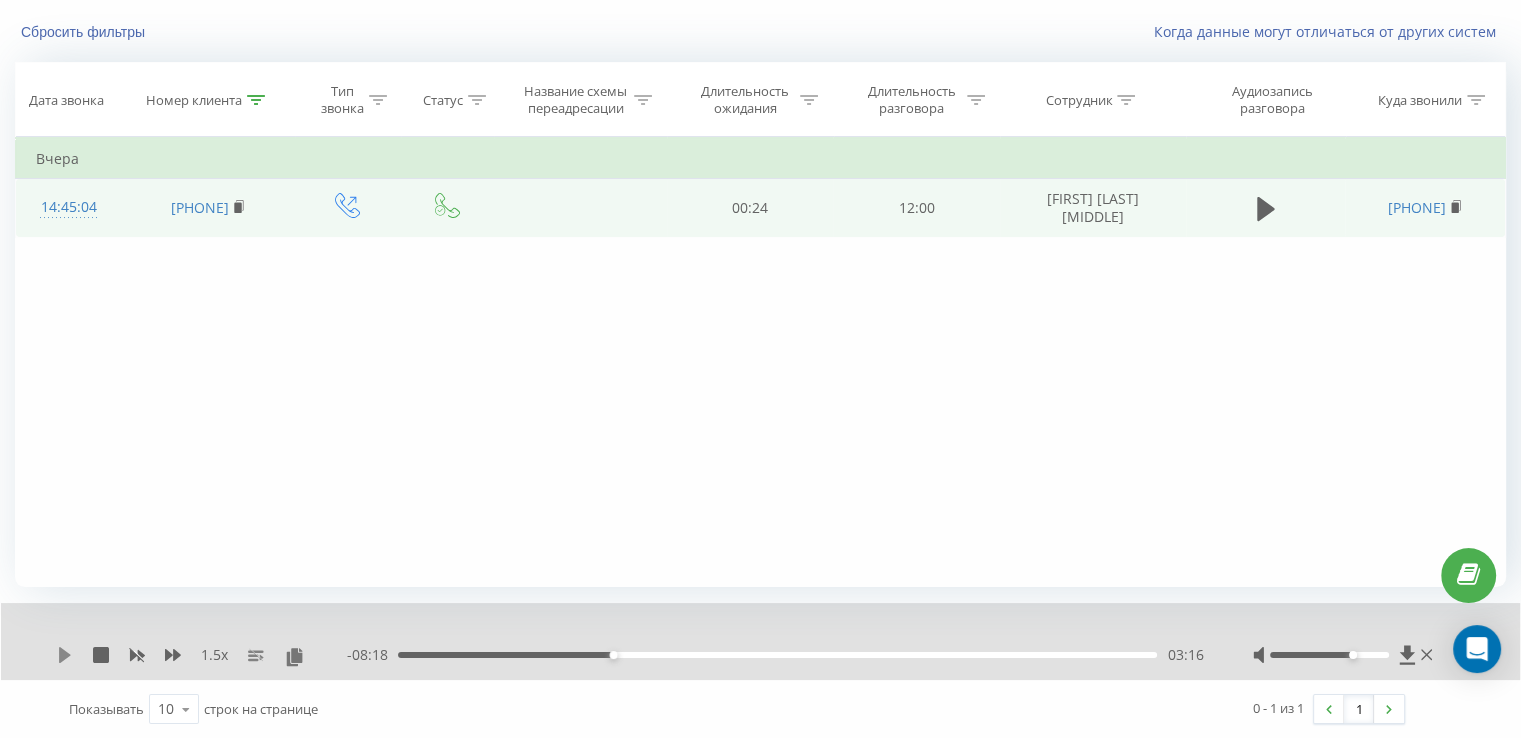 click 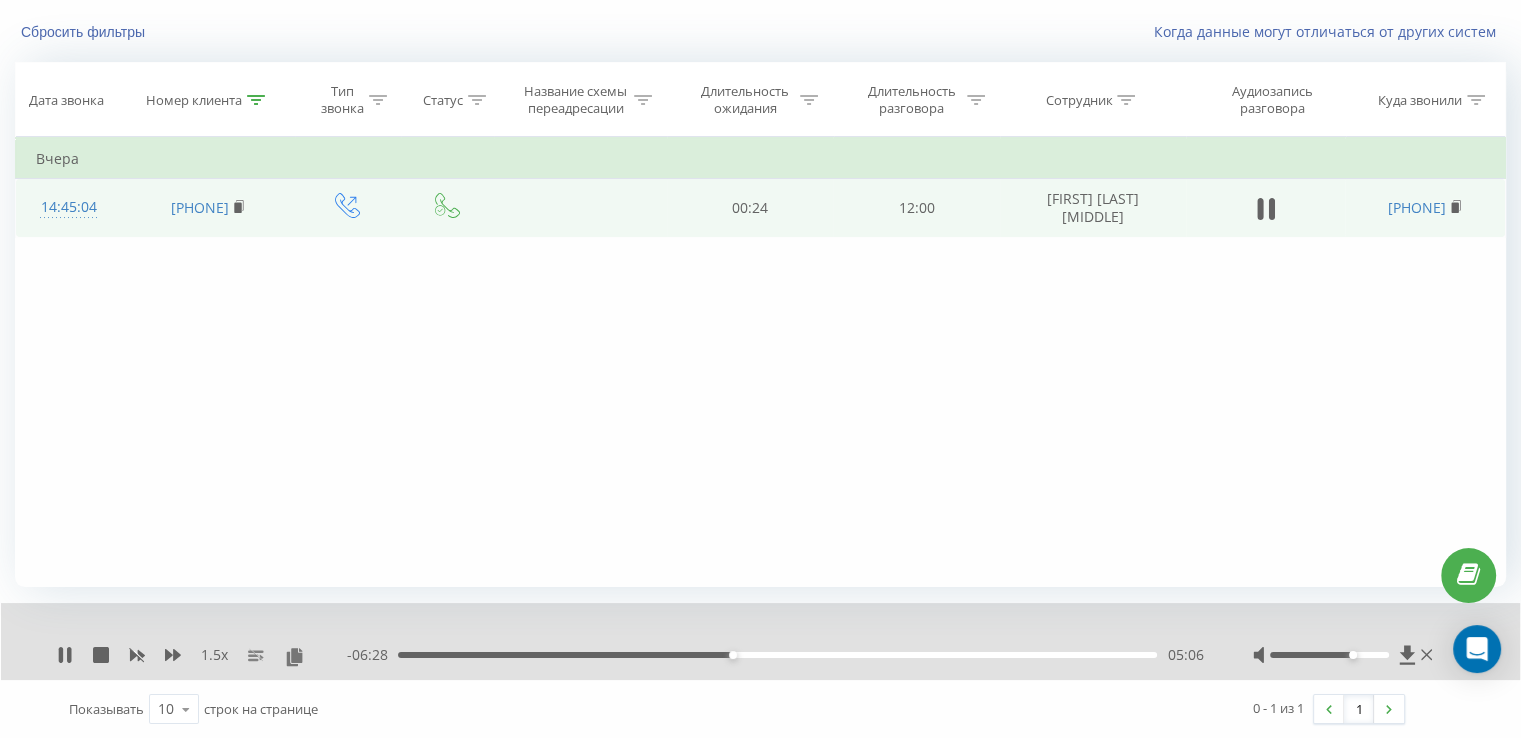 drag, startPoint x: 66, startPoint y: 649, endPoint x: 75, endPoint y: 659, distance: 13.453624 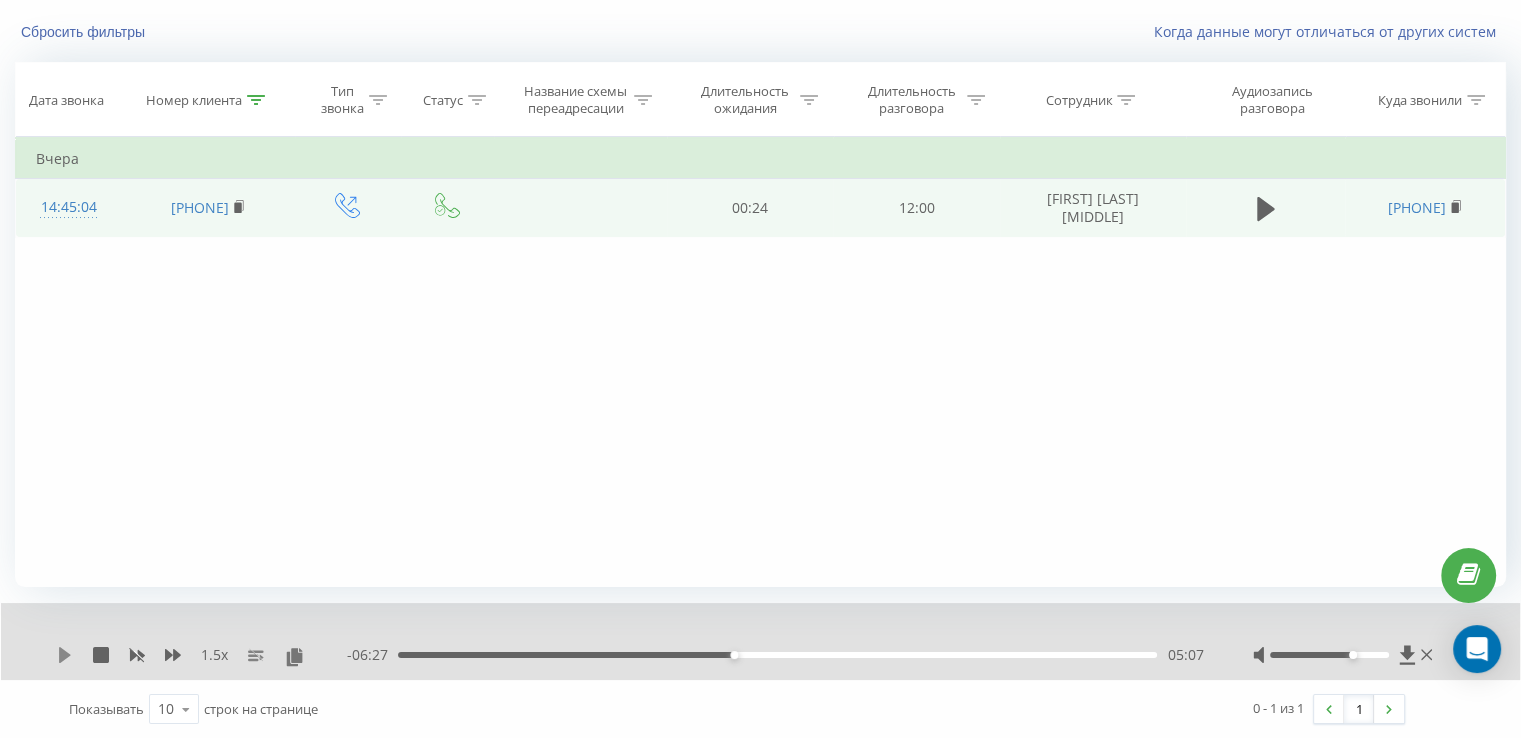 click 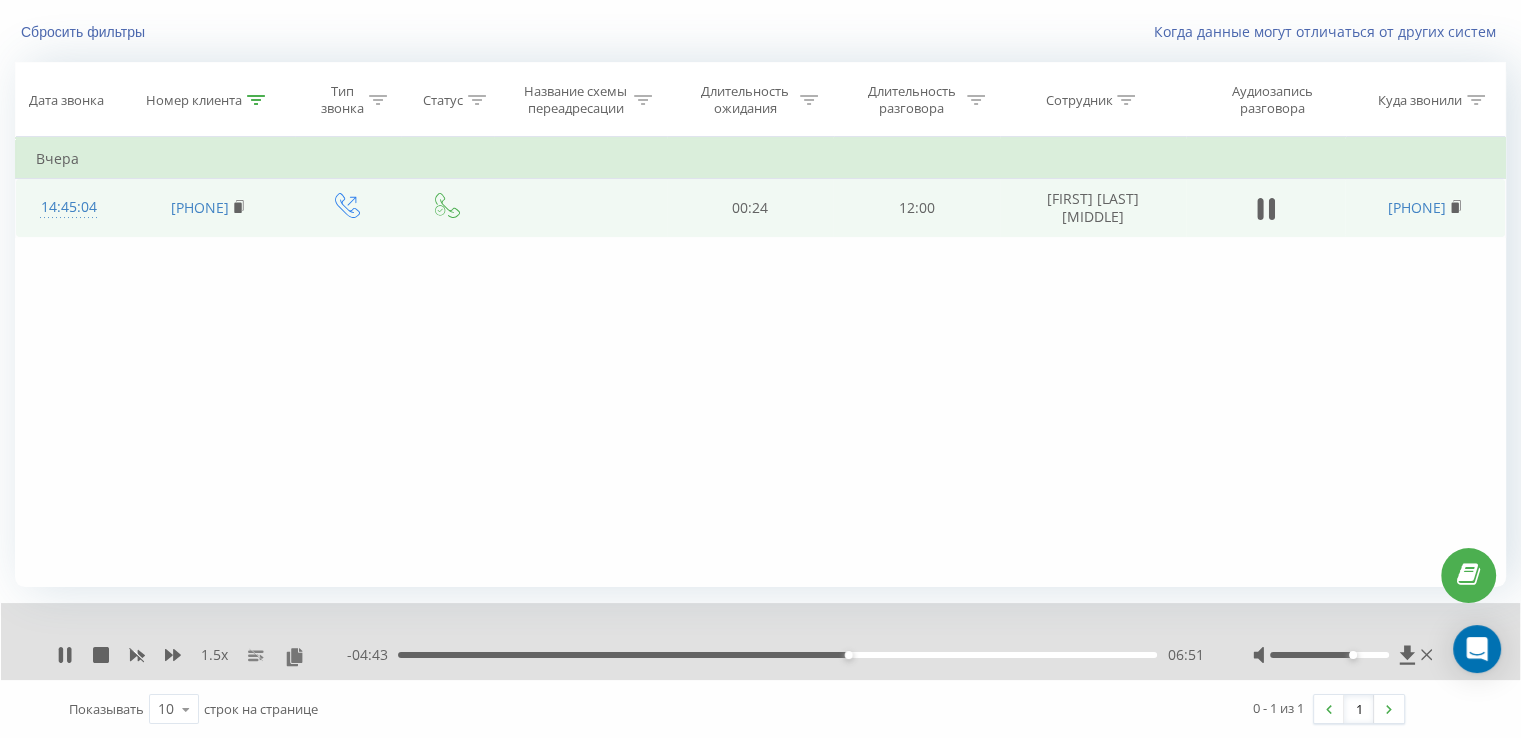 click on "- 04:43 06:51   06:51" at bounding box center [775, 655] 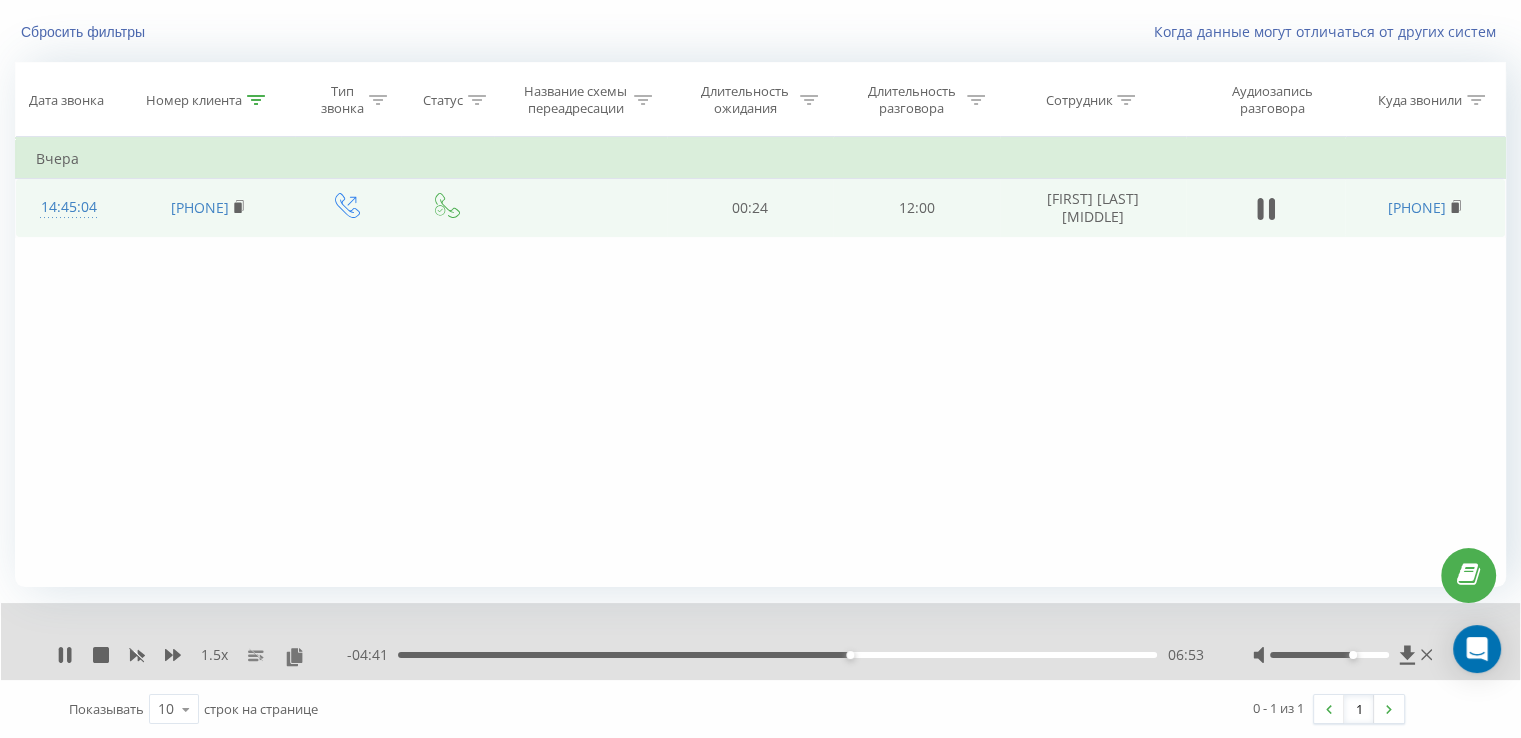click on "06:53" at bounding box center [777, 655] 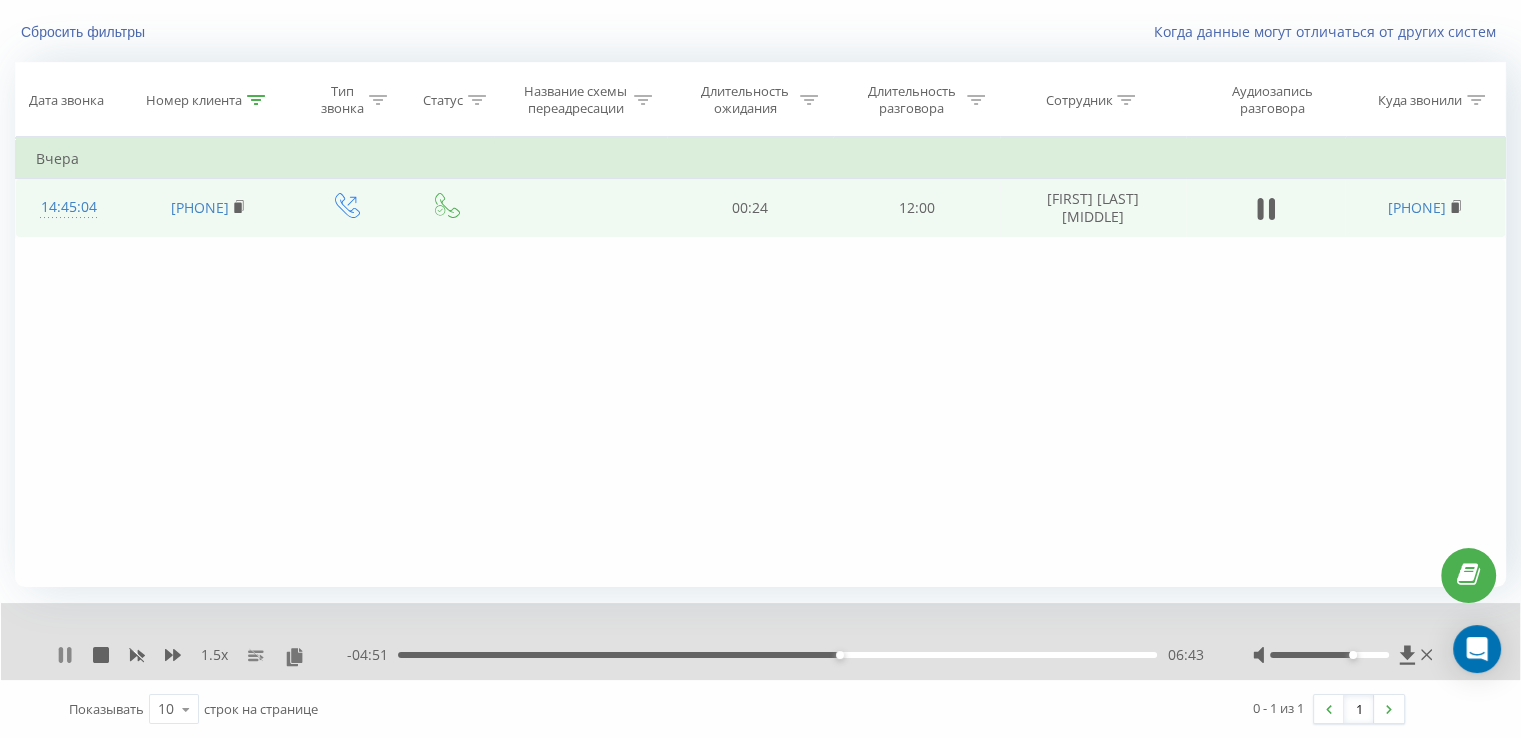 click 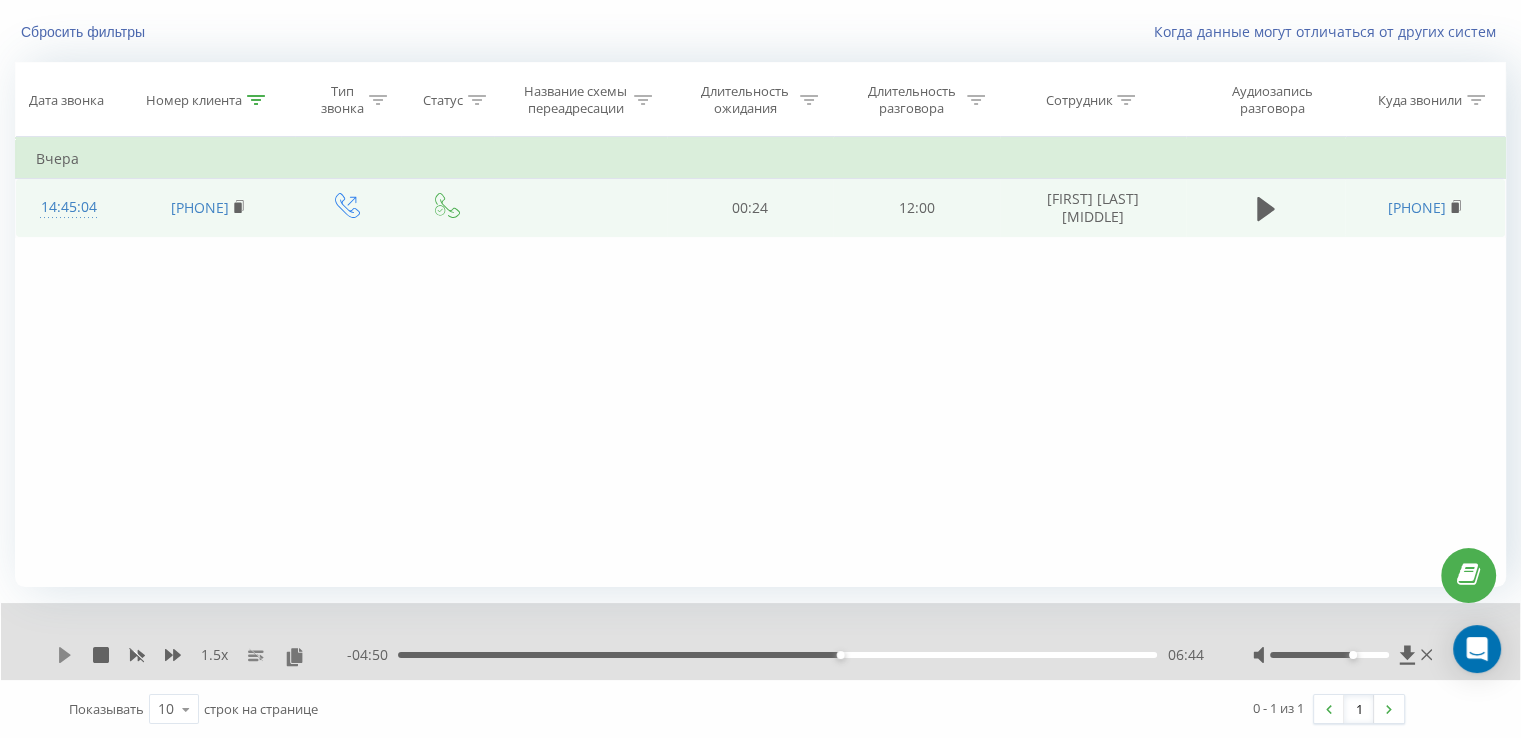 click 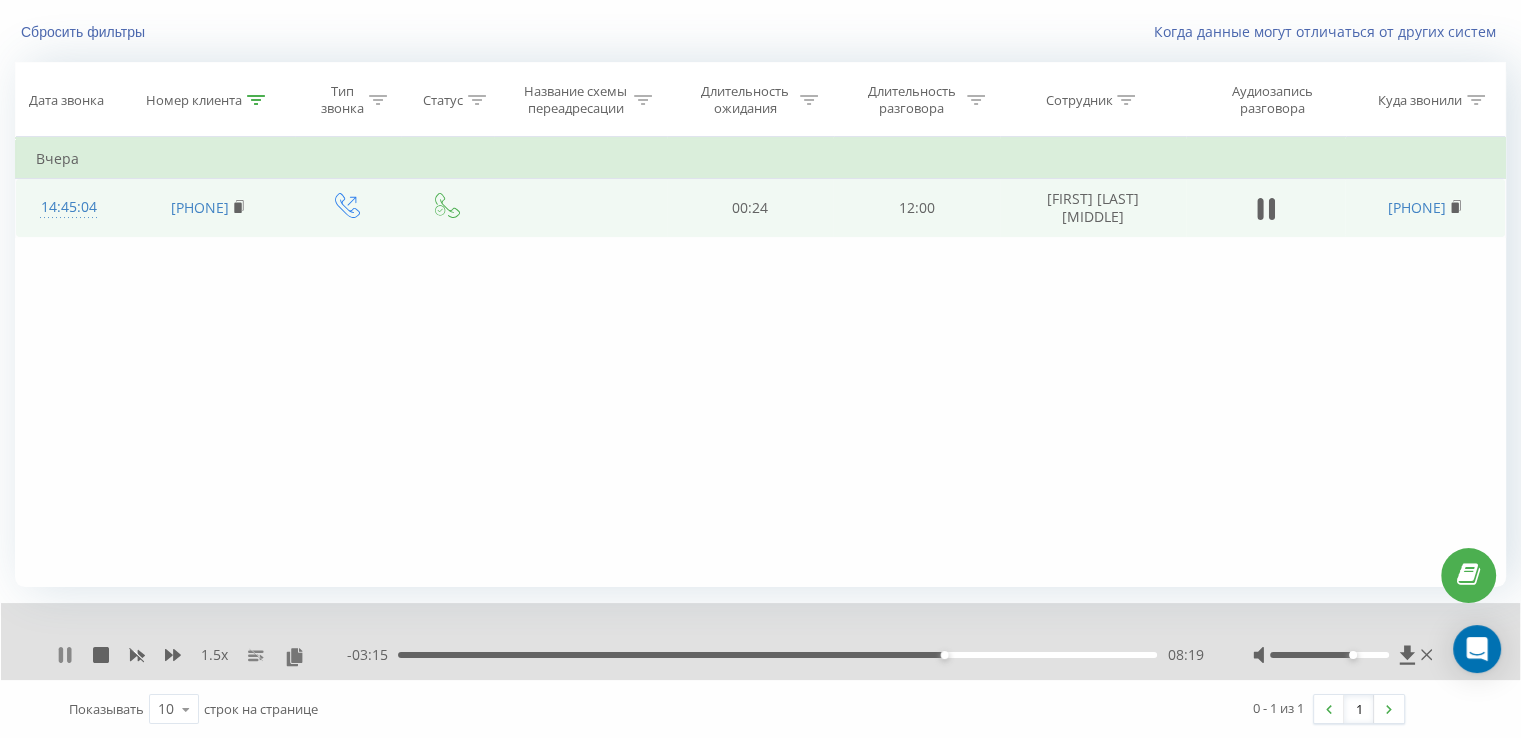 click 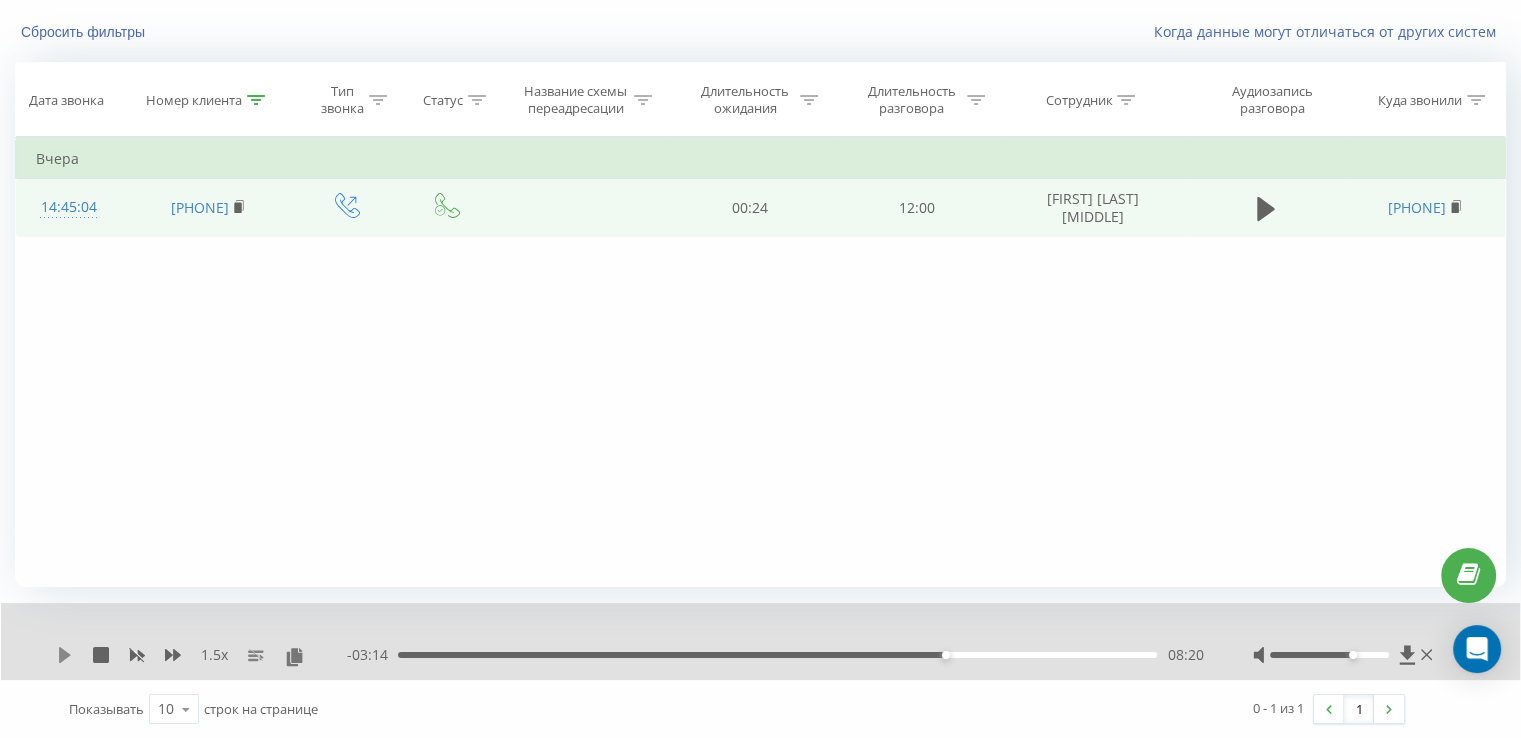 click 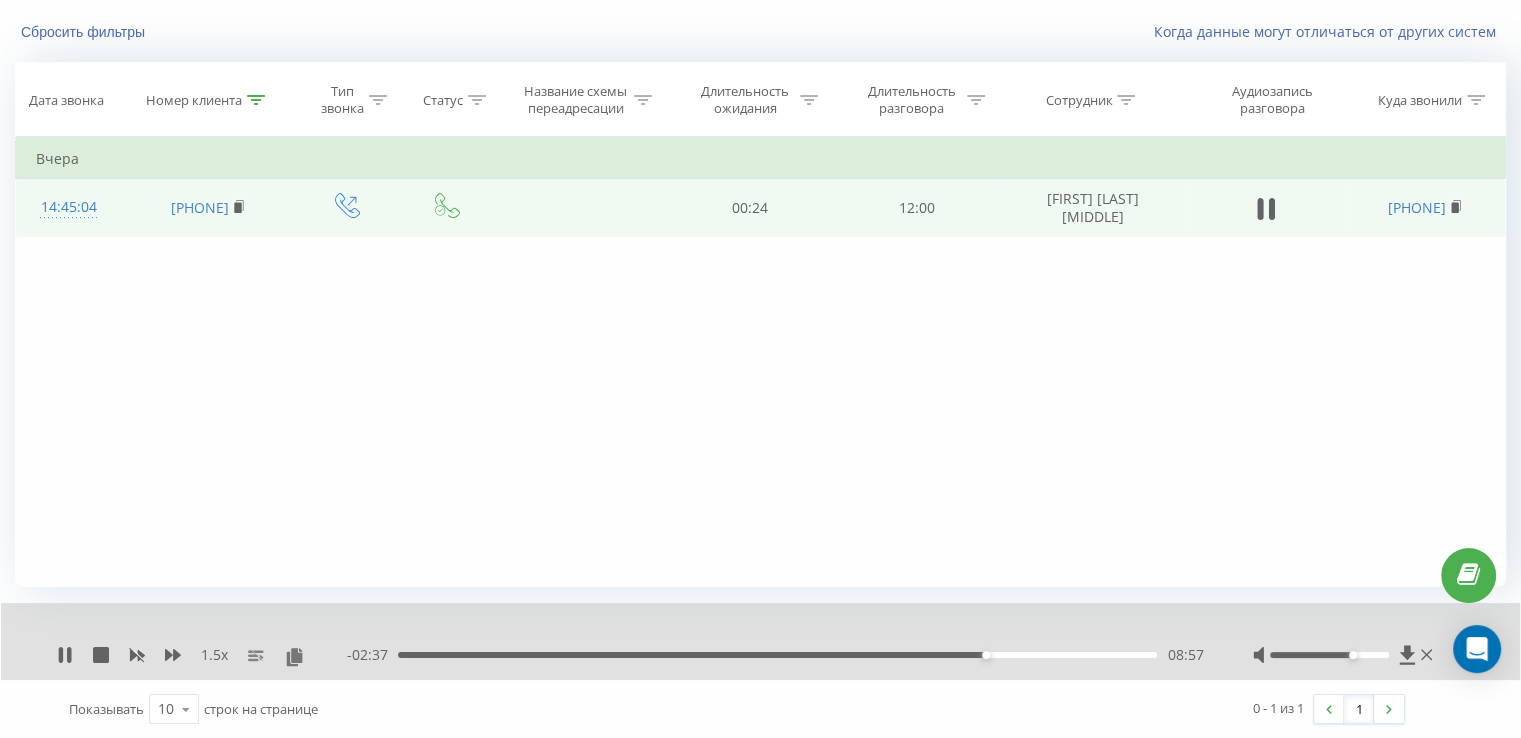 click on "1.5 x  - 02:37 08:57   08:57" at bounding box center [760, 641] 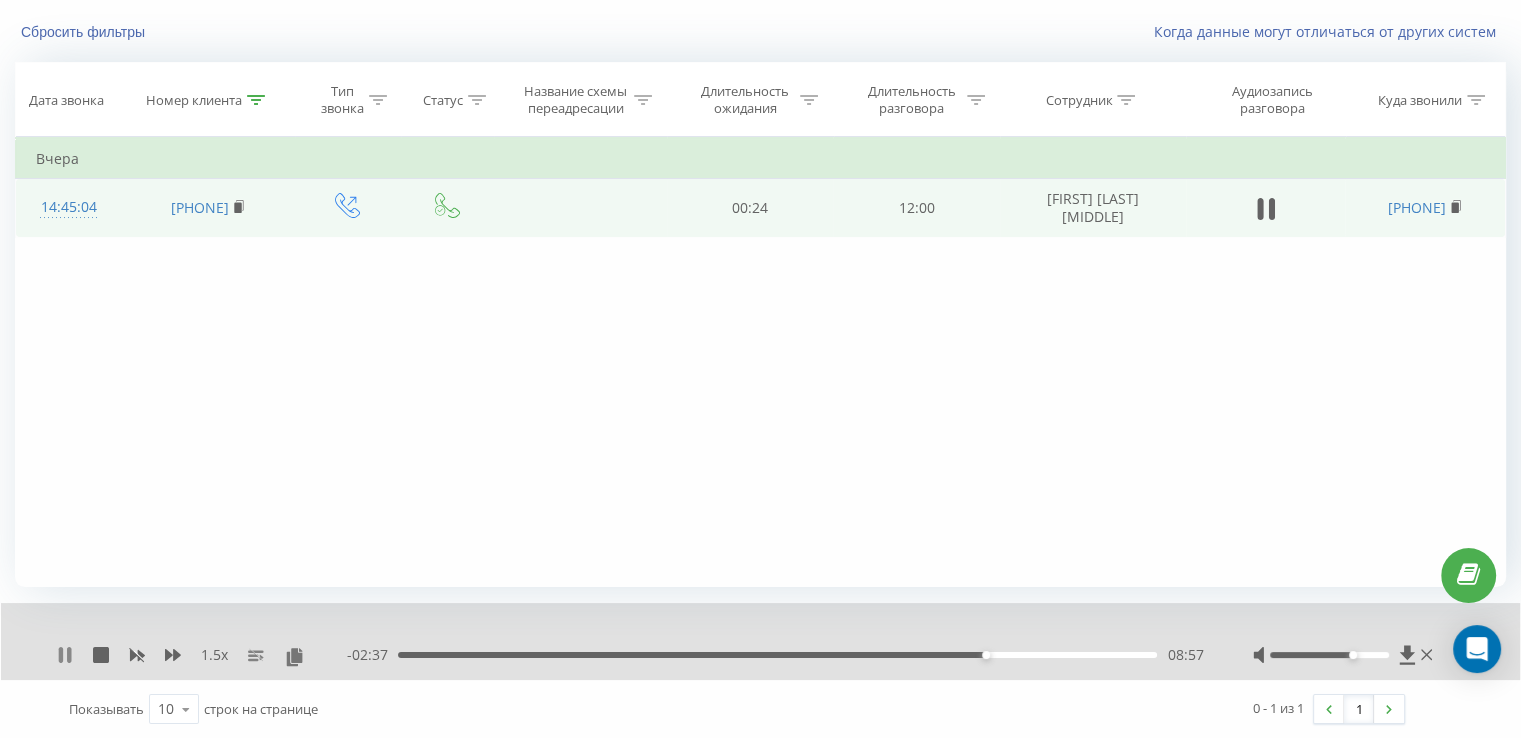 click 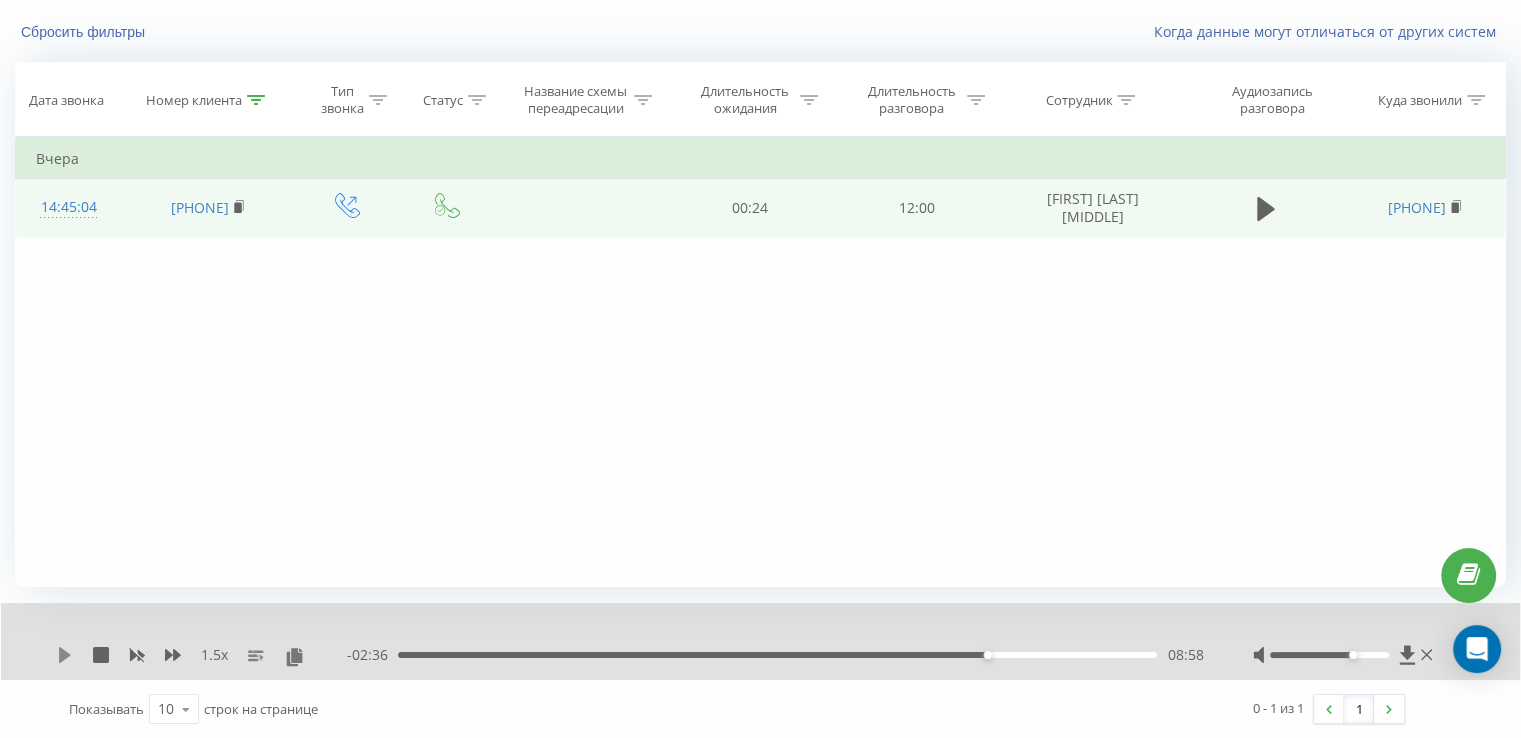 click 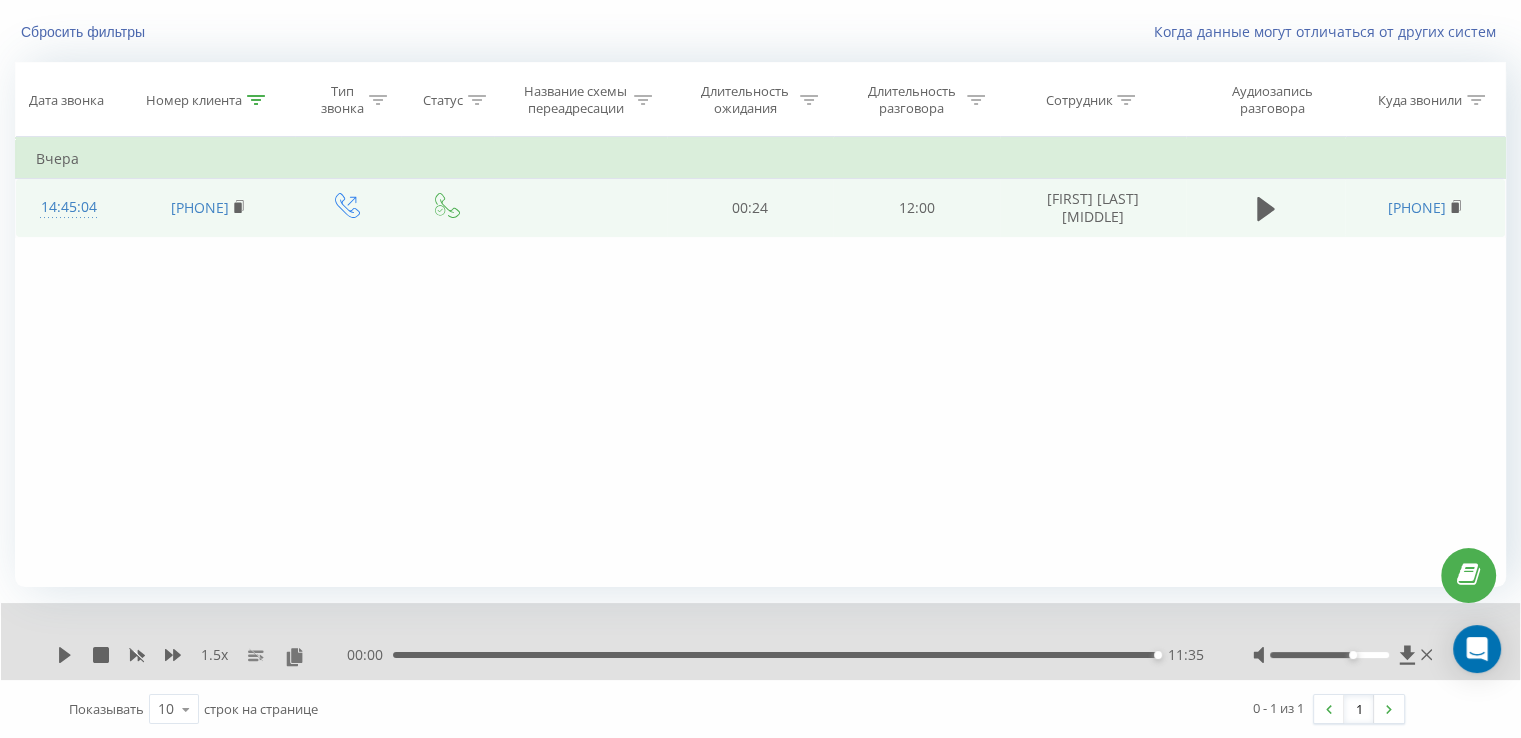 click 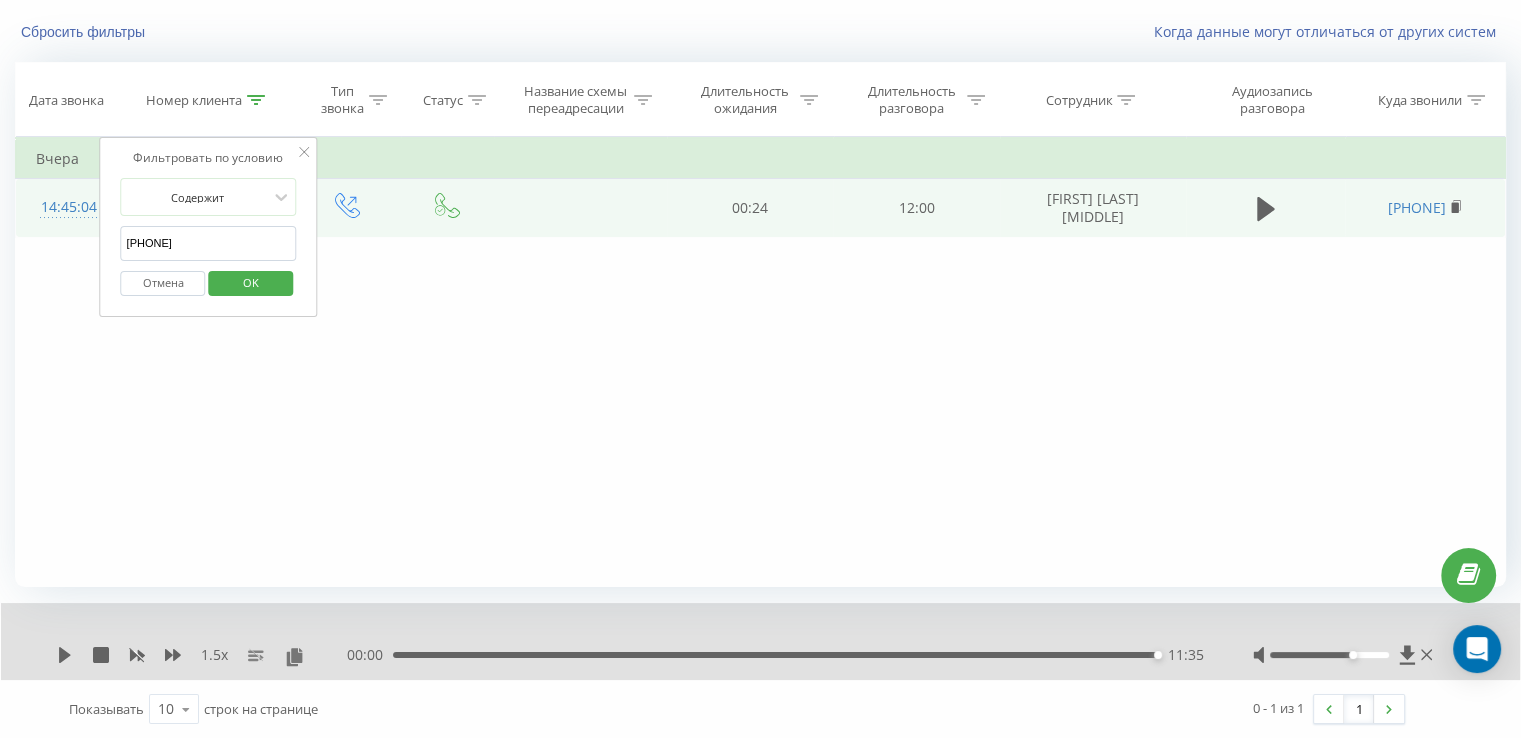 click on "[PHONE]" at bounding box center [209, 243] 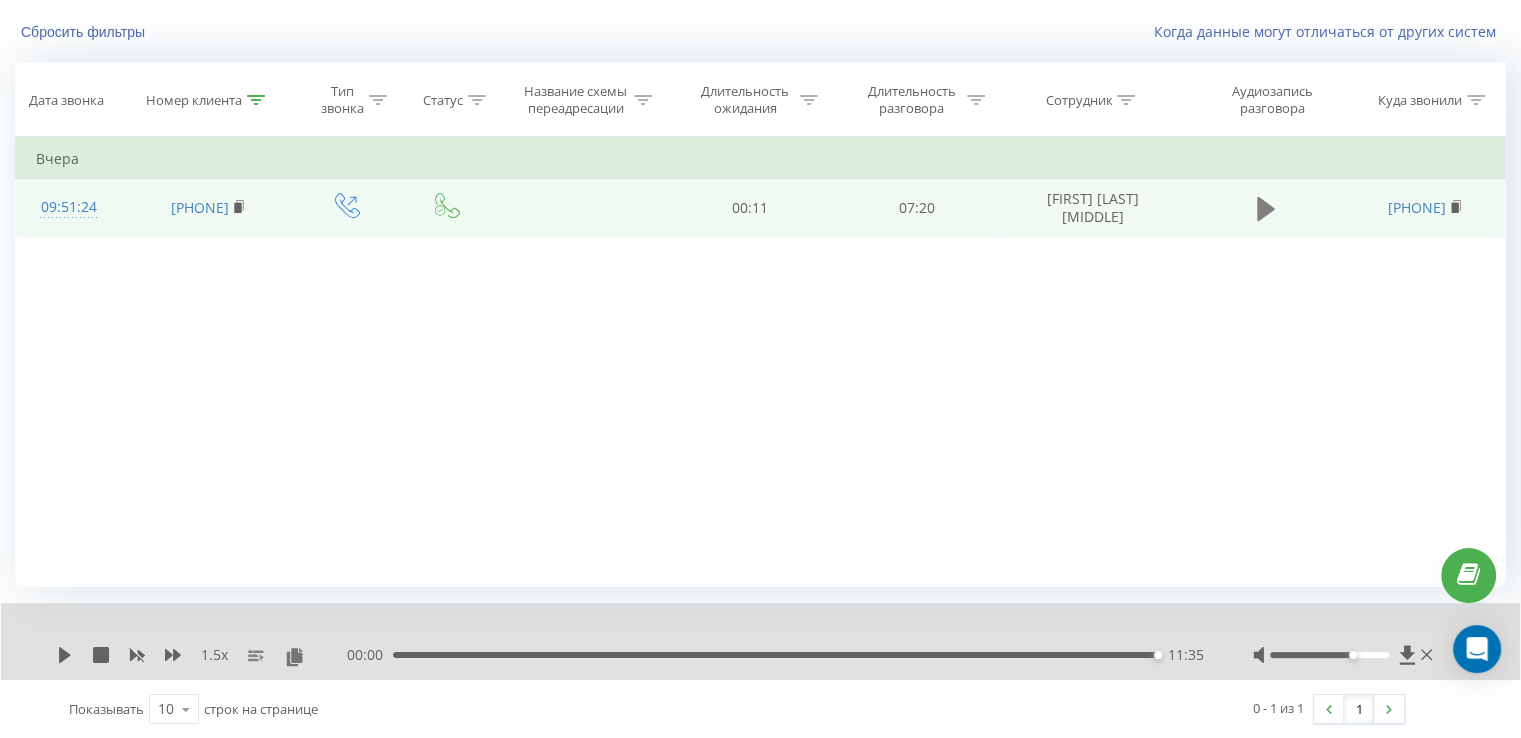 click 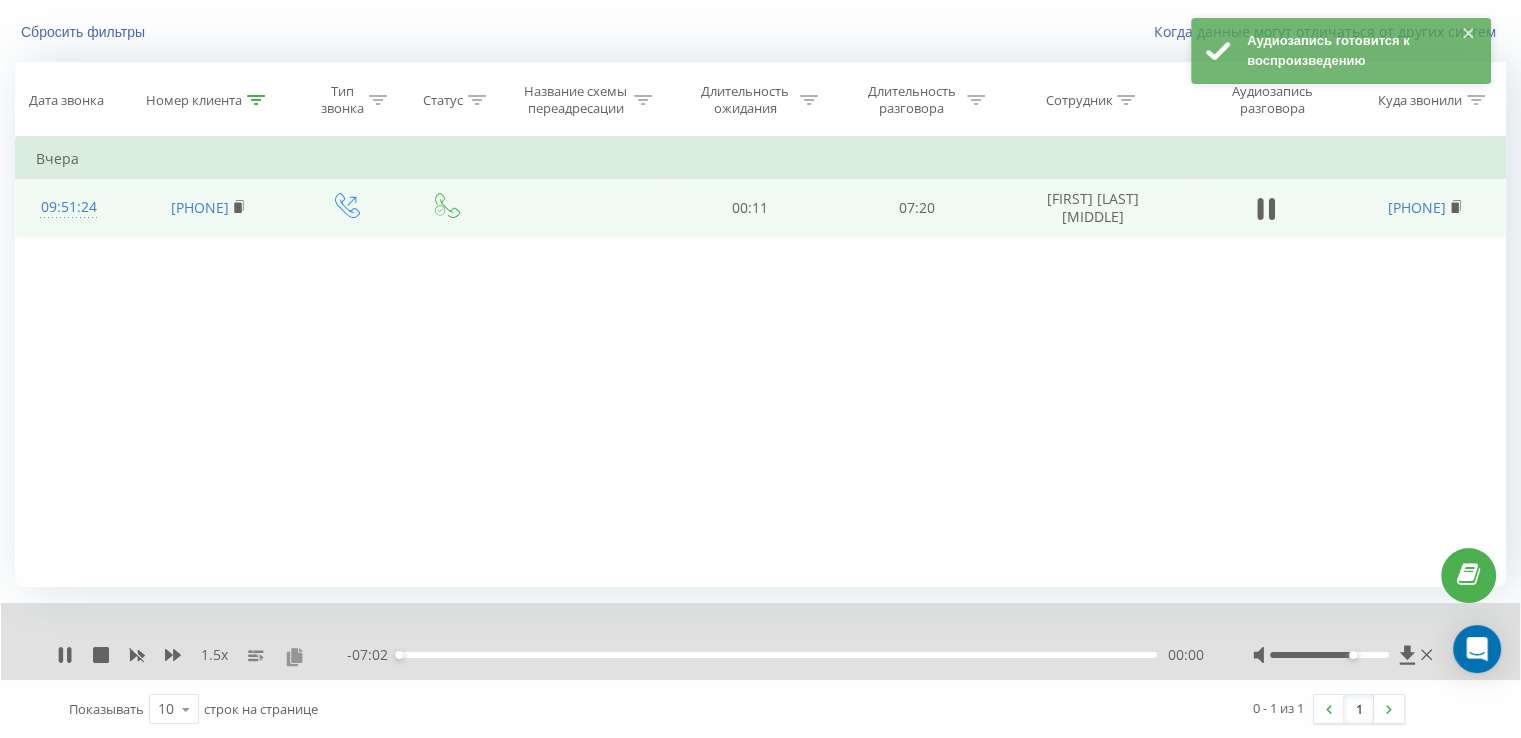 click at bounding box center [294, 656] 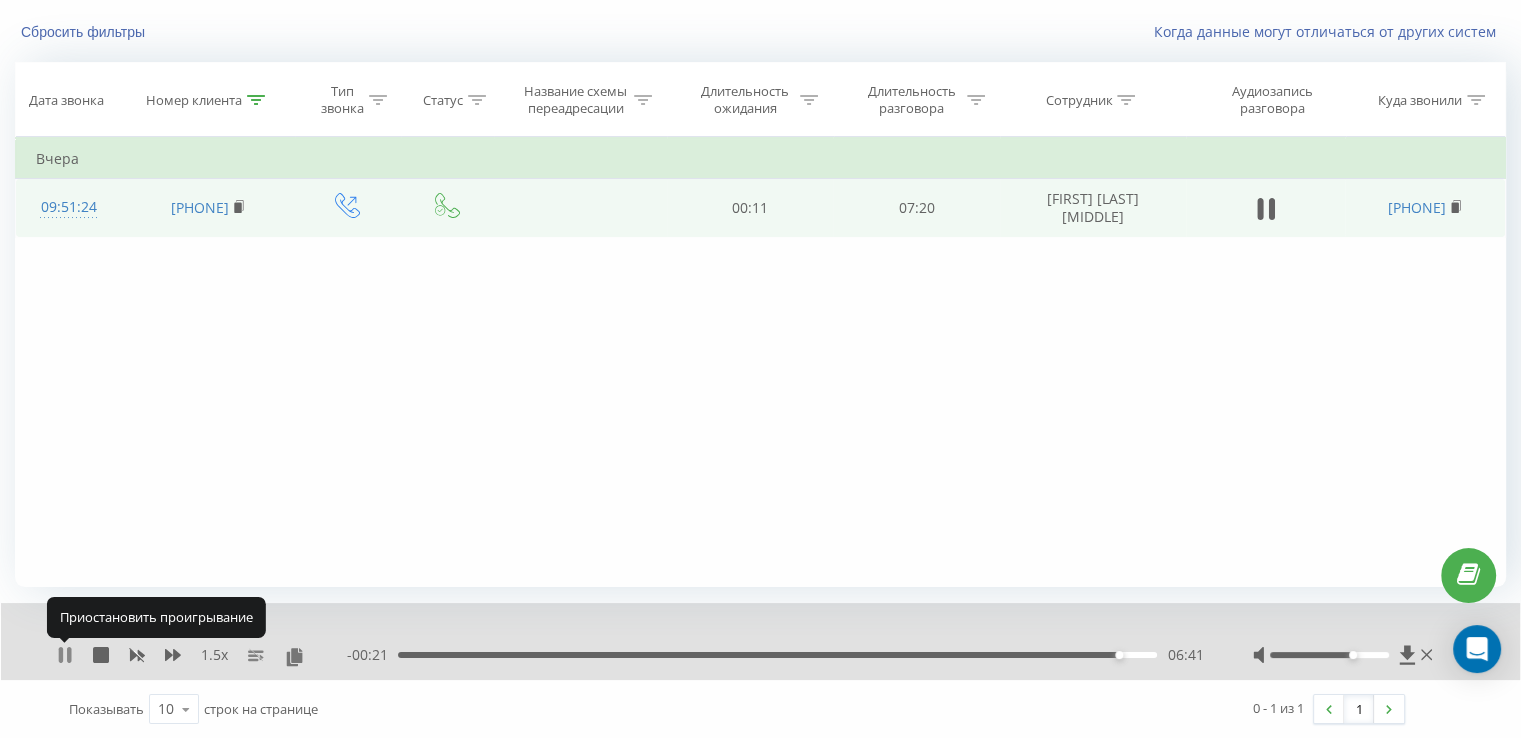 click 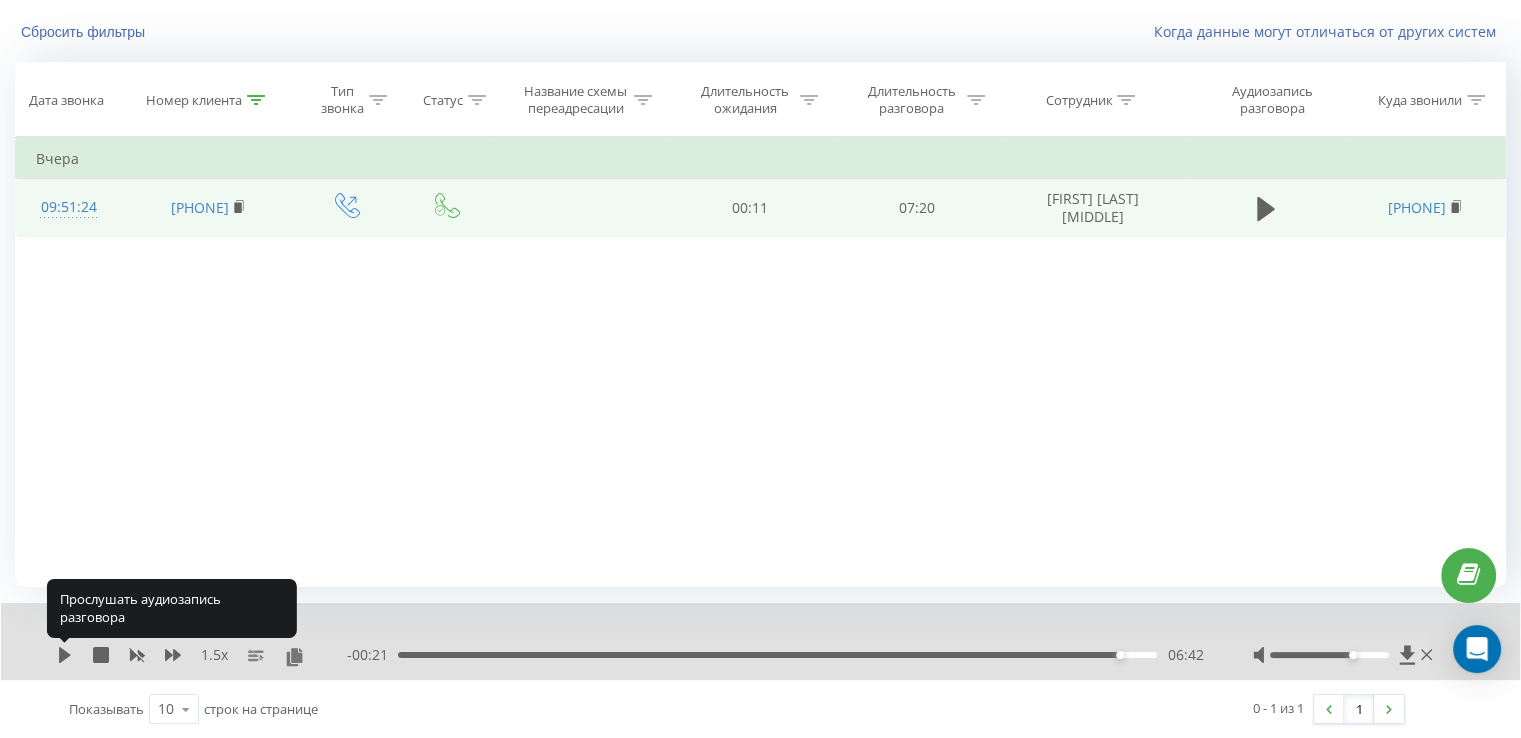 click 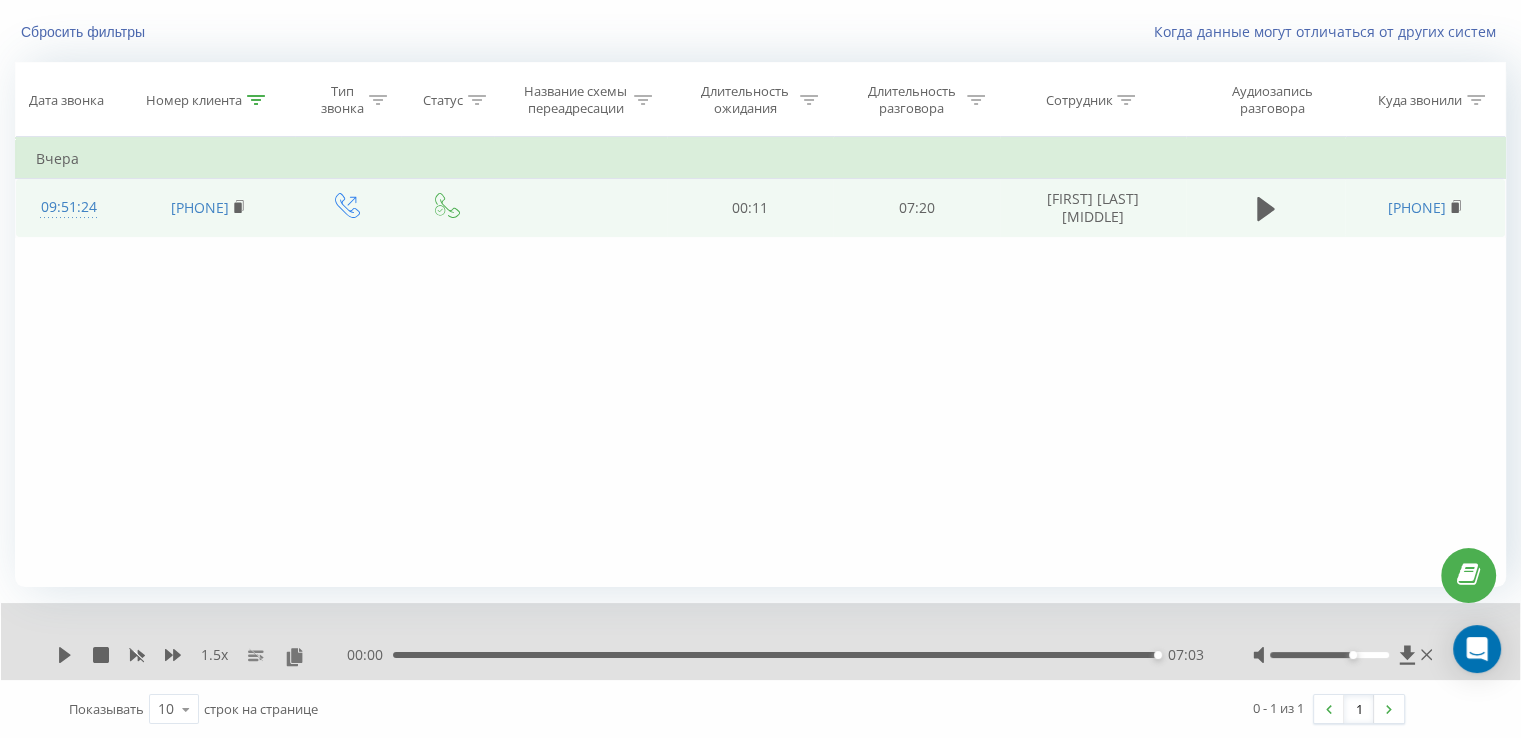 click on "00:00 07:03   07:03" at bounding box center (775, 655) 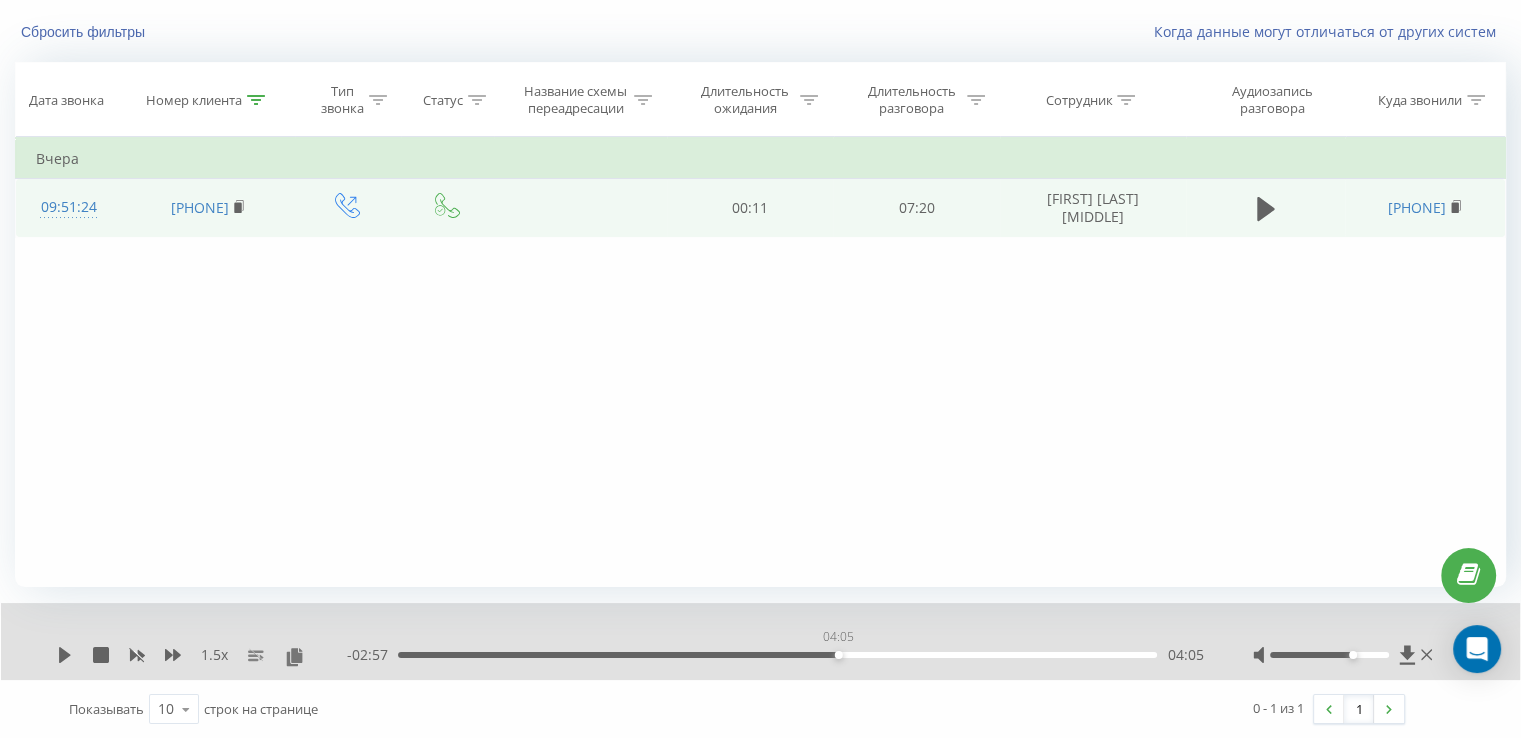 click on "04:05" at bounding box center [777, 655] 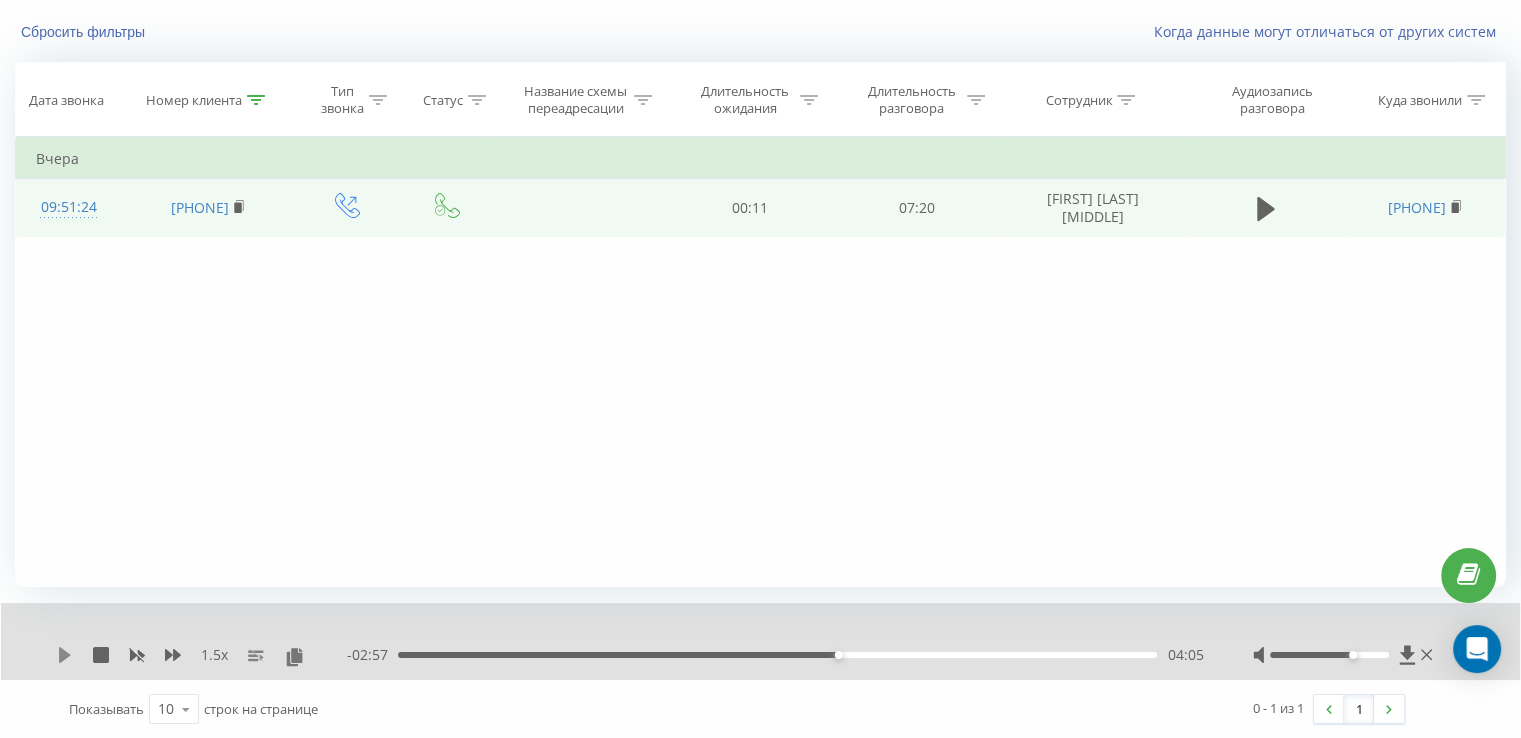 click 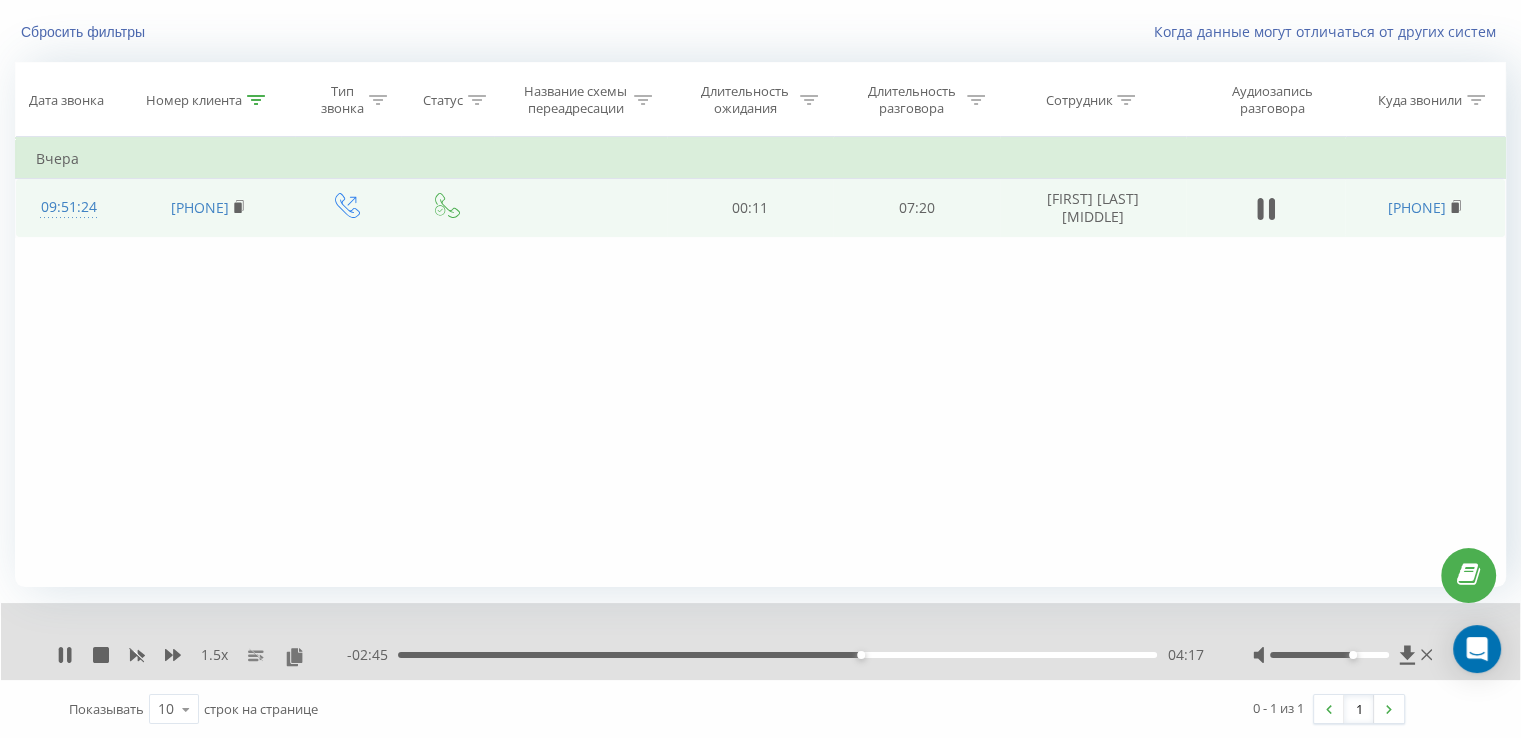 click on "04:17" at bounding box center [777, 655] 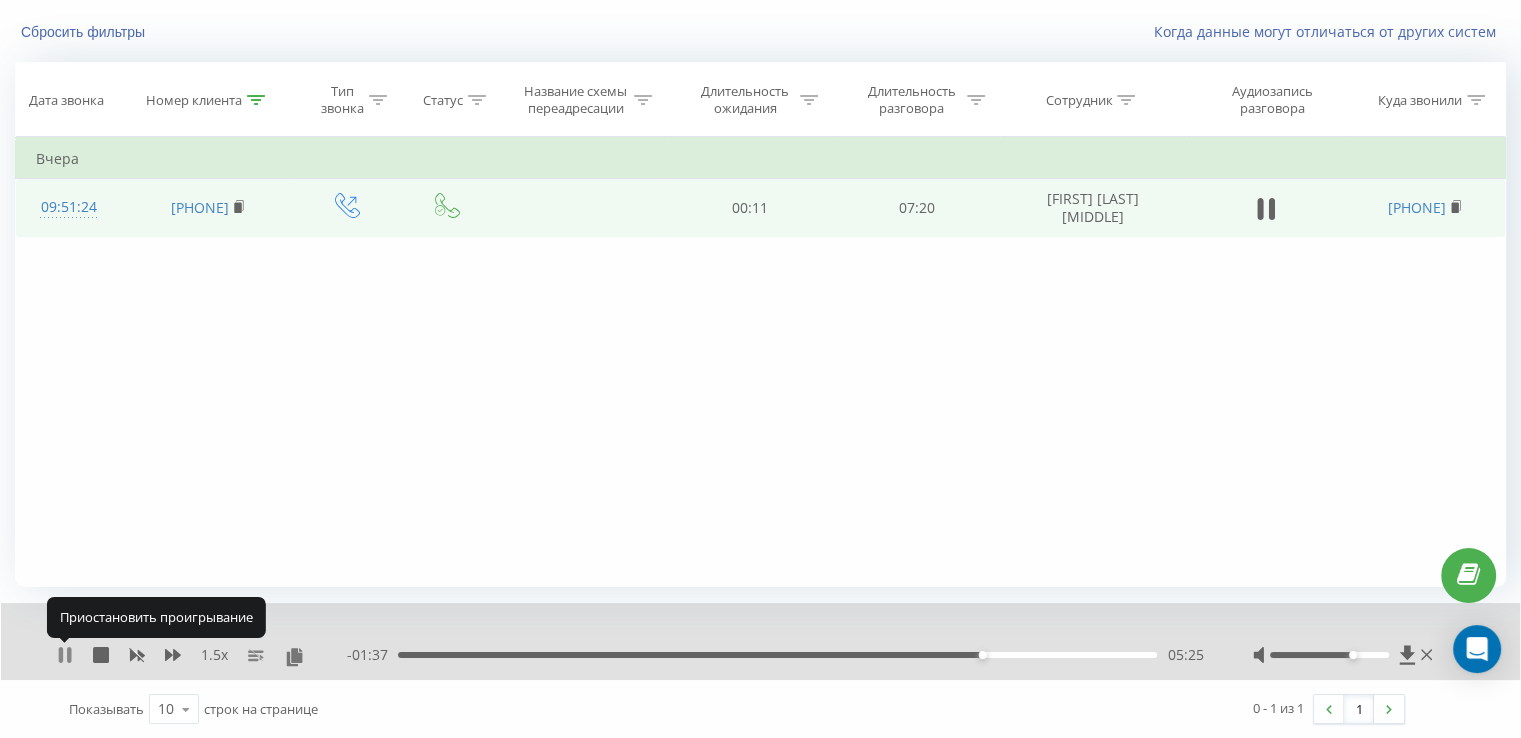 click 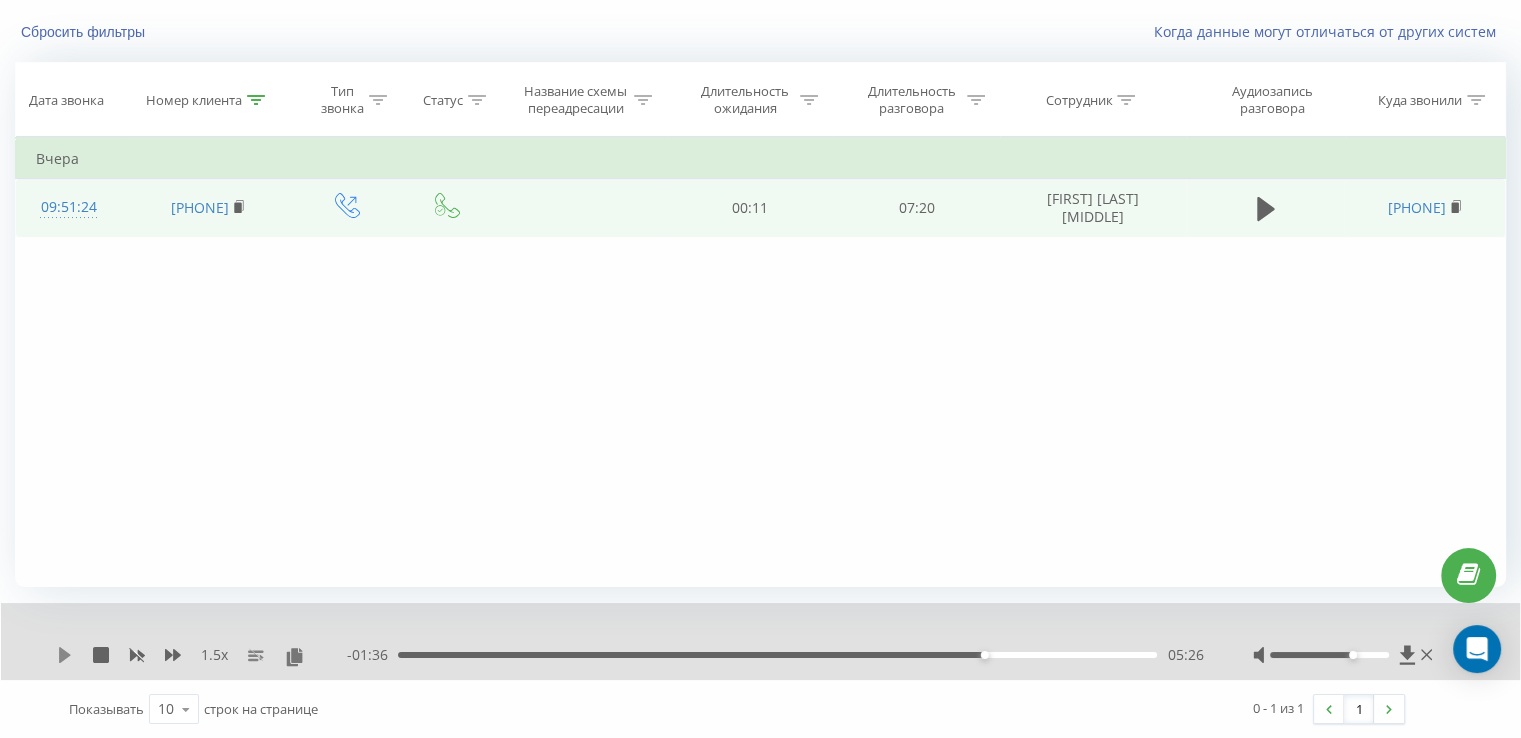click 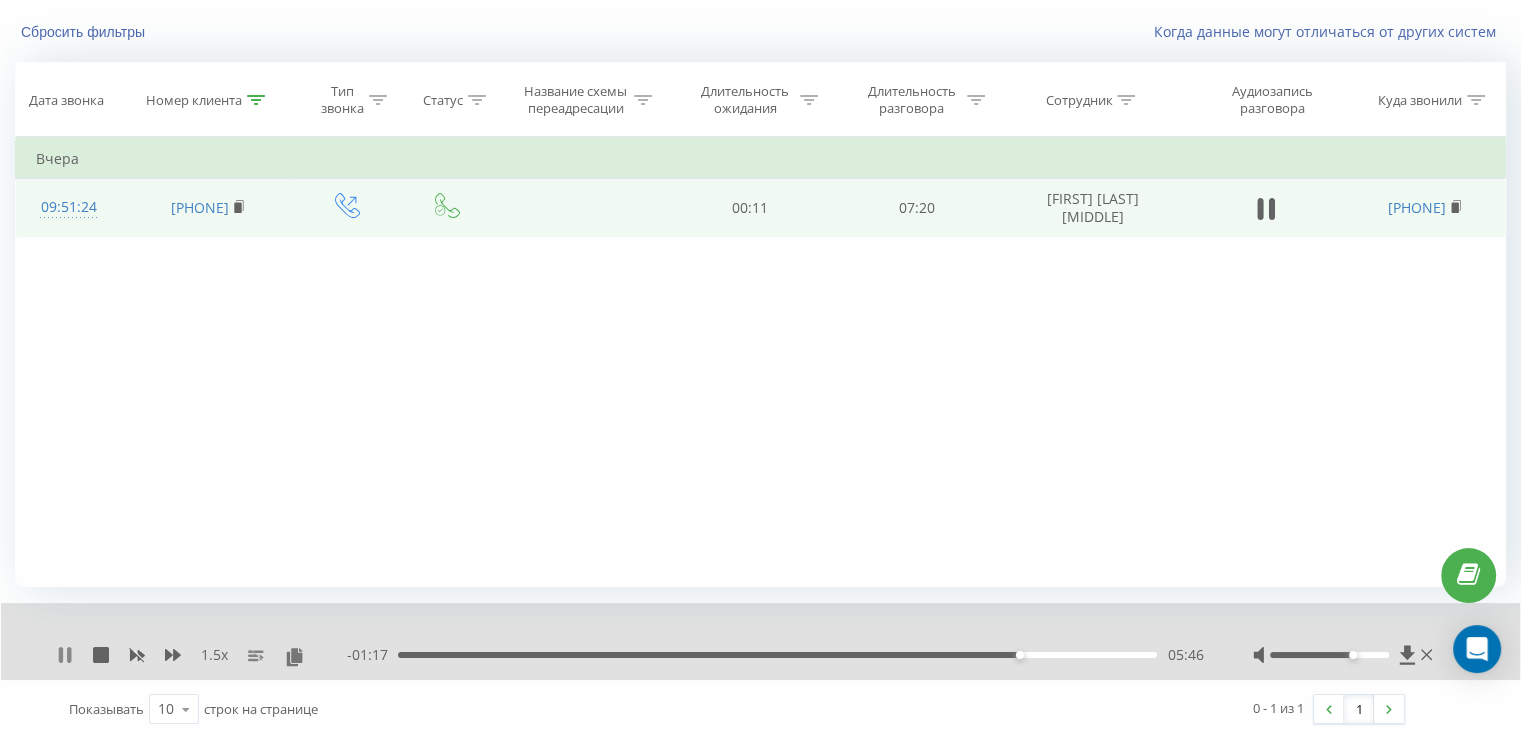 click 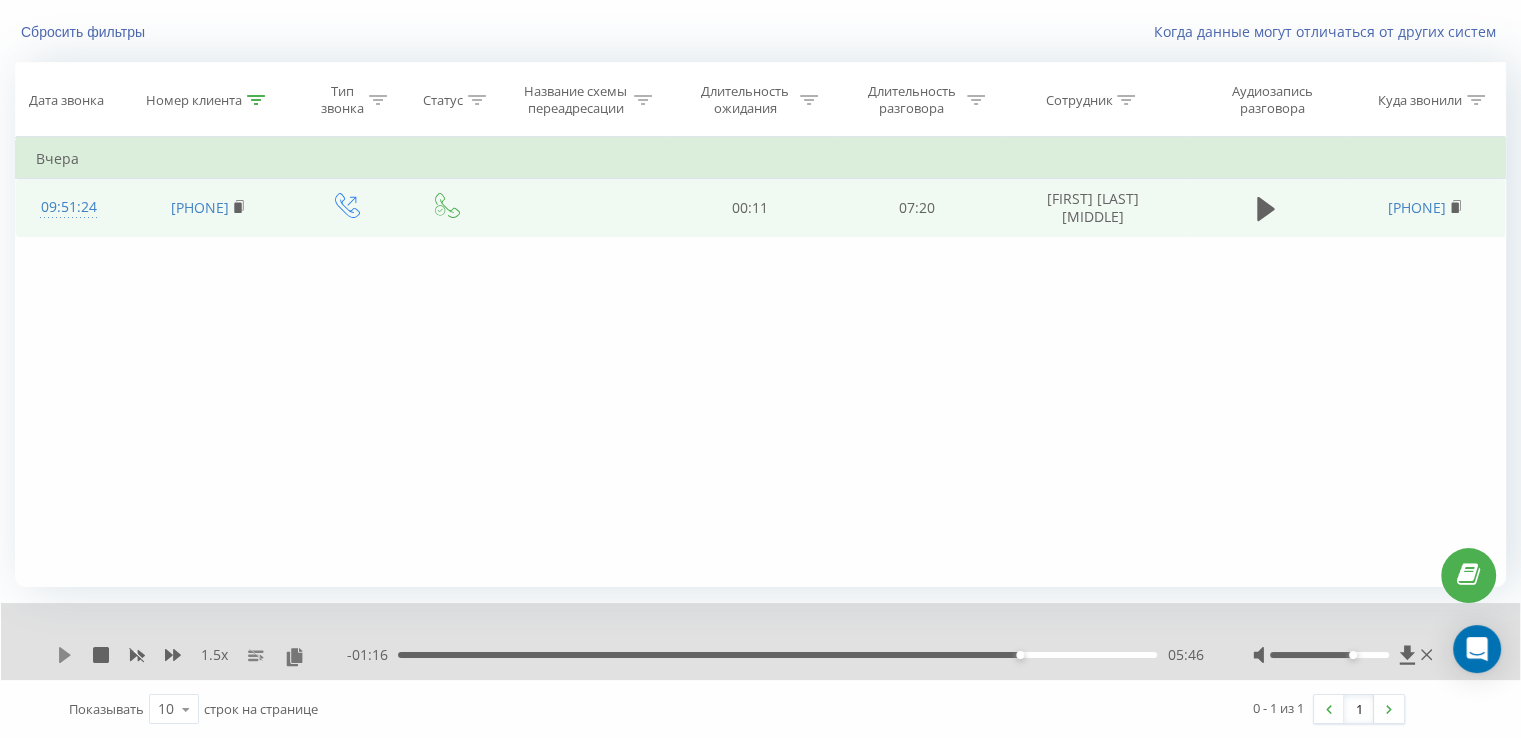 click 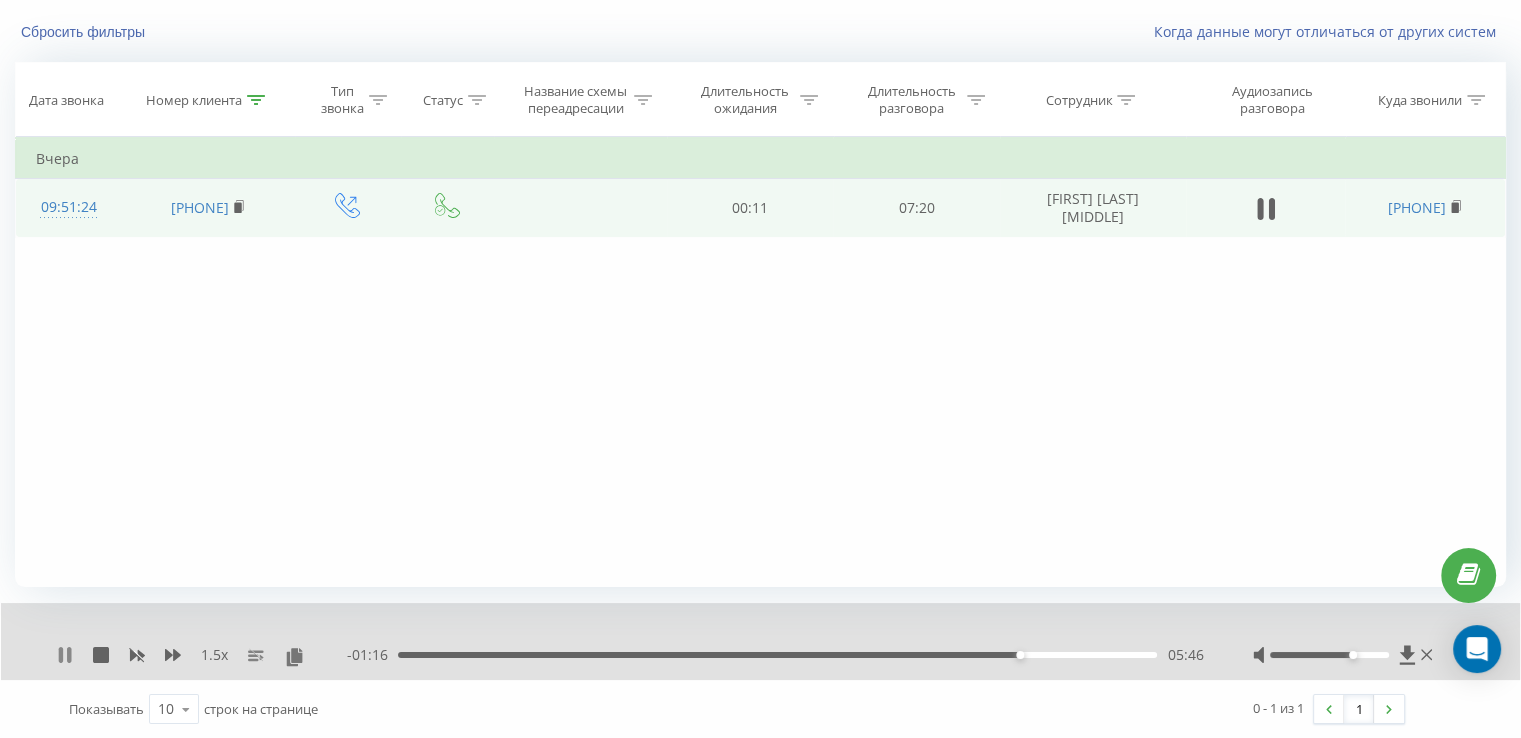click 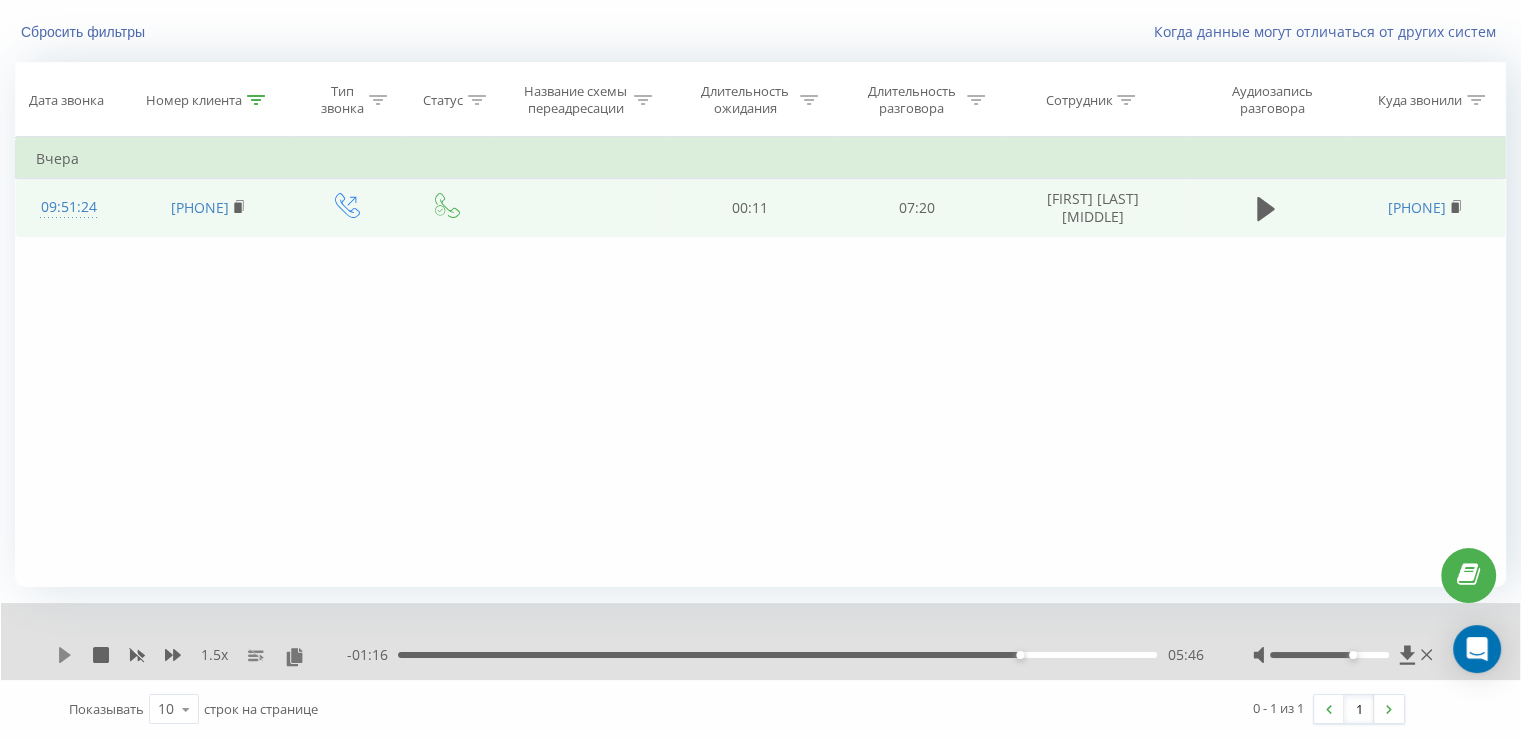 click 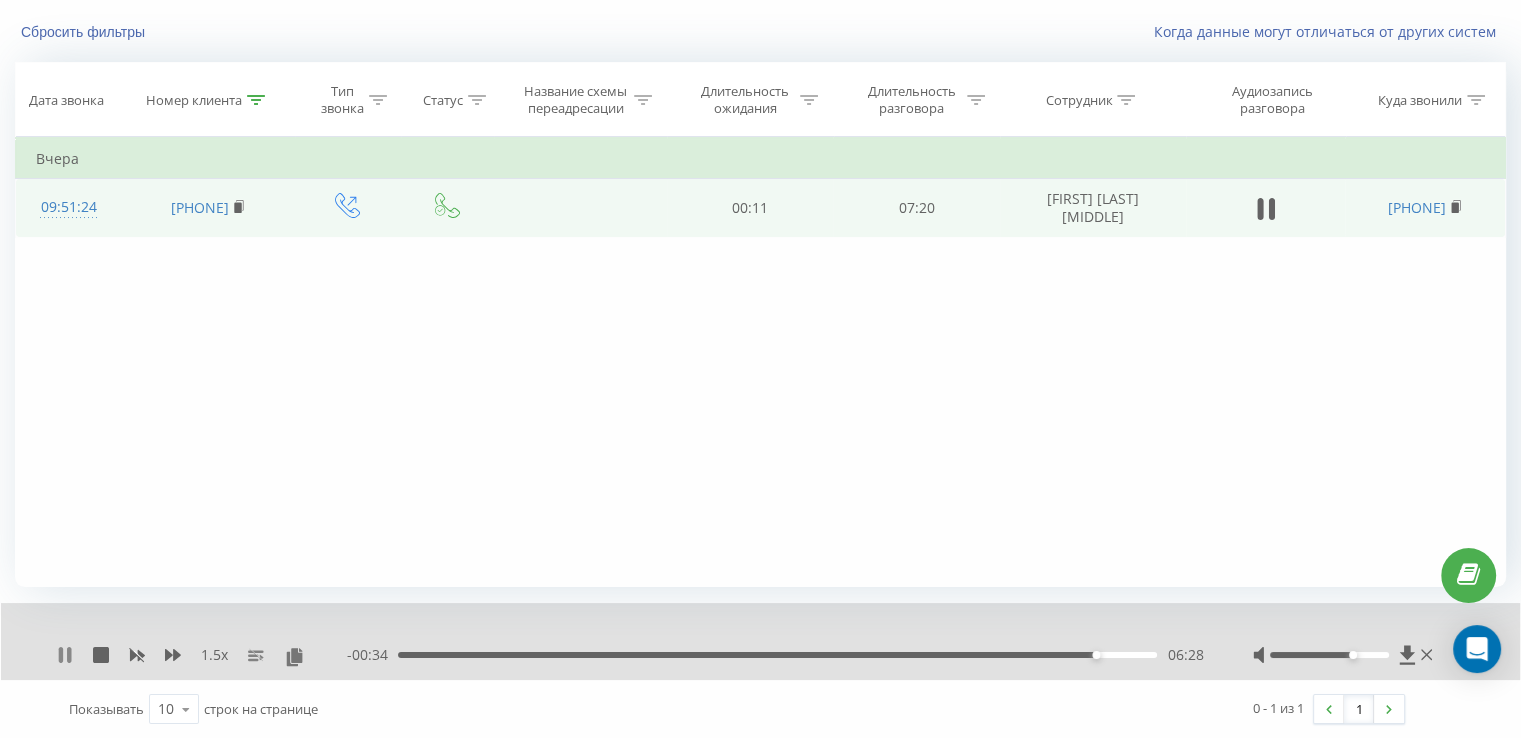 click 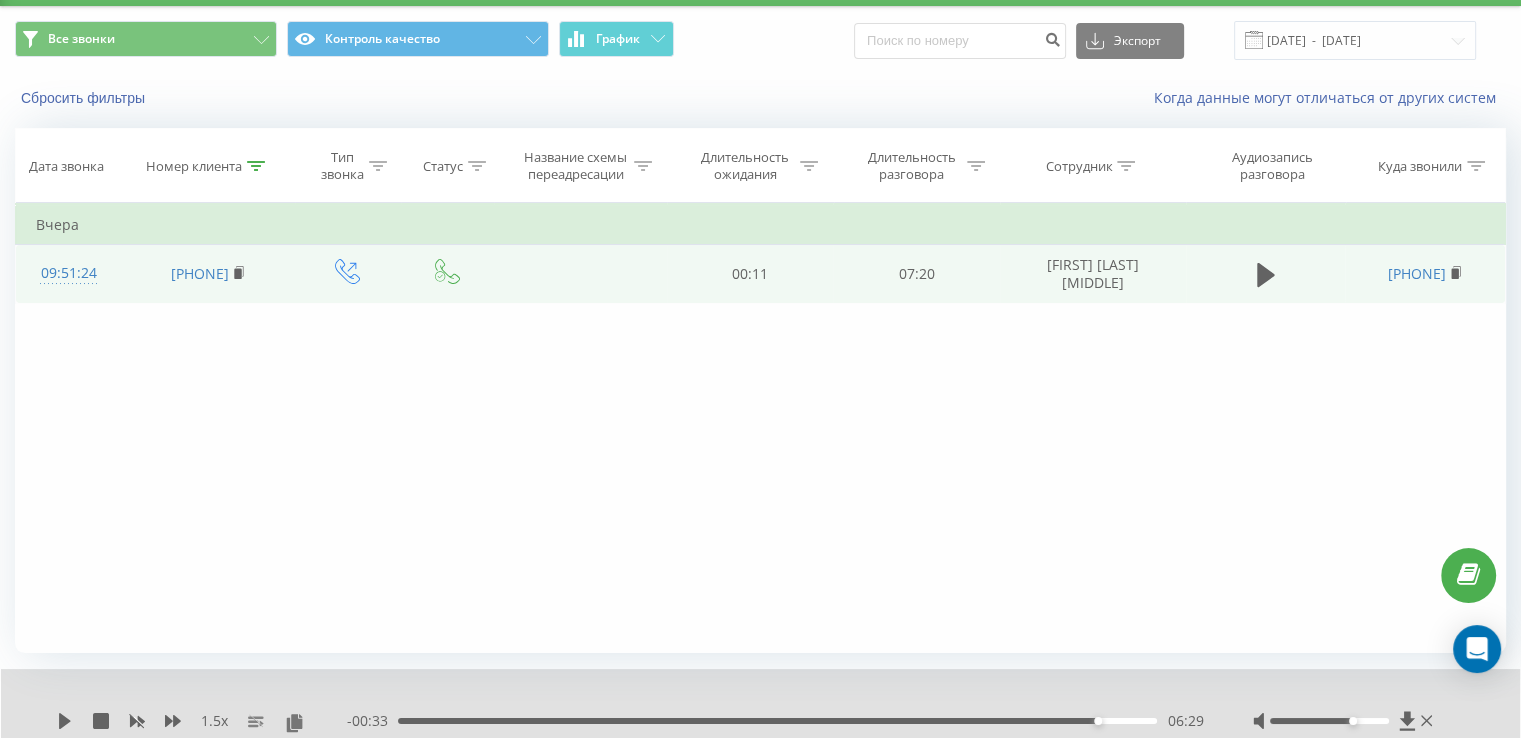 scroll, scrollTop: 20, scrollLeft: 0, axis: vertical 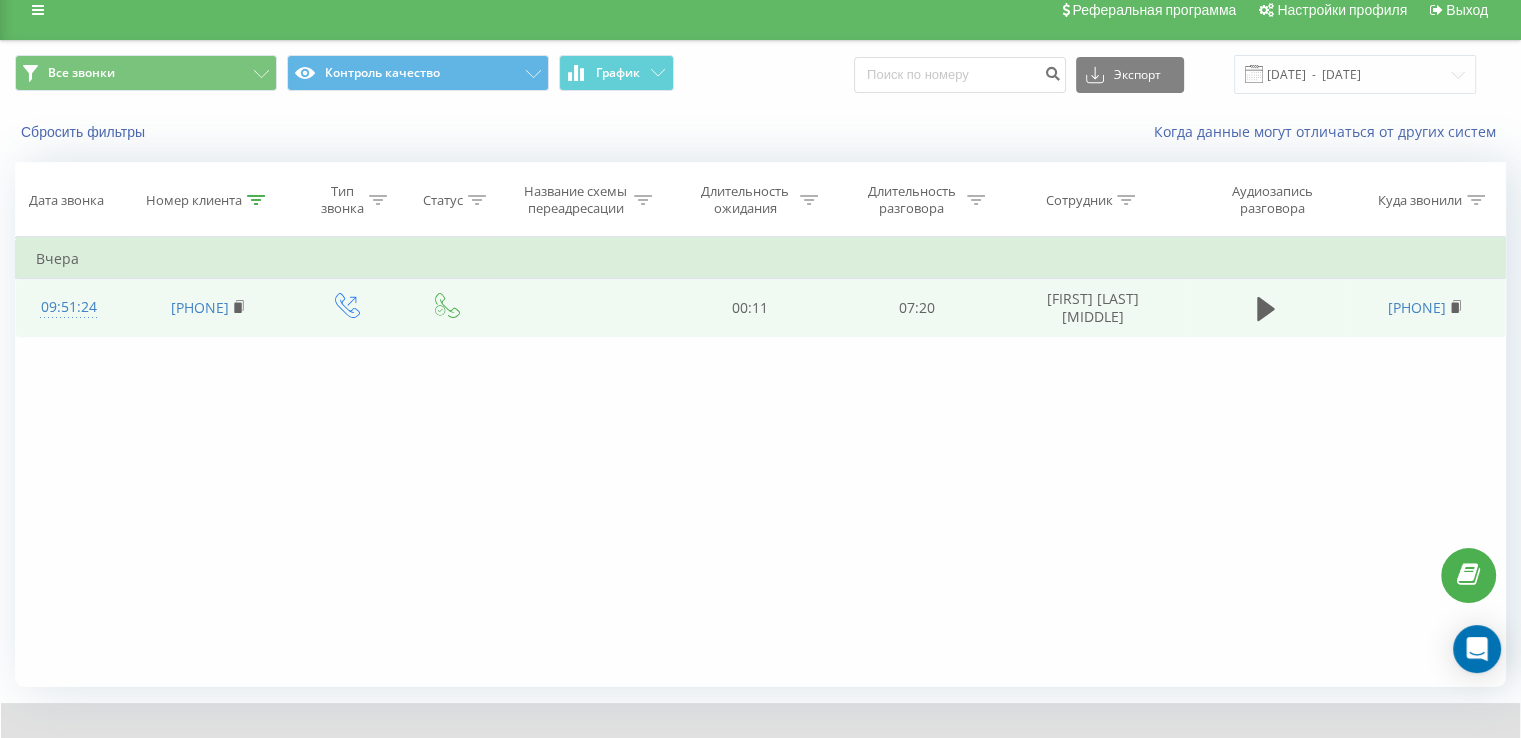 drag, startPoint x: 357, startPoint y: 336, endPoint x: 1187, endPoint y: 365, distance: 830.5065 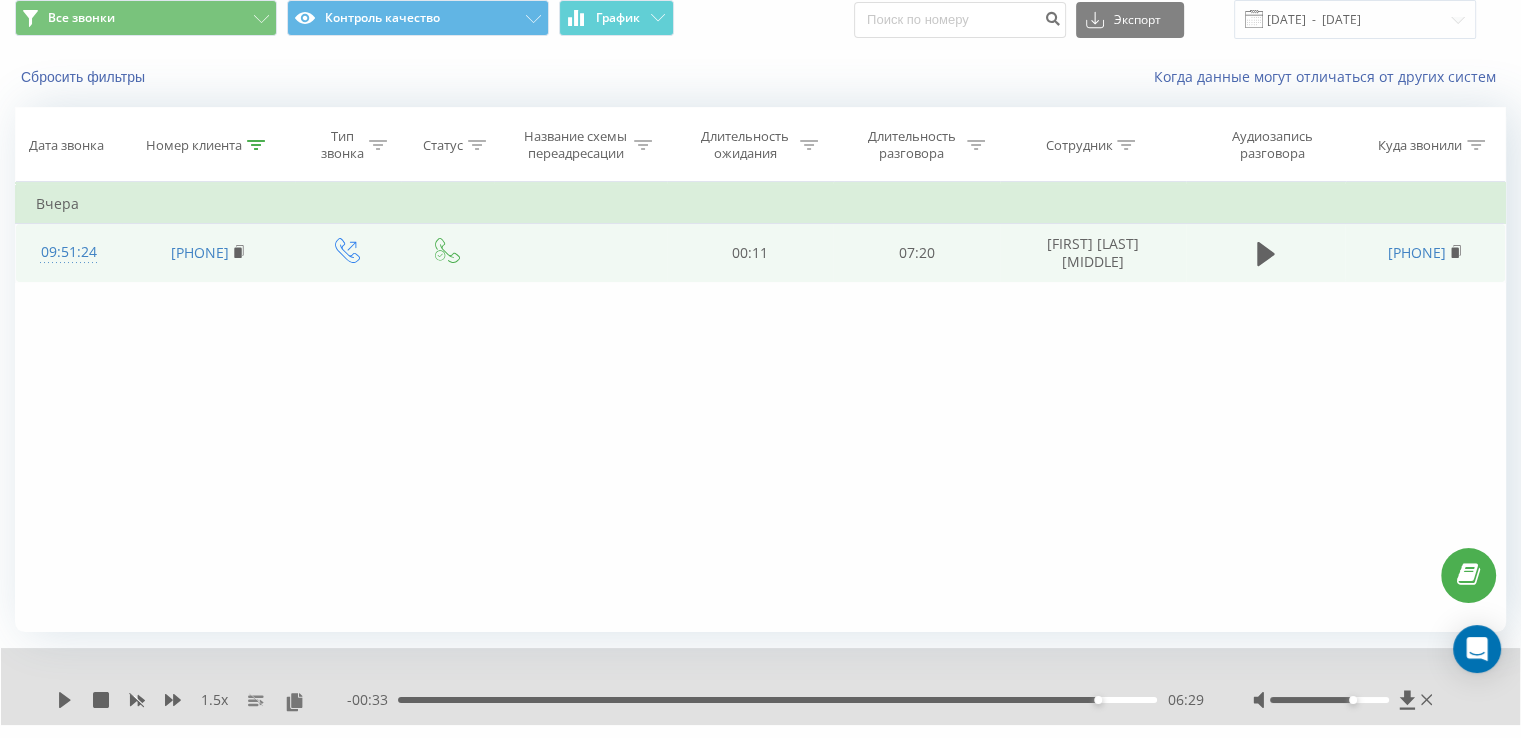 scroll, scrollTop: 77, scrollLeft: 0, axis: vertical 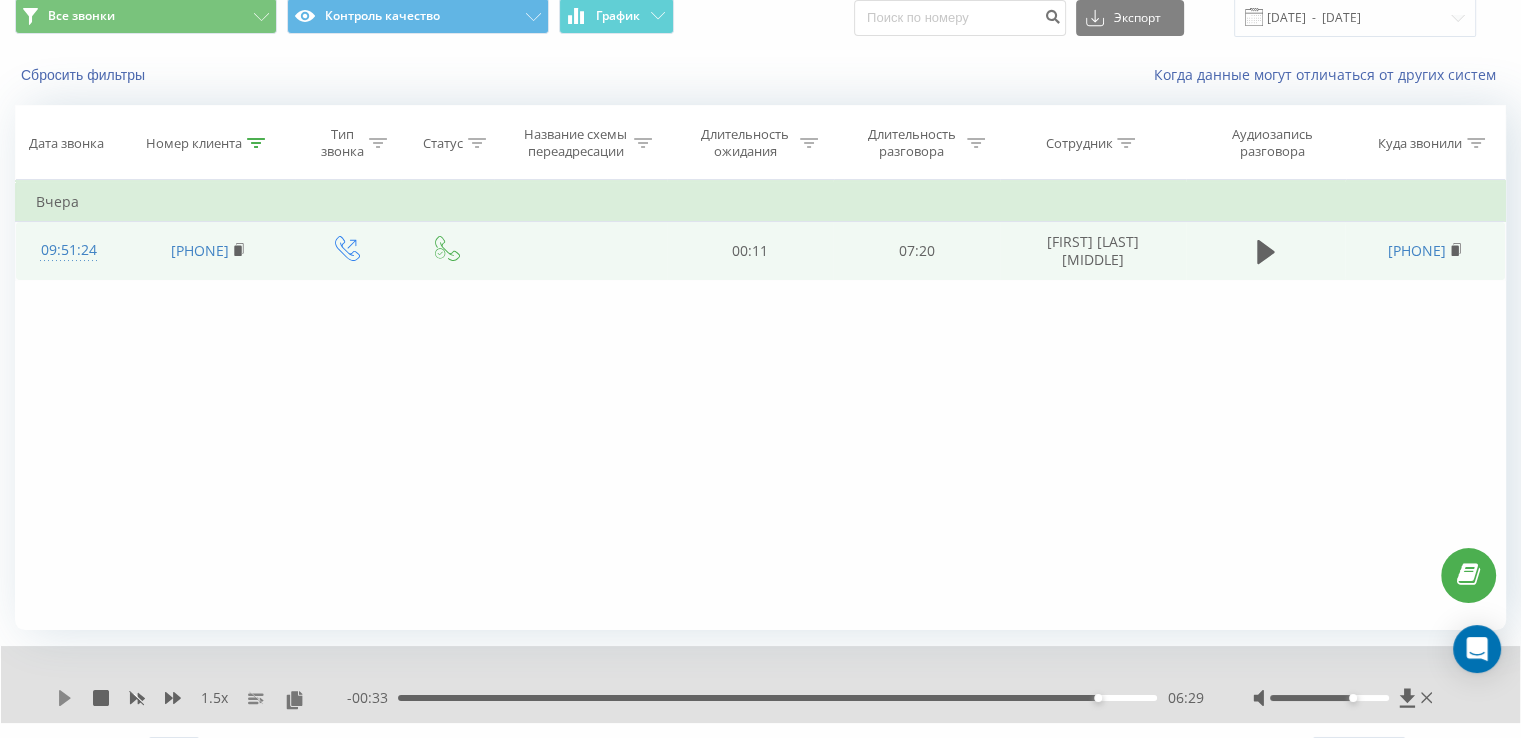 click 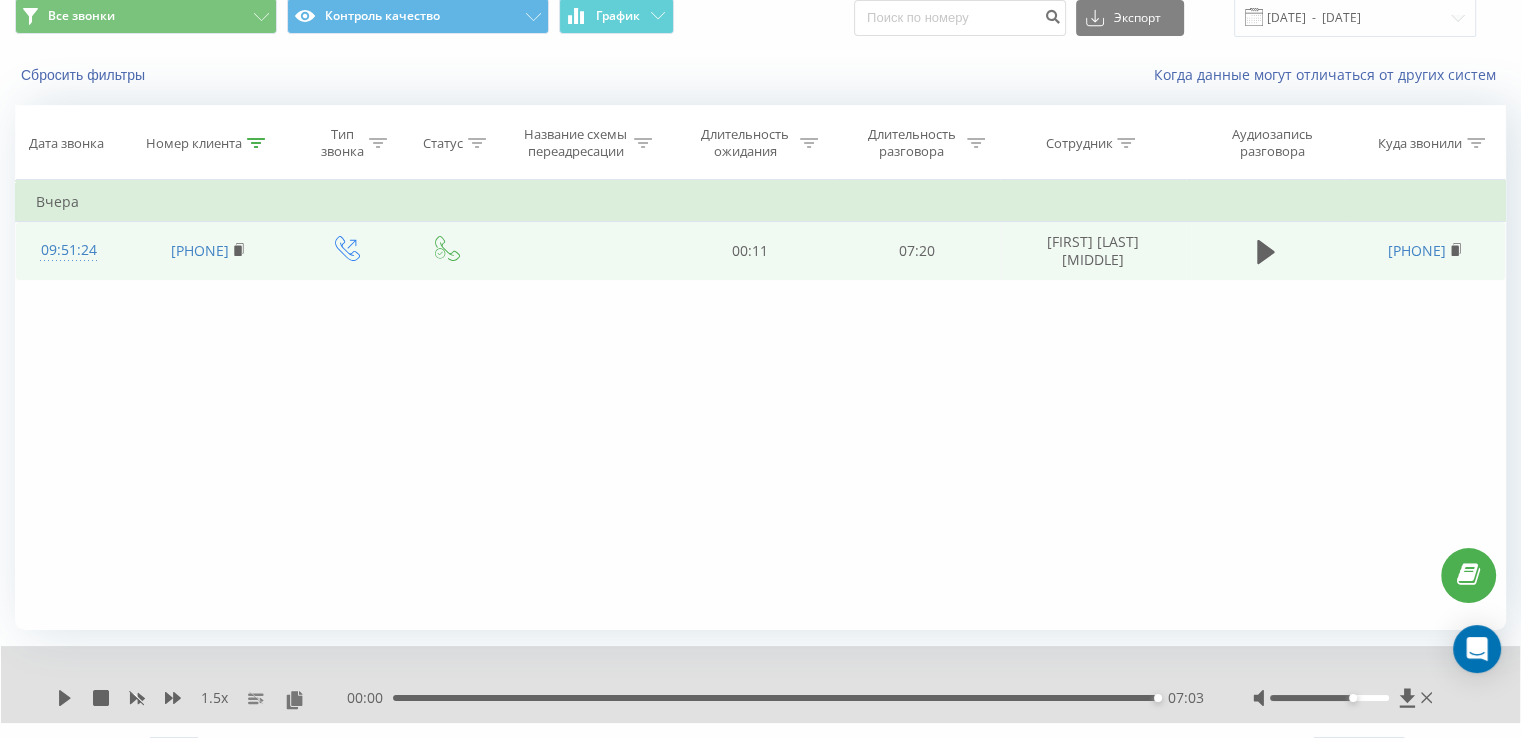 click 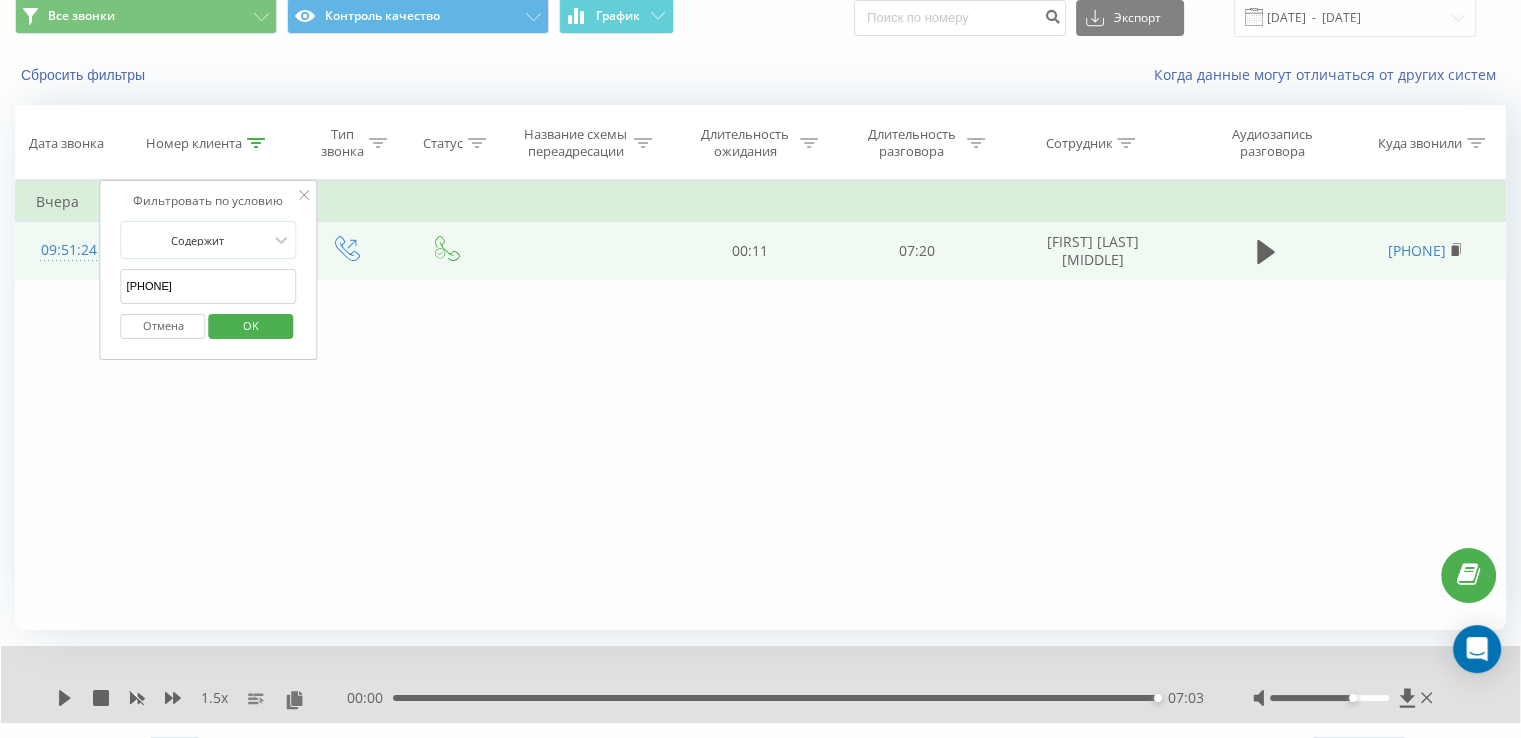 click on "[PHONE]" at bounding box center (209, 286) 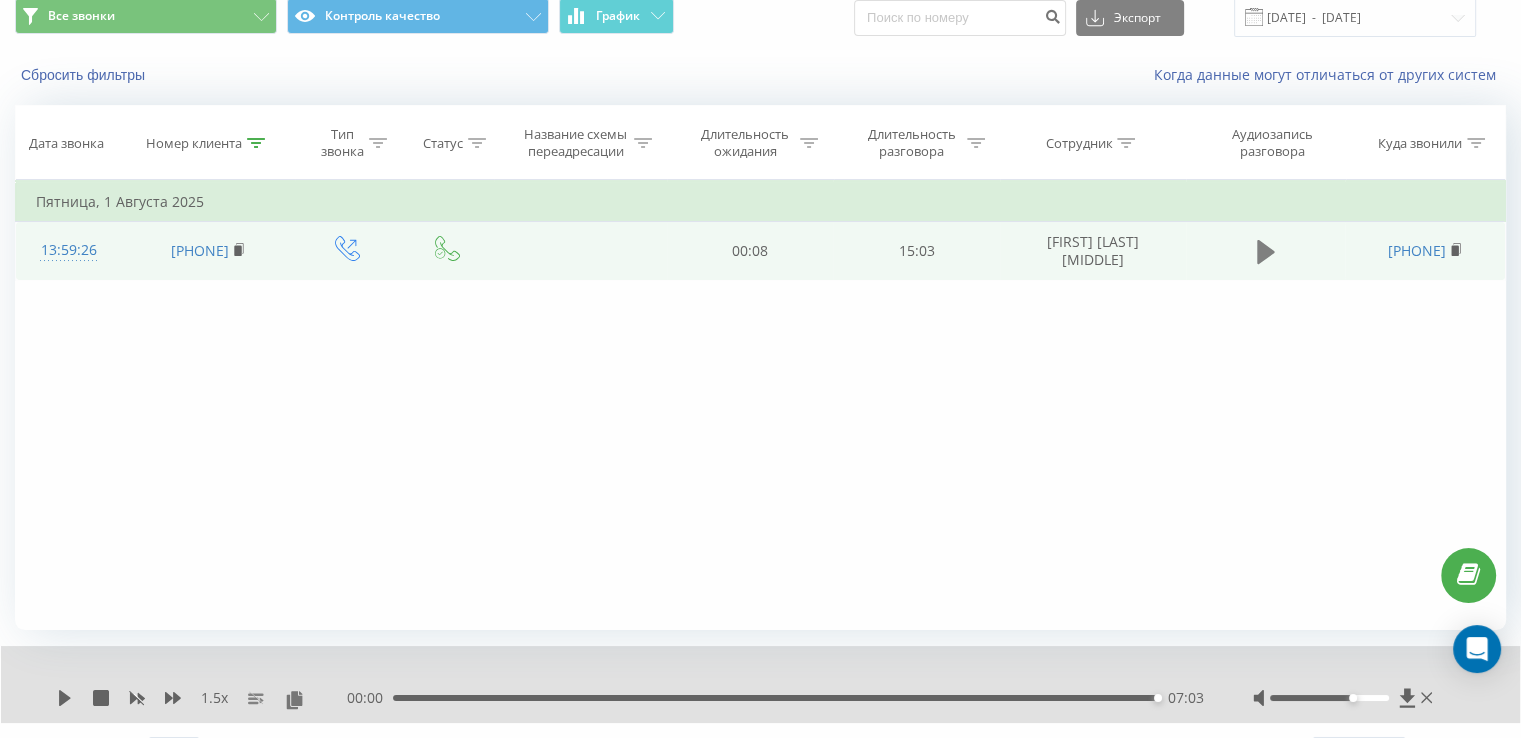 drag, startPoint x: 1268, startPoint y: 257, endPoint x: 1226, endPoint y: 236, distance: 46.957428 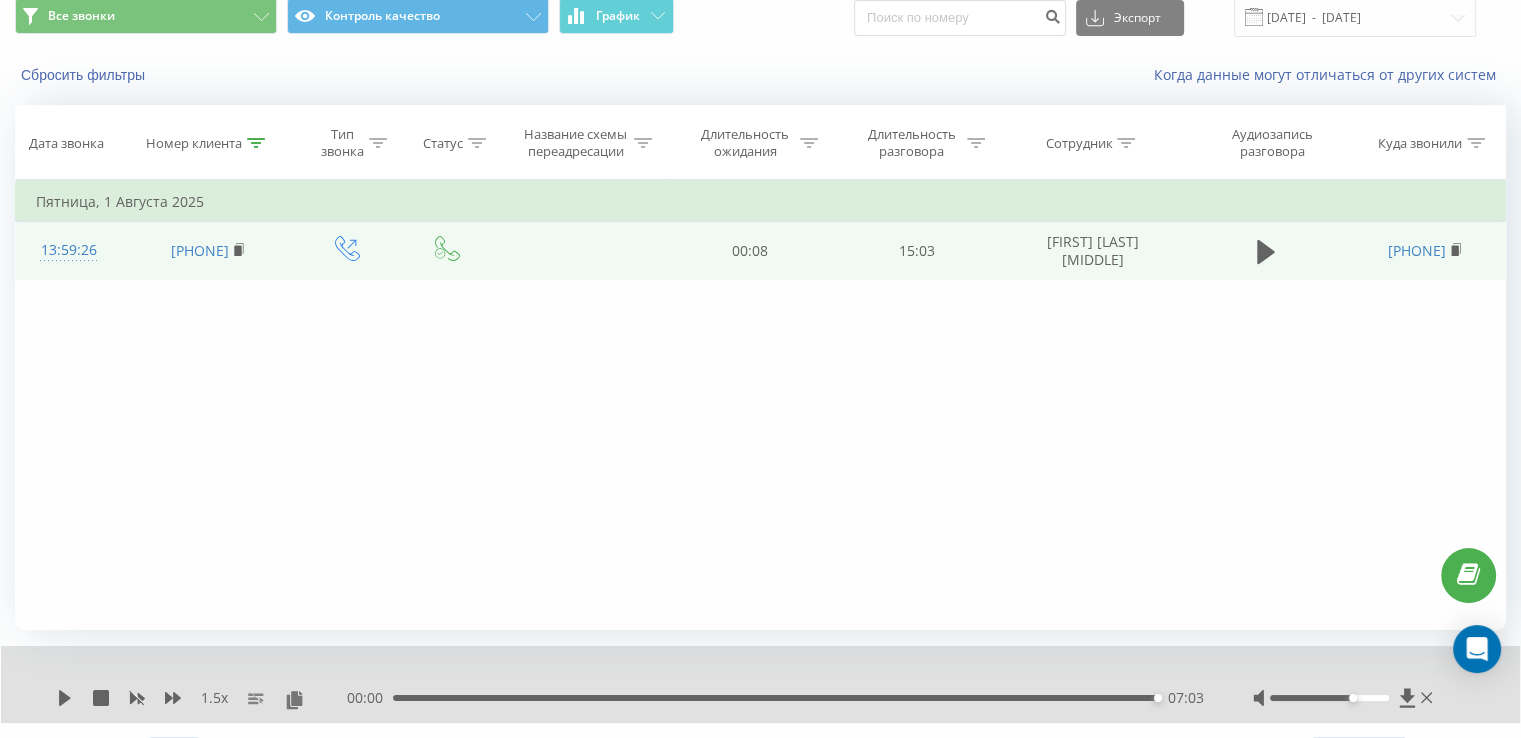 click 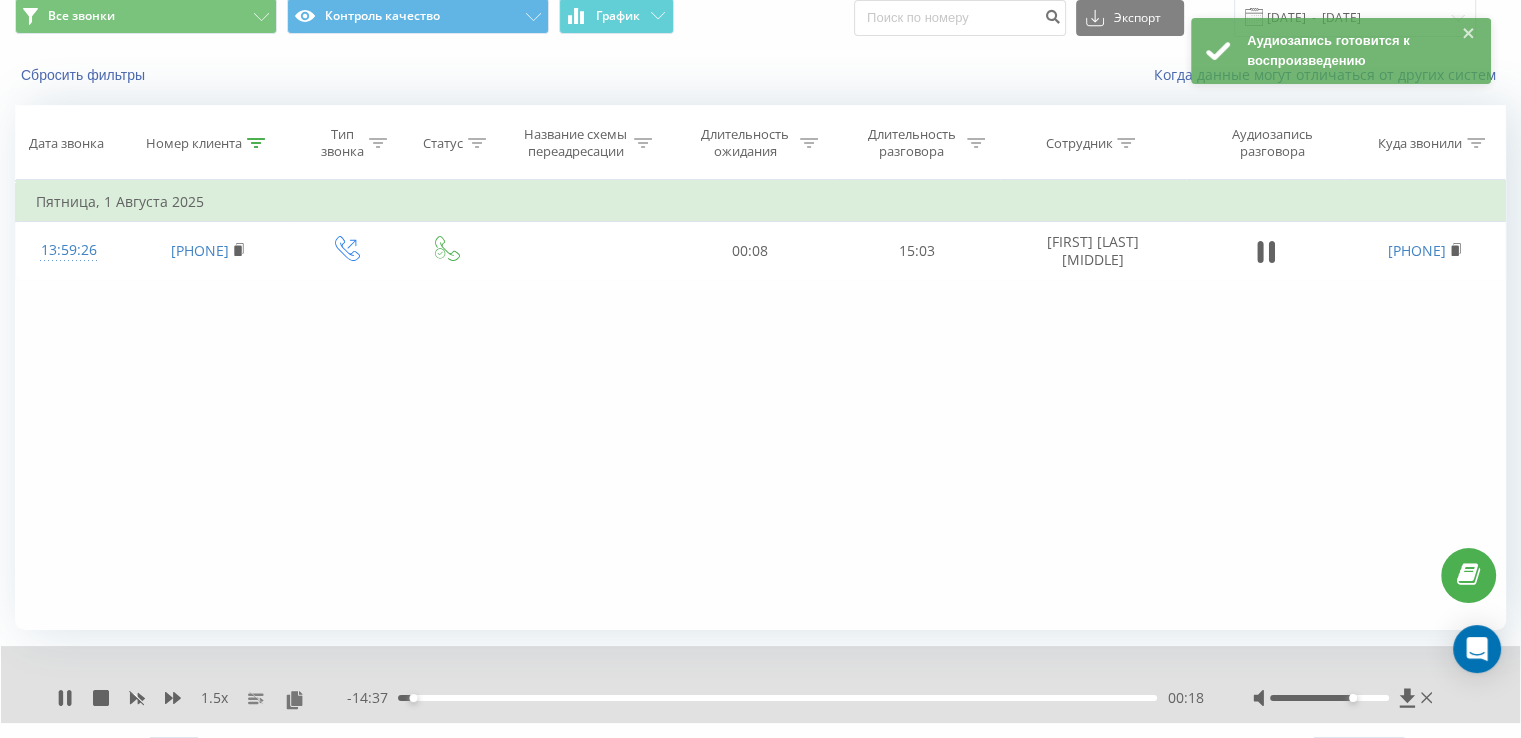 drag, startPoint x: 292, startPoint y: 704, endPoint x: 336, endPoint y: 64, distance: 641.51074 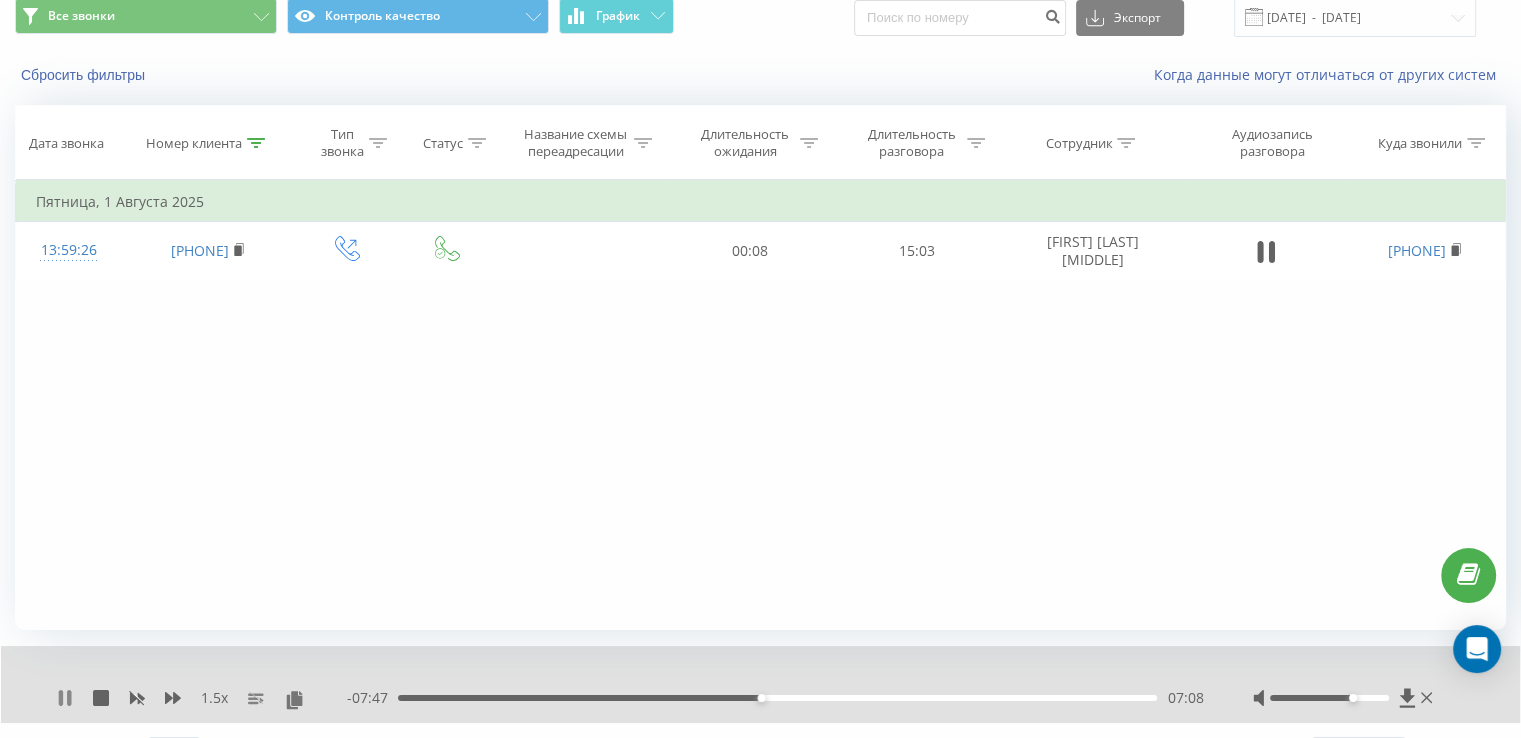 click 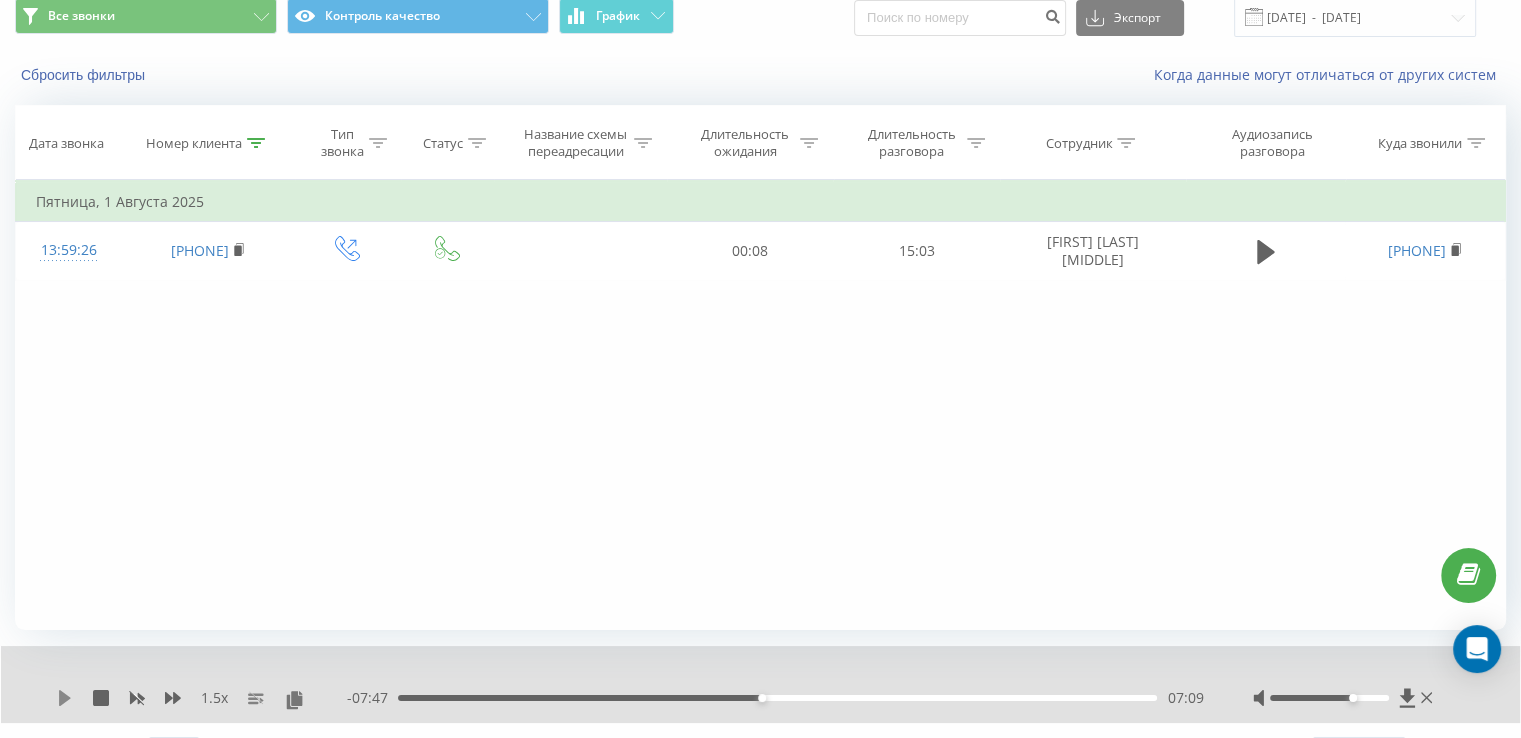 click 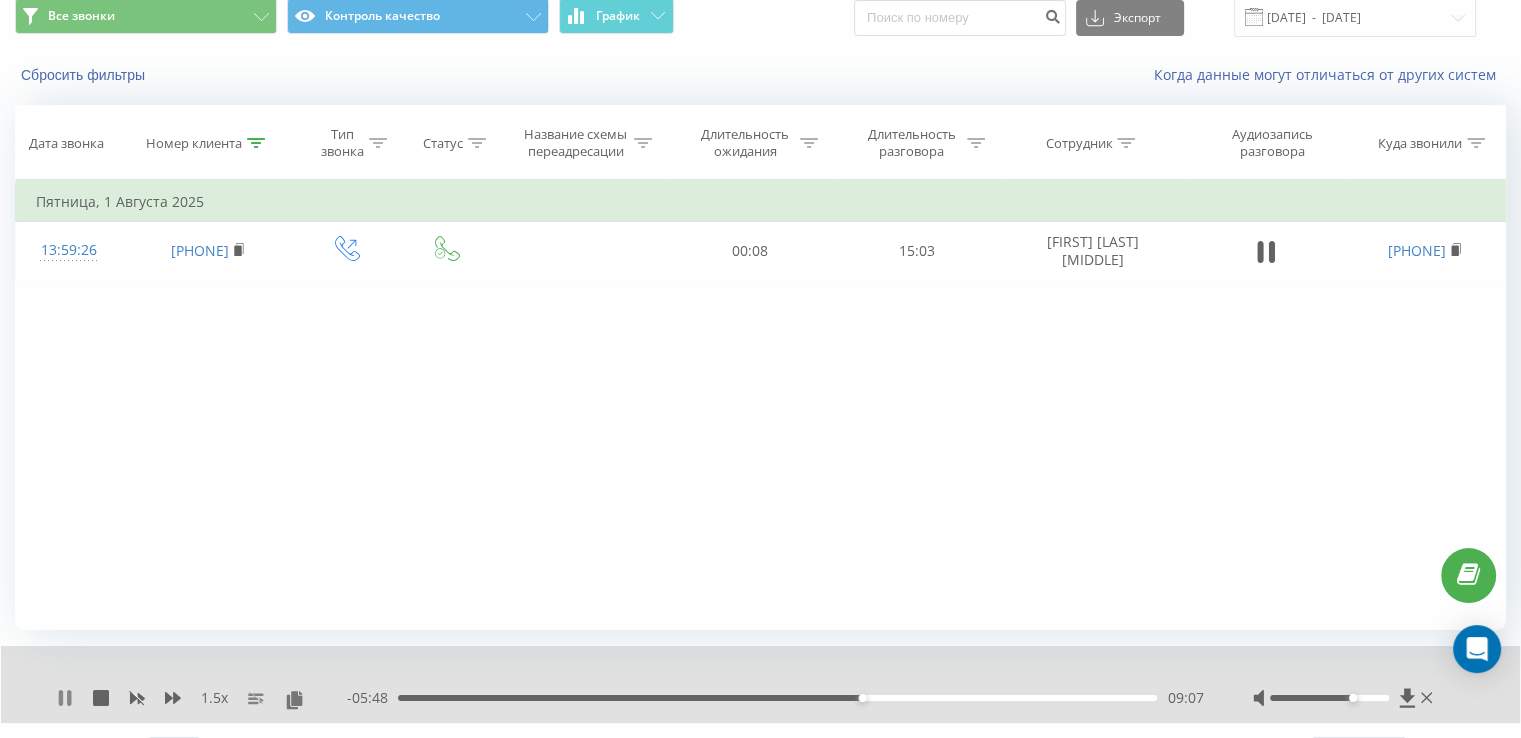 click 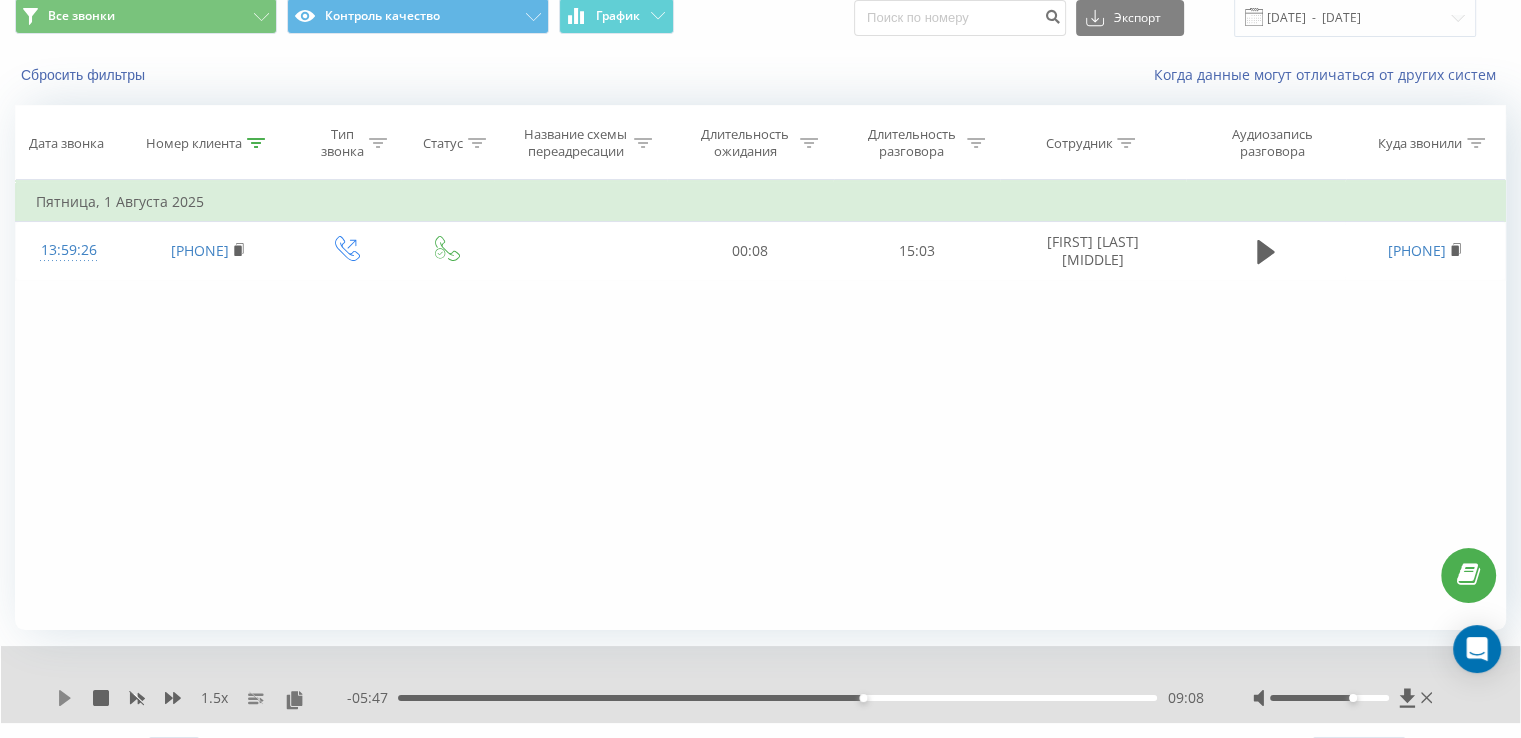 click 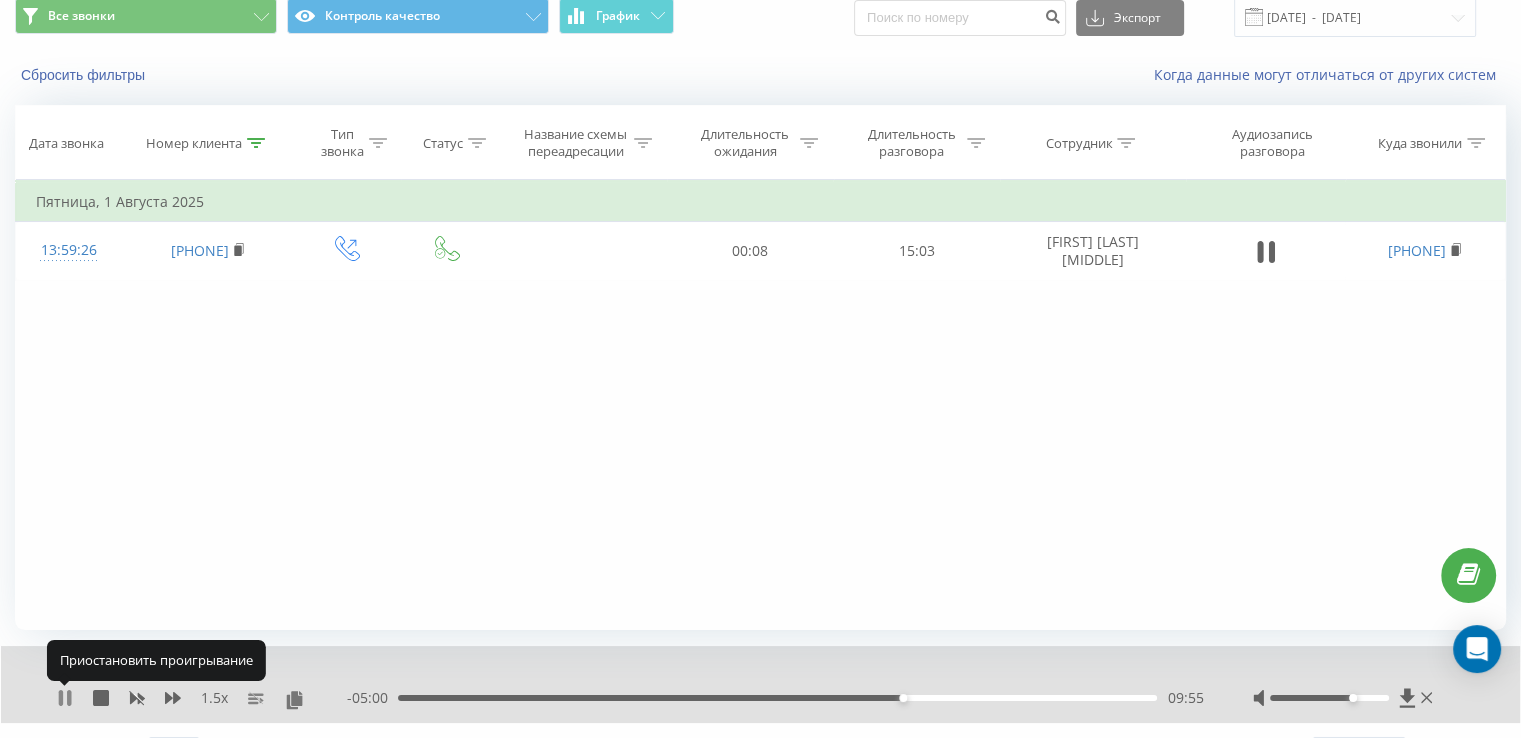 click 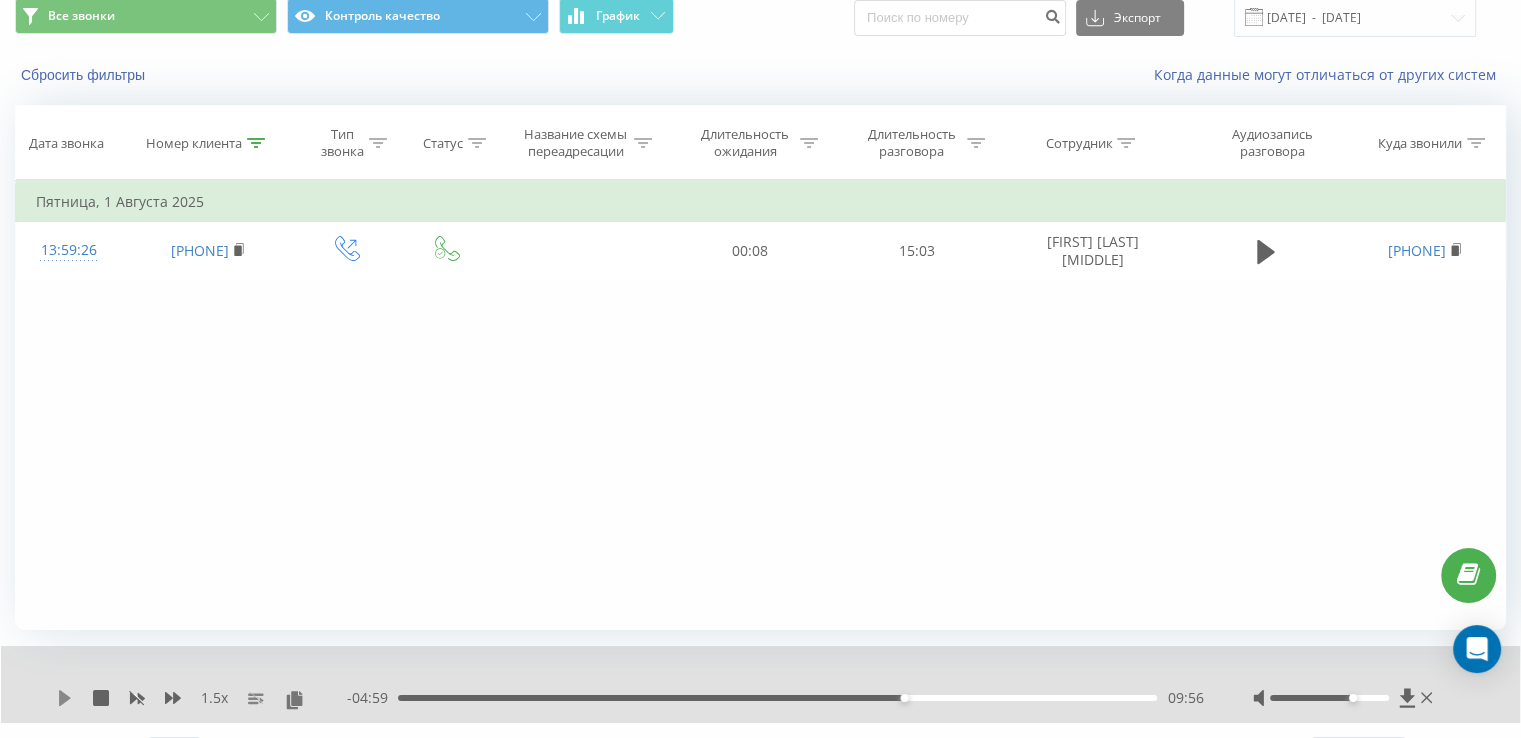 click 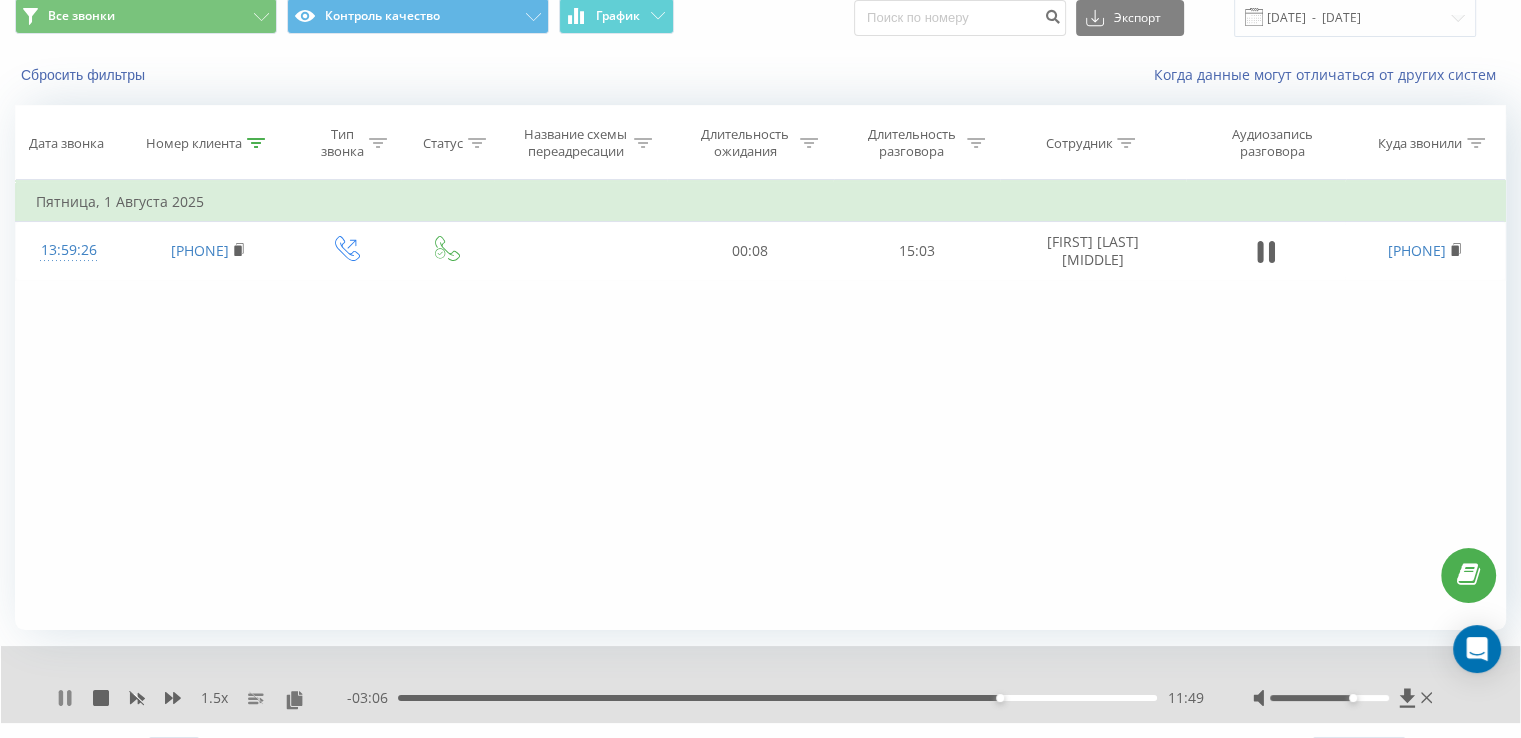 click 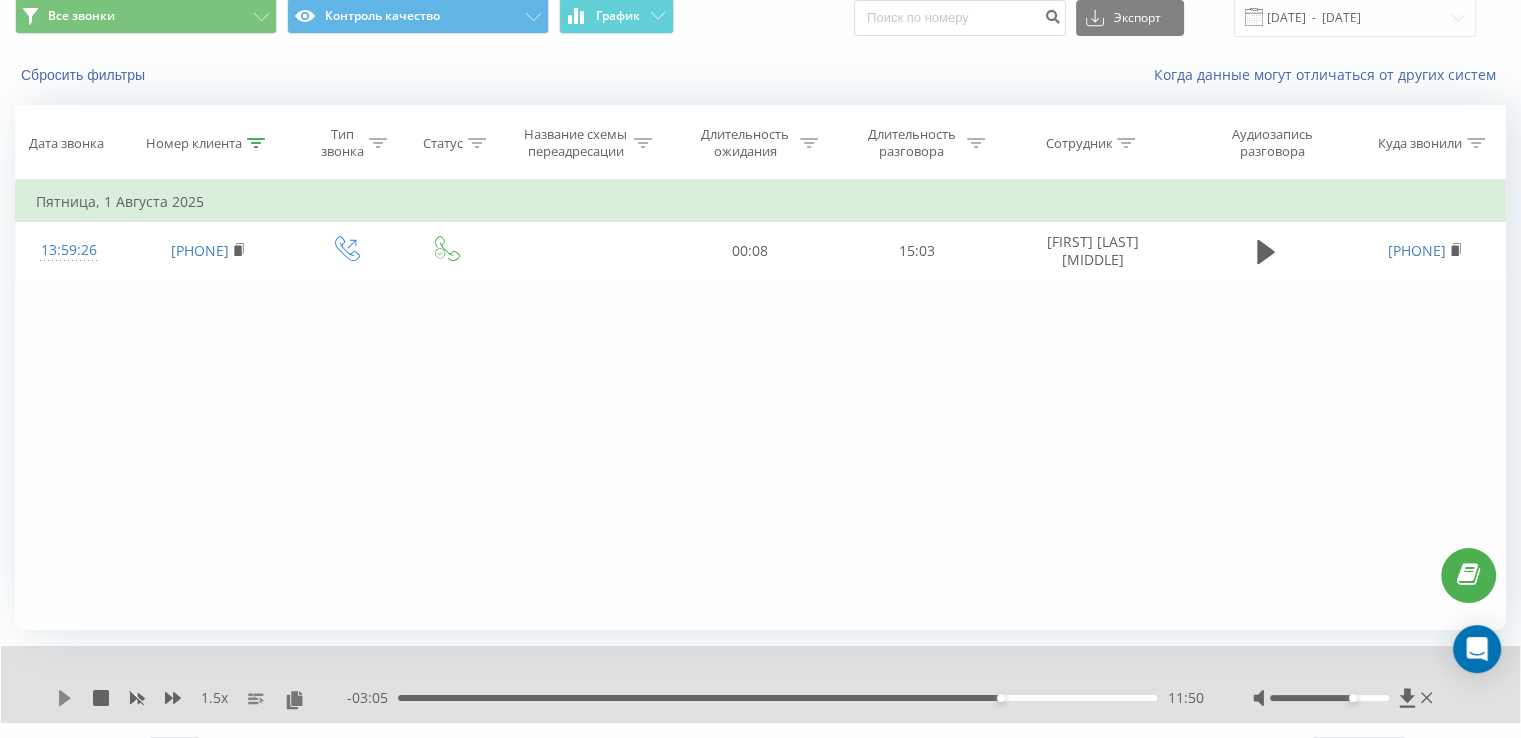 click 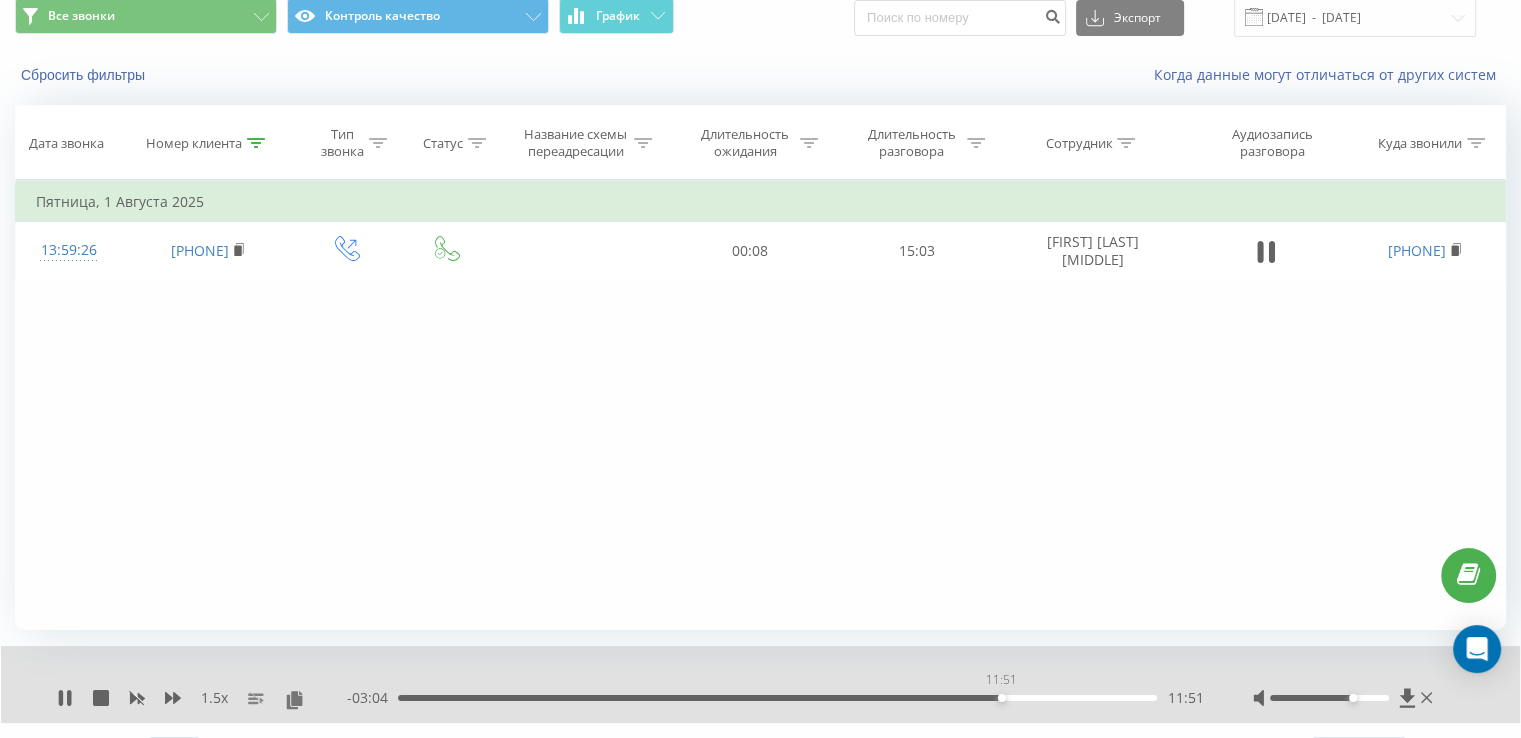 click on "11:51" at bounding box center [777, 698] 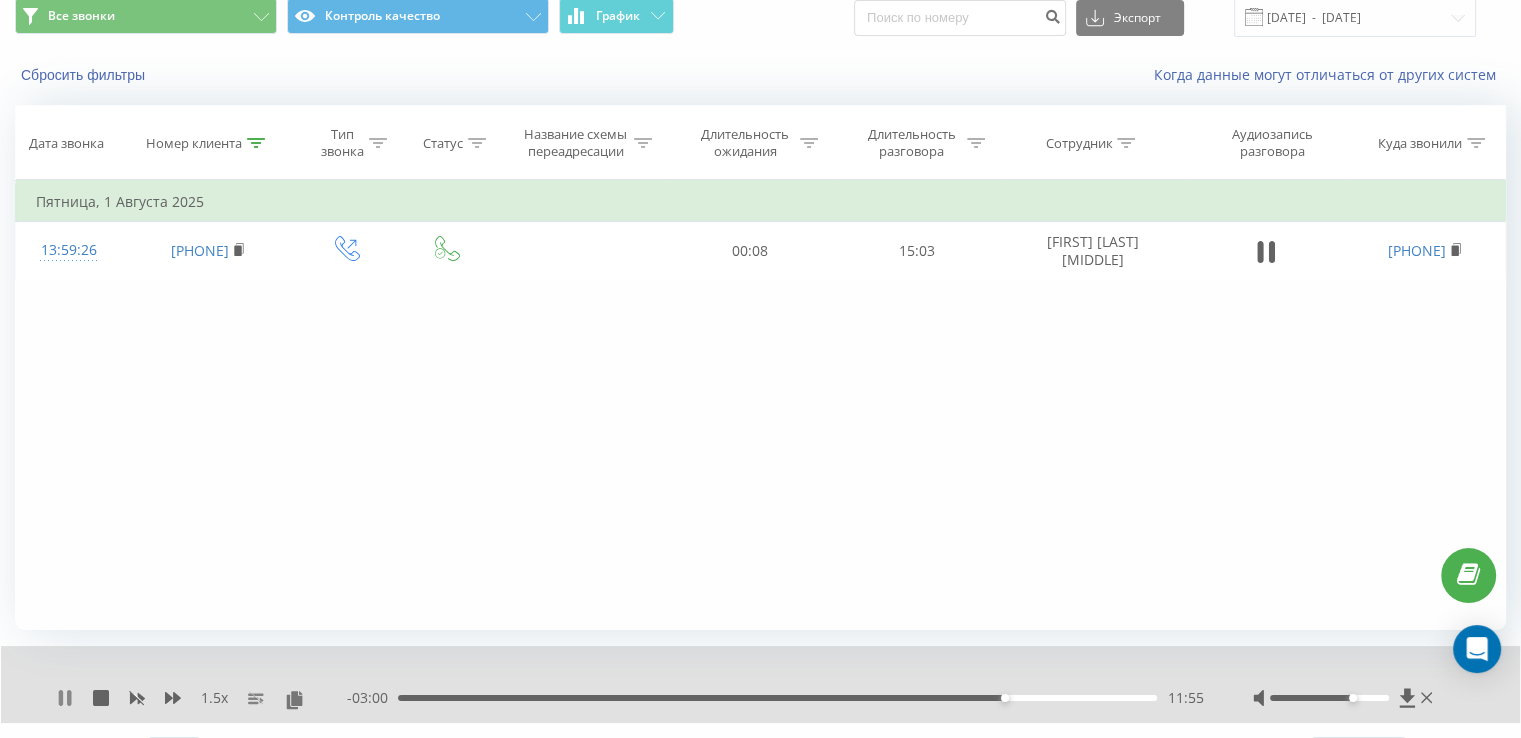 click 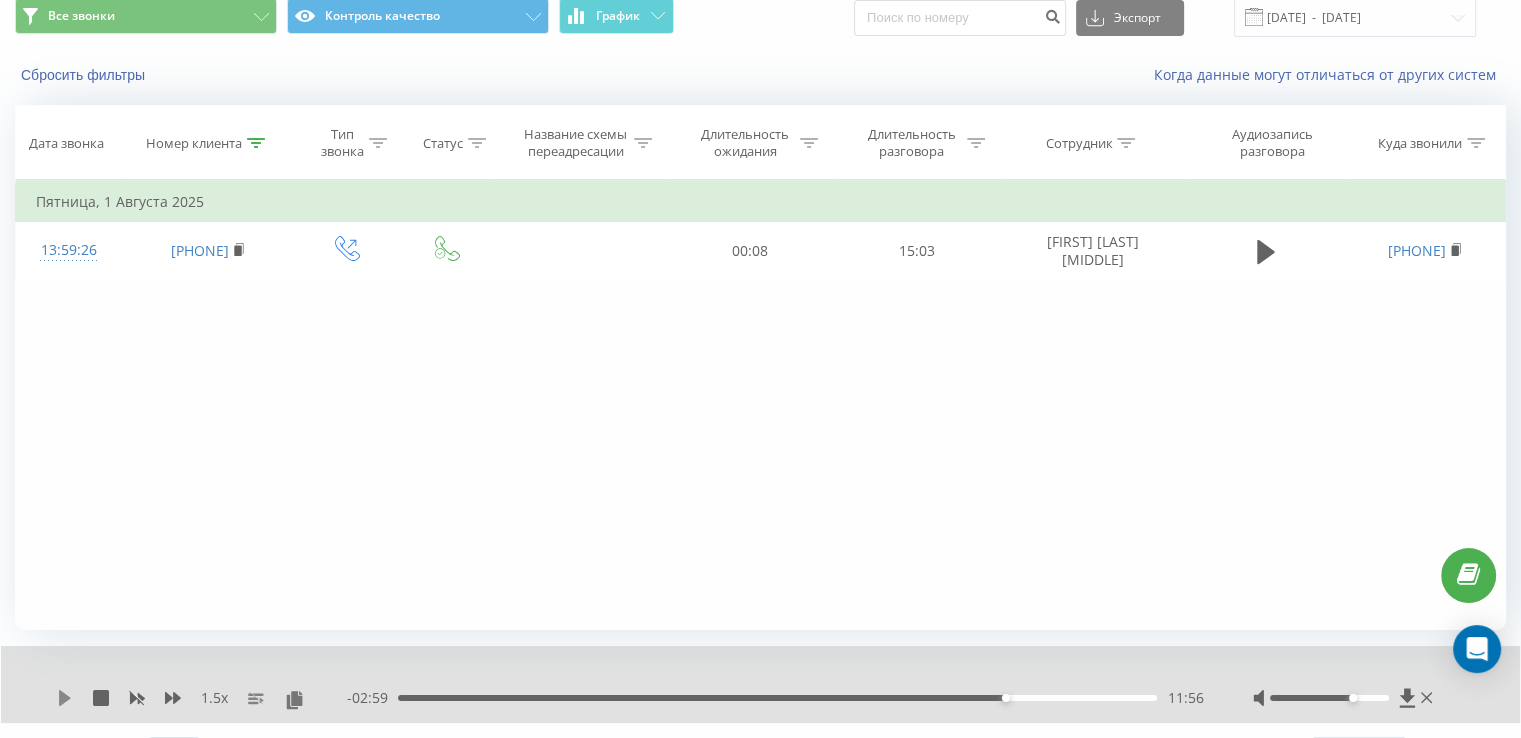 click 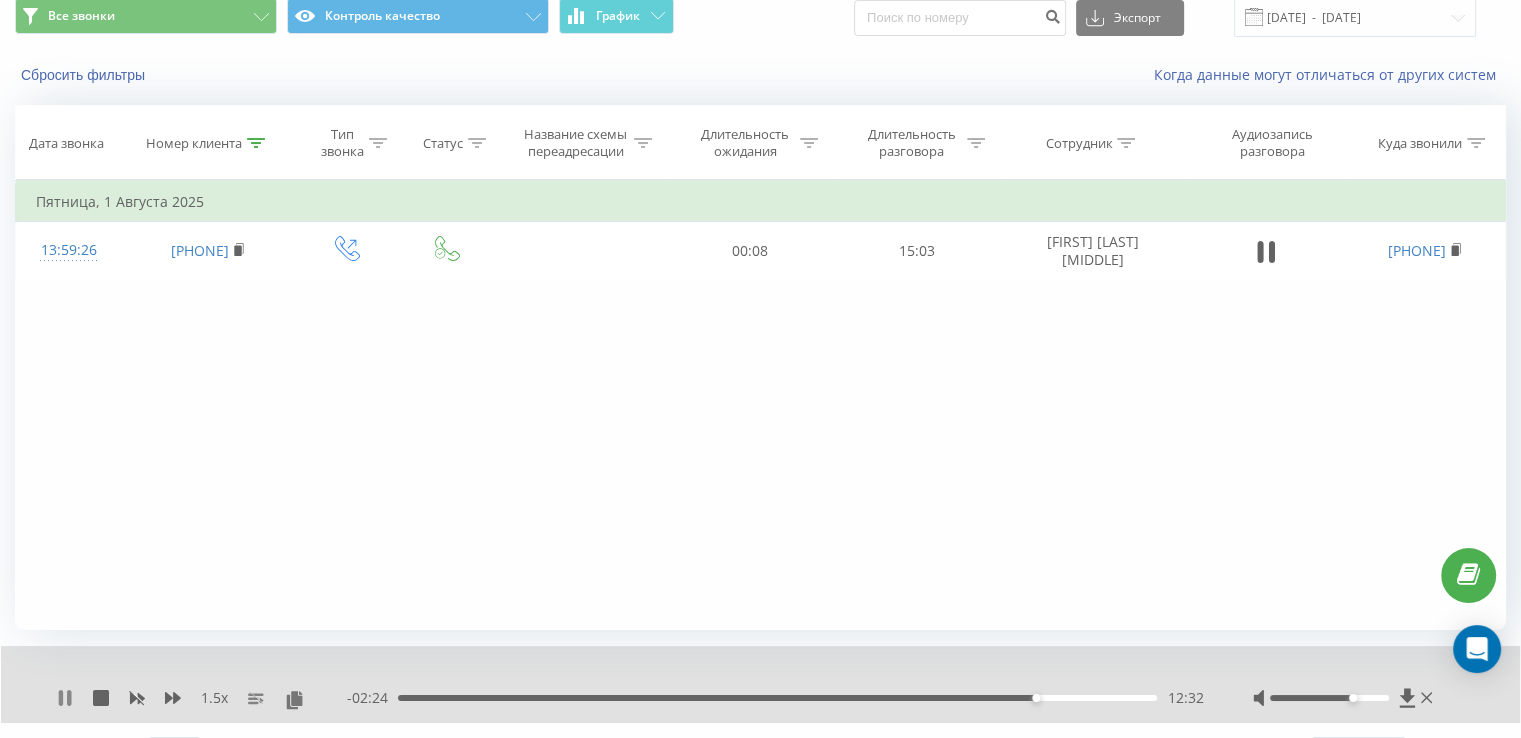 click 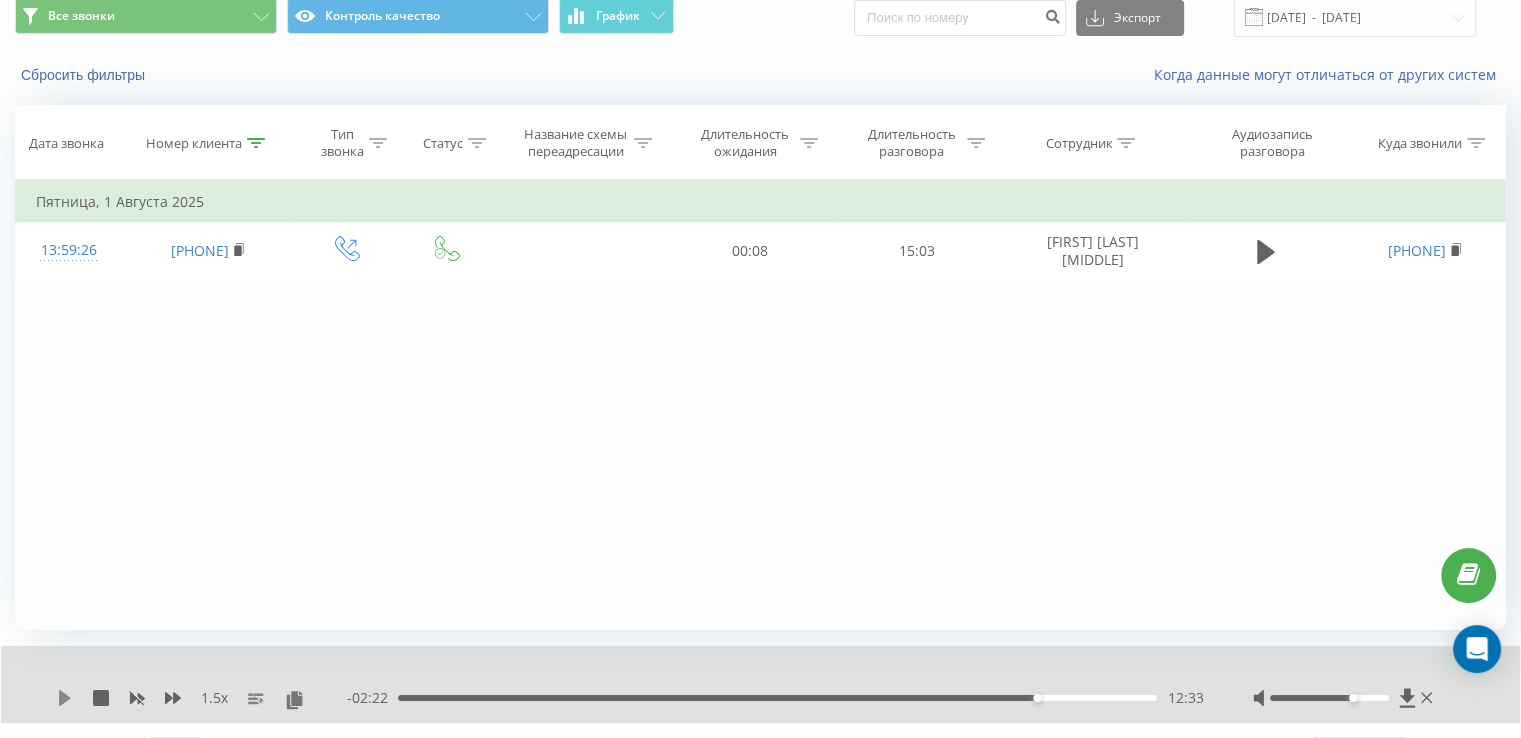 click 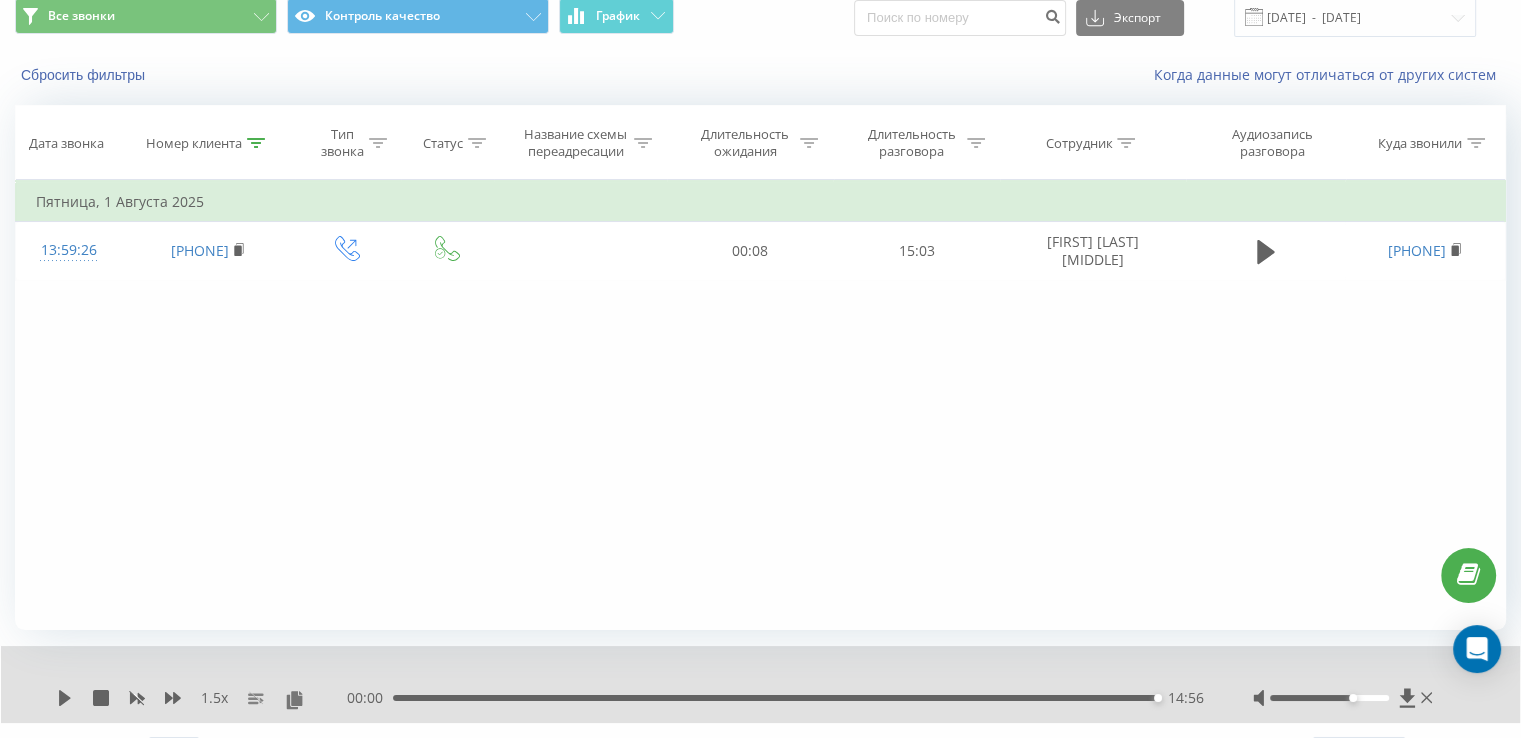 click 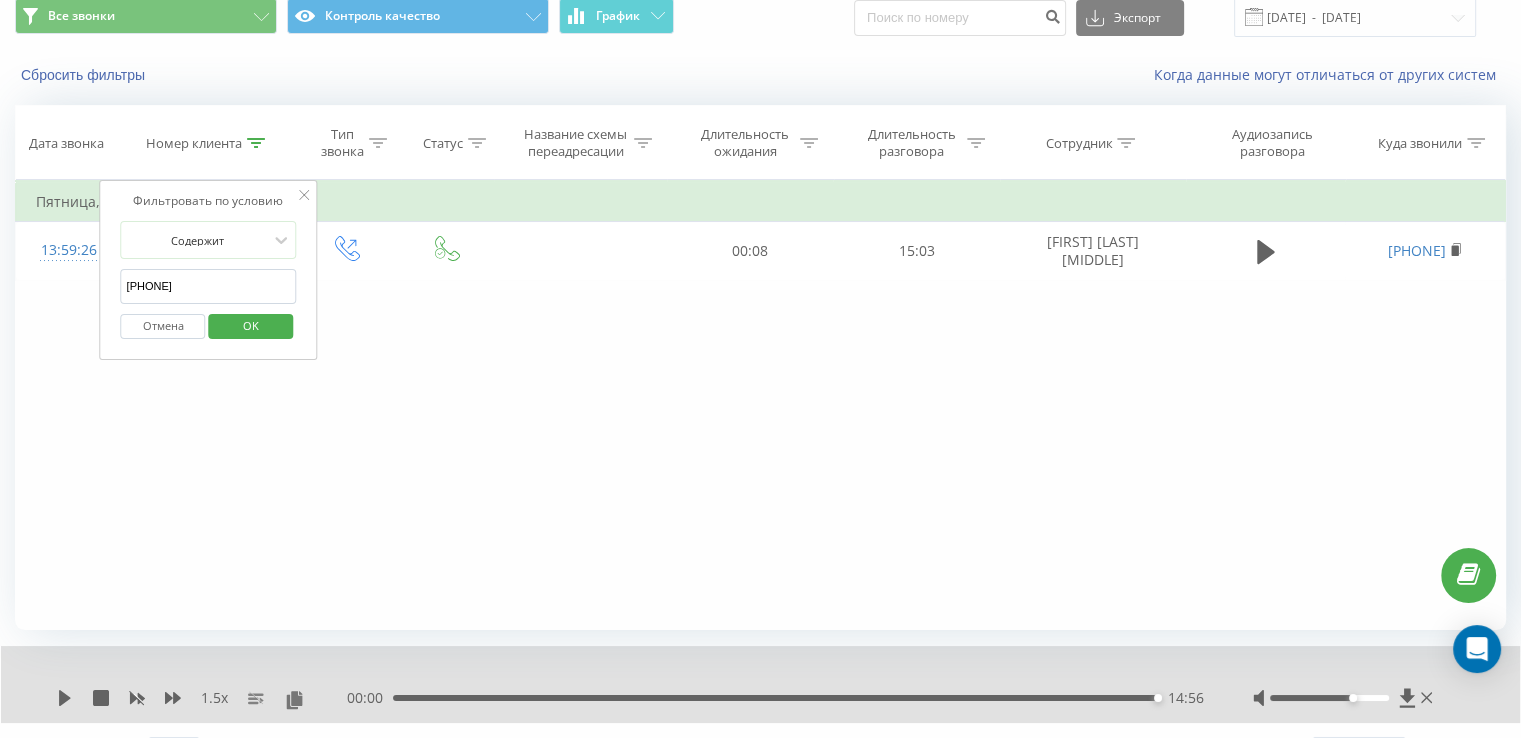 click on "[PHONE]" at bounding box center [209, 286] 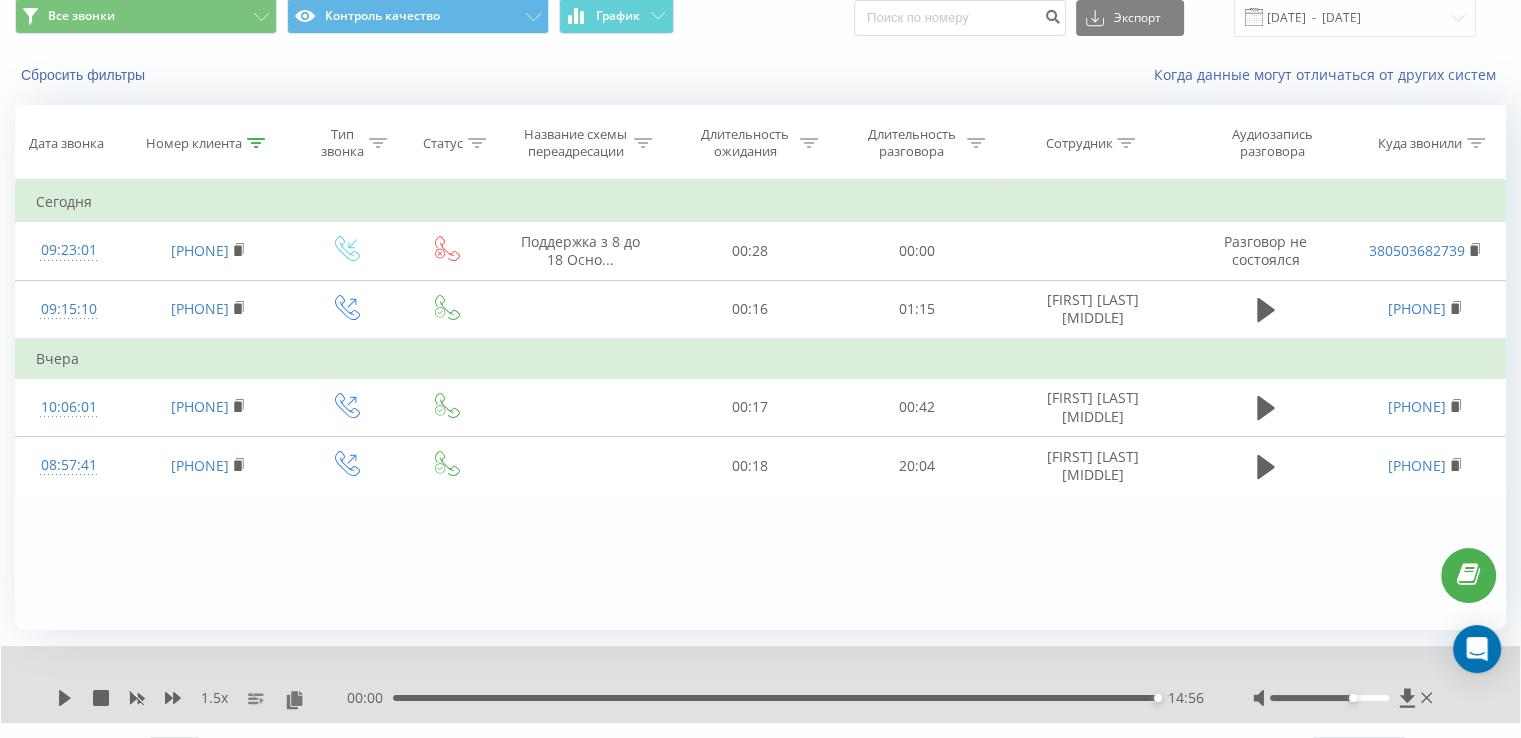 click on "Номер клиента" at bounding box center [208, 143] 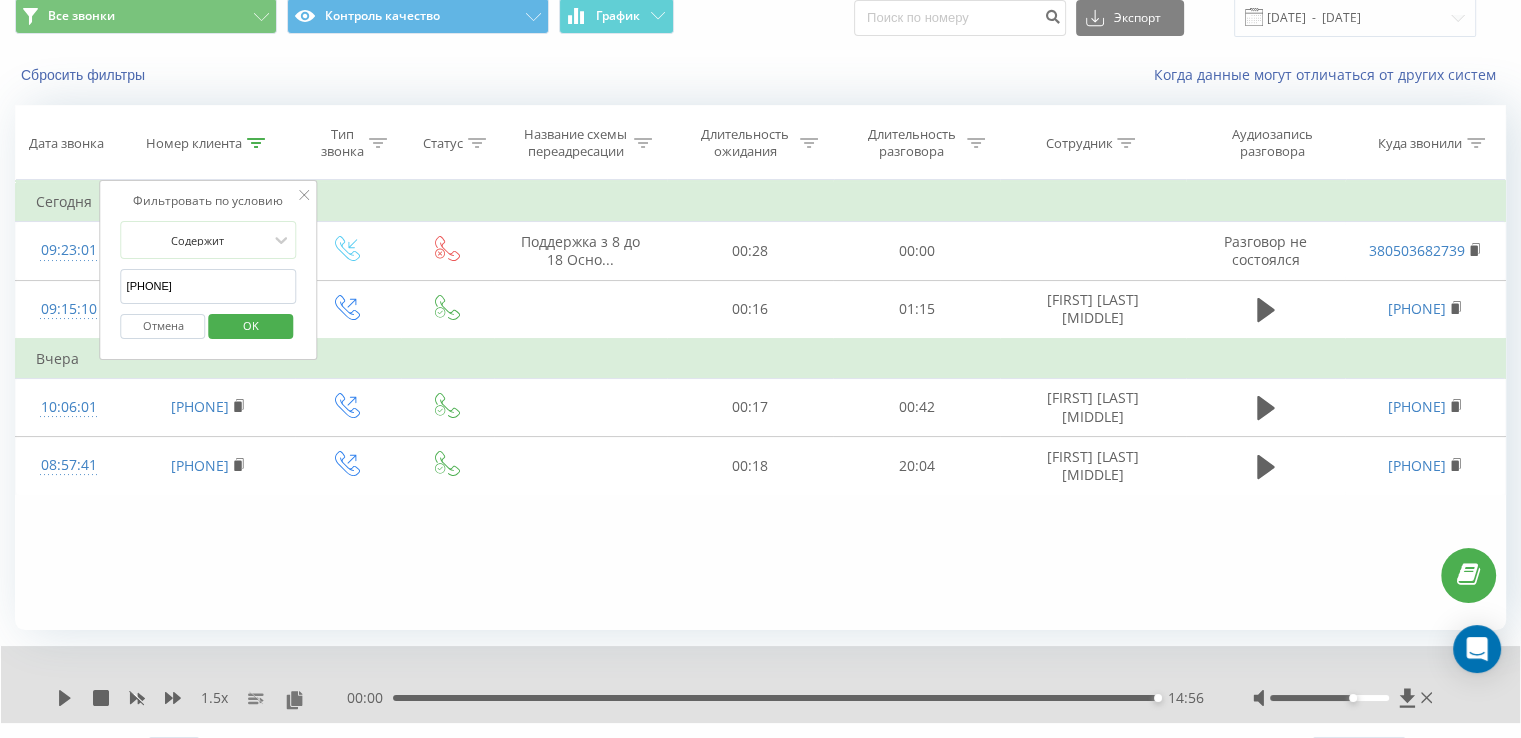 click on "[PHONE]" at bounding box center [209, 286] 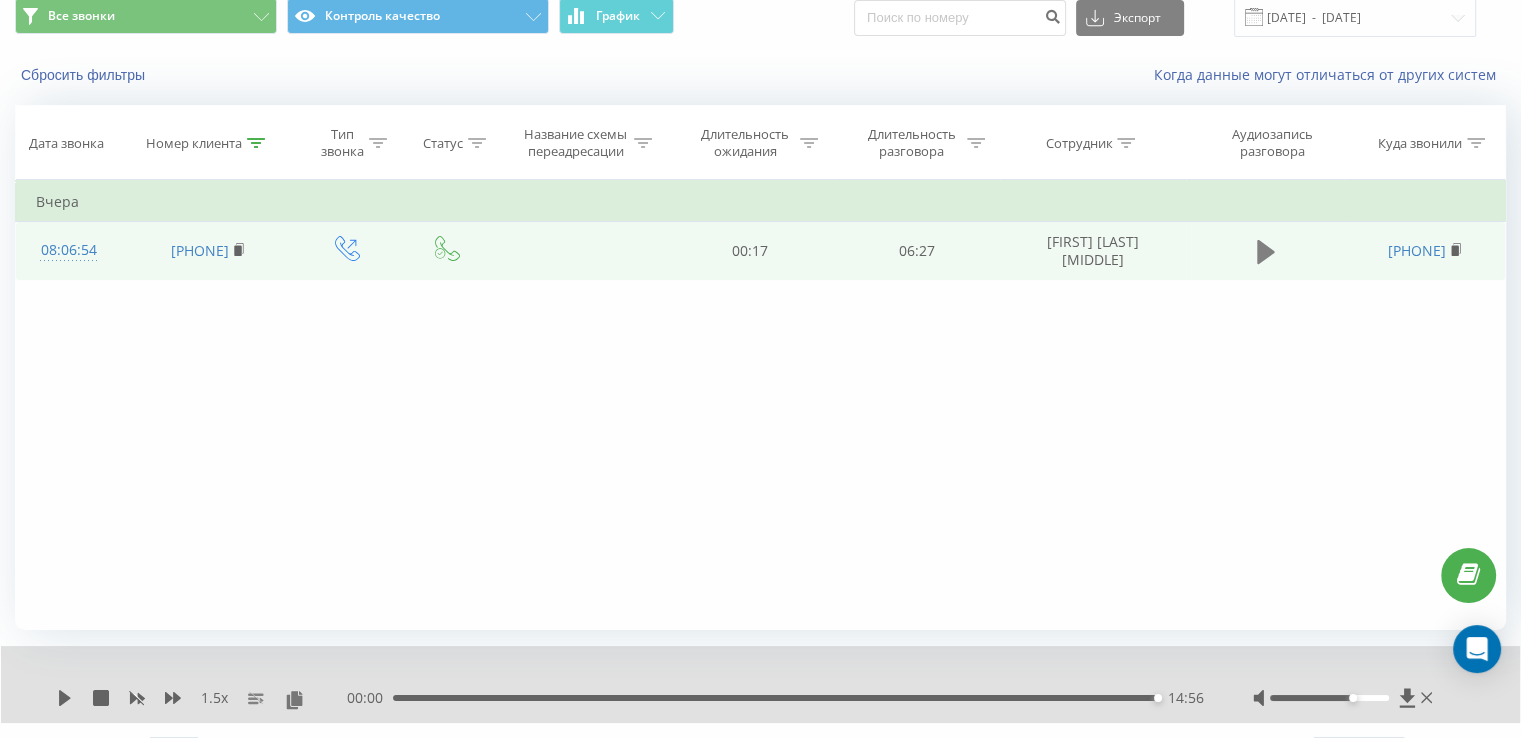 click 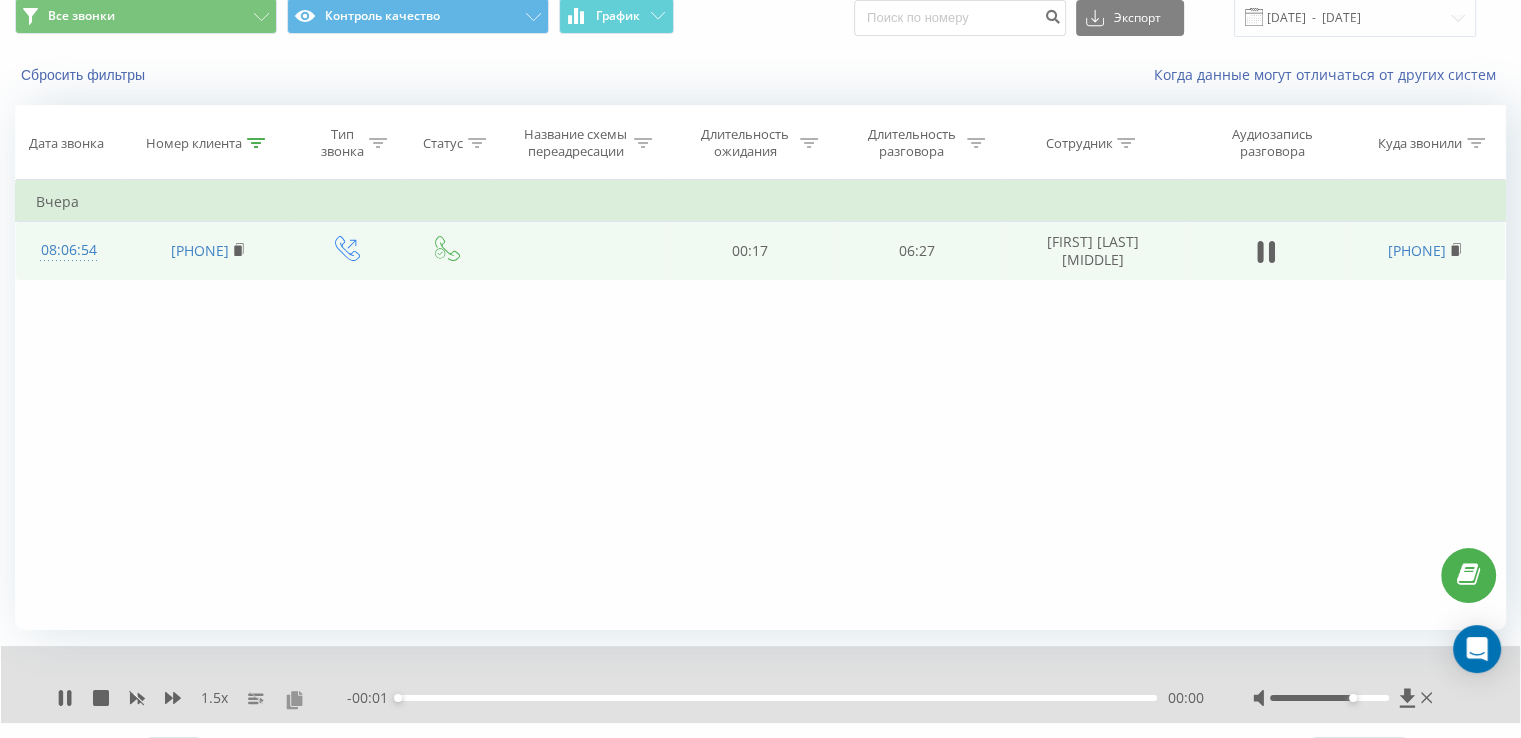 drag, startPoint x: 294, startPoint y: 700, endPoint x: 289, endPoint y: 73, distance: 627.01996 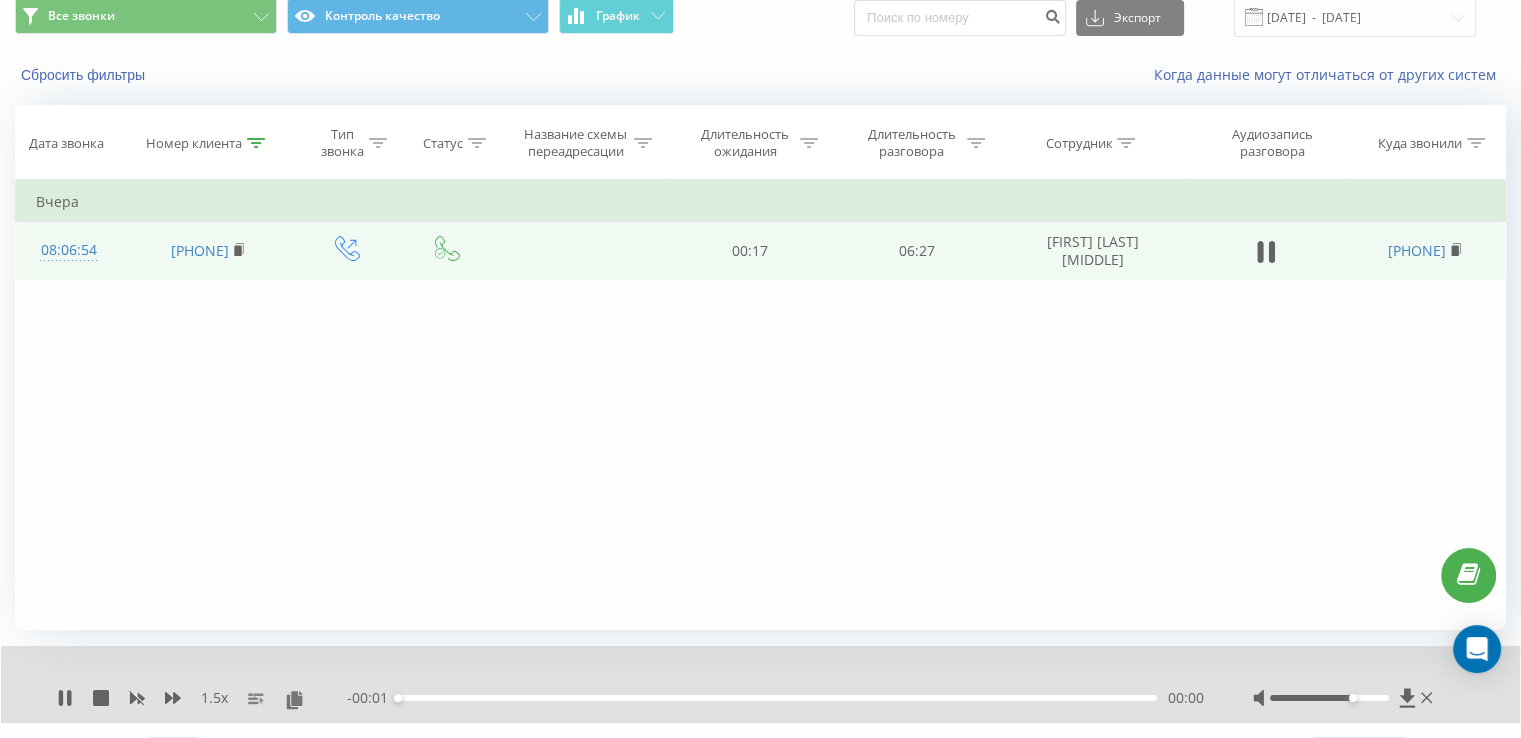 click at bounding box center (294, 699) 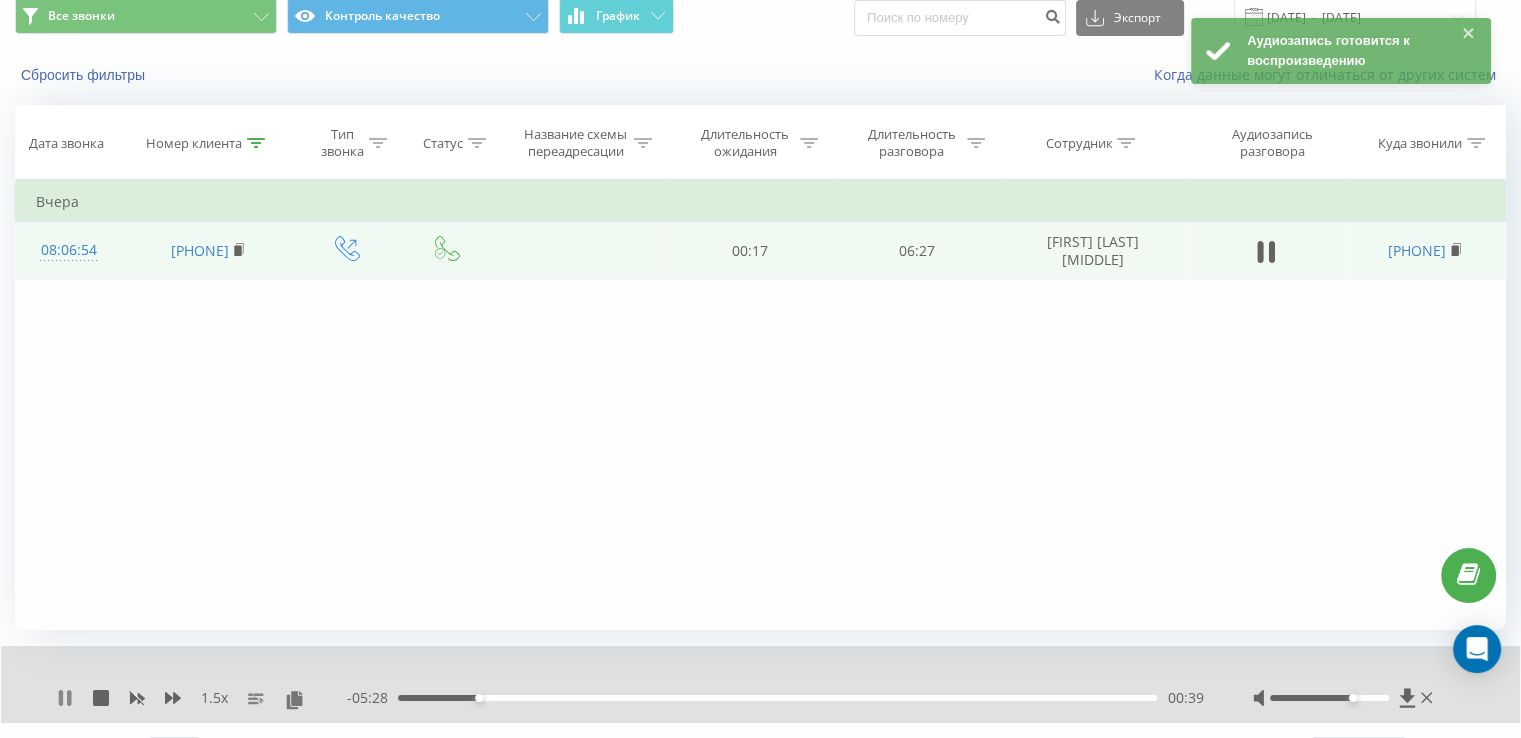 click 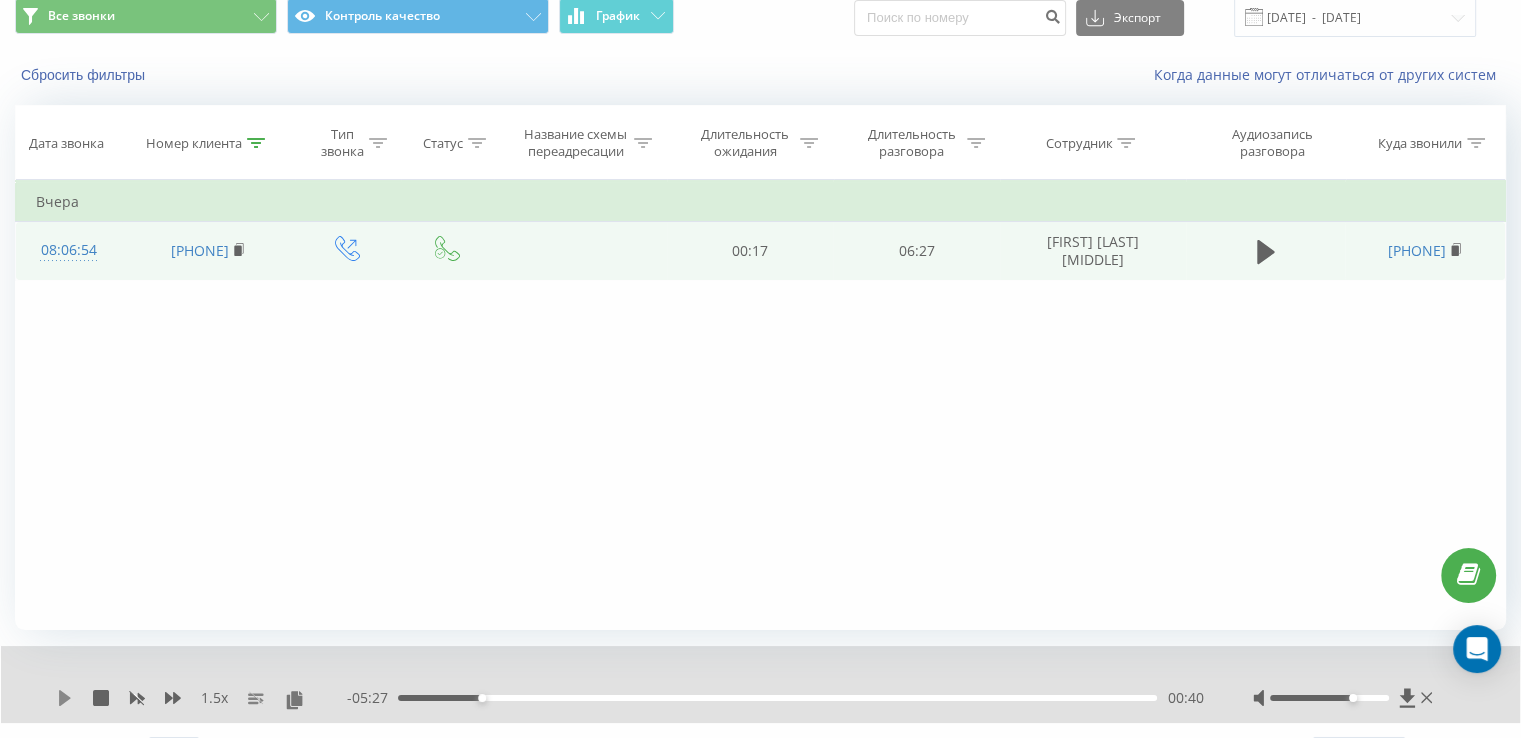 click 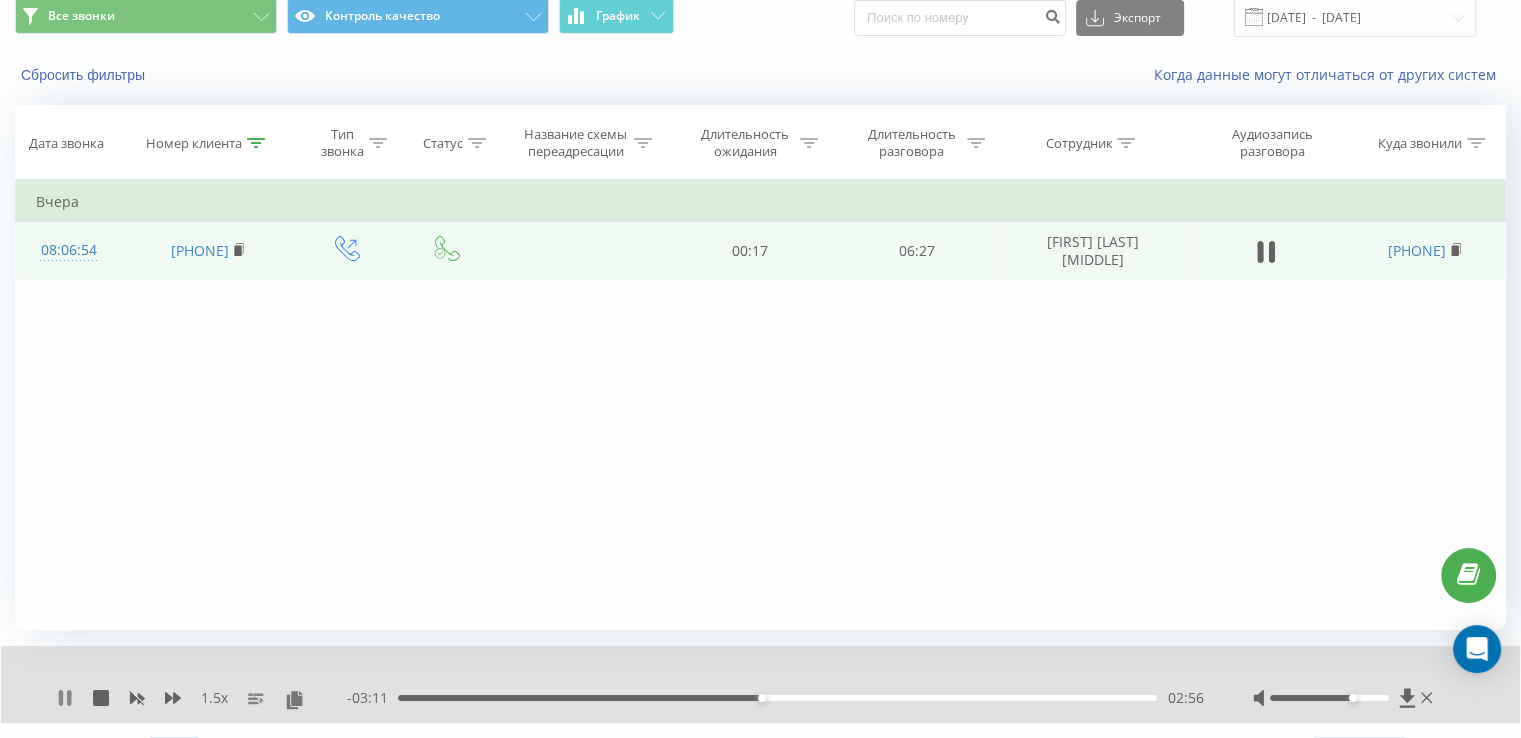 click 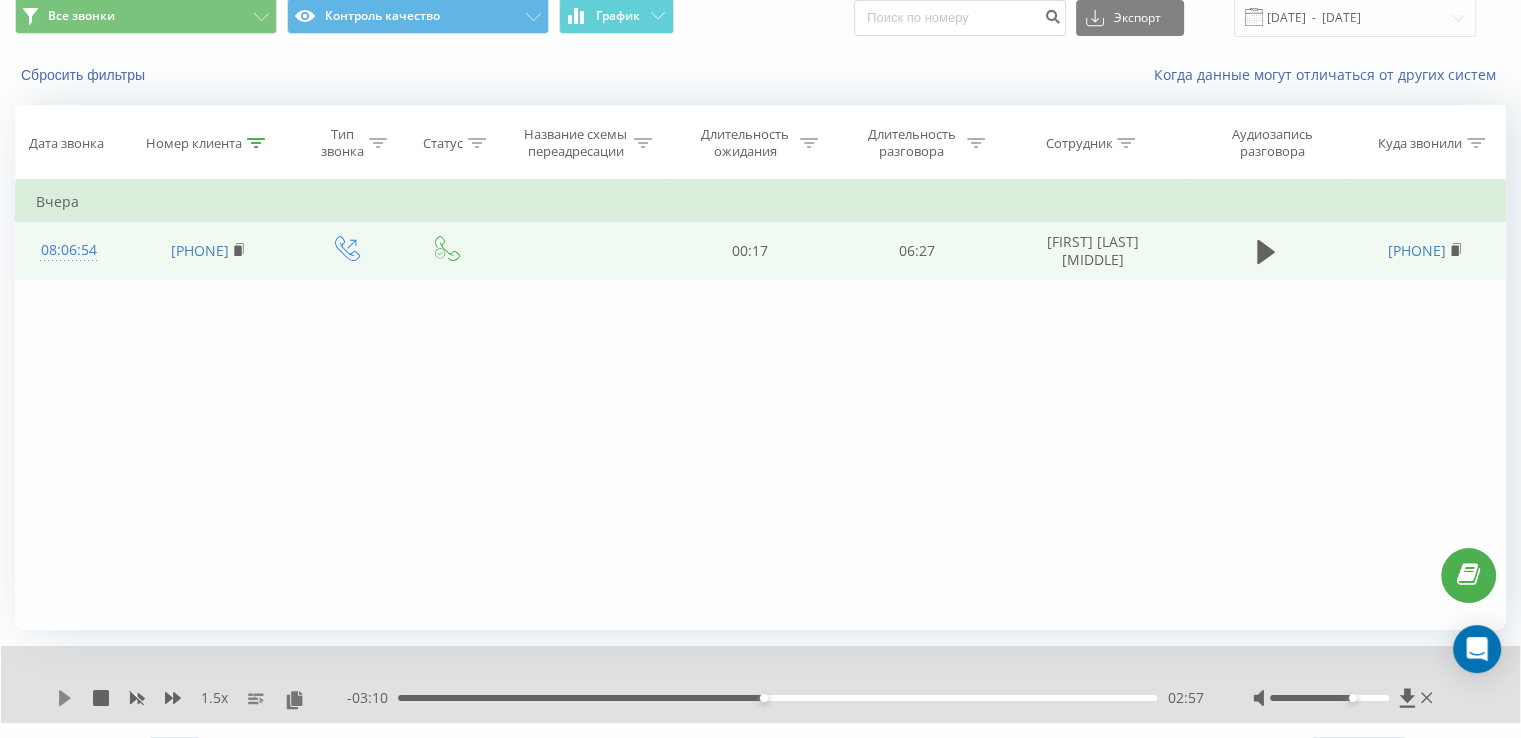 click 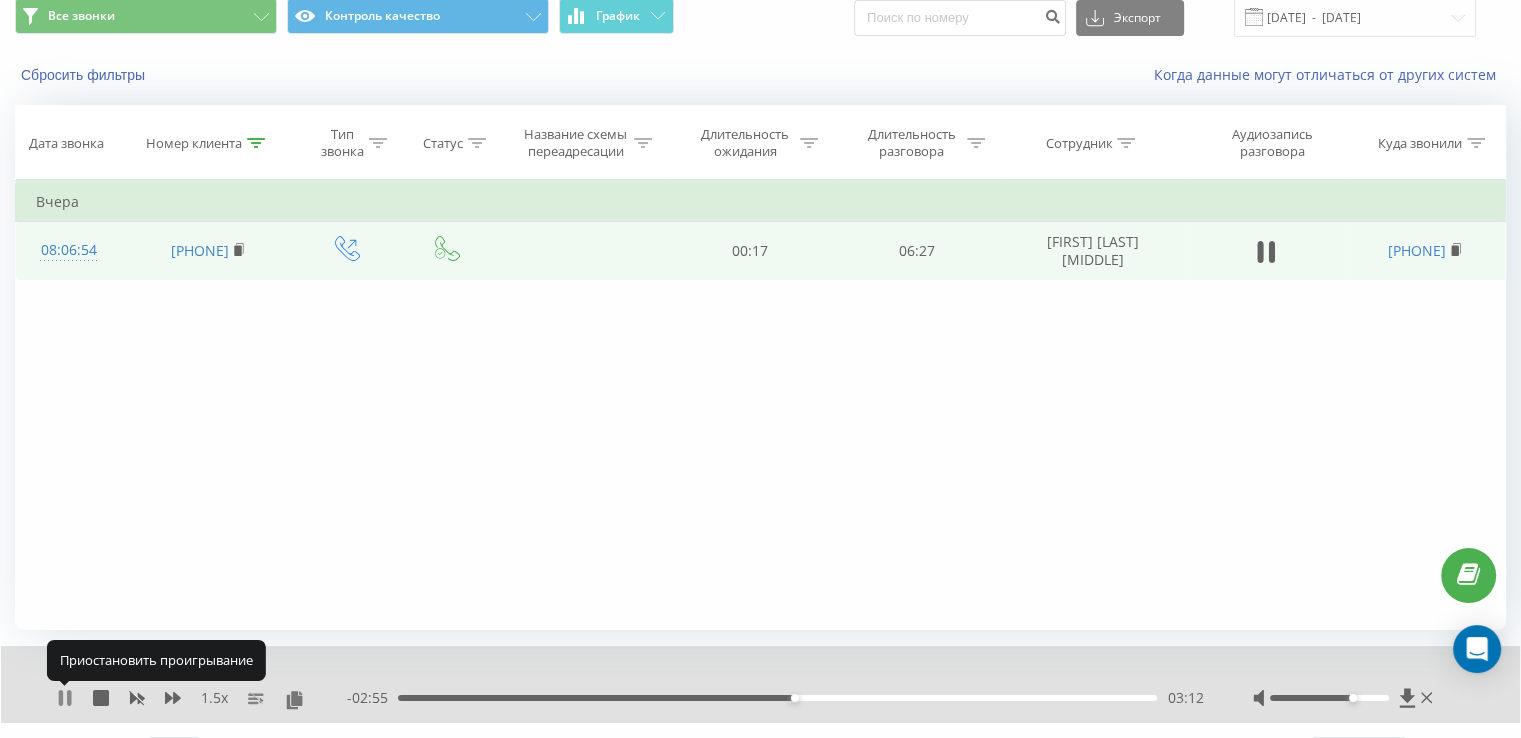 click 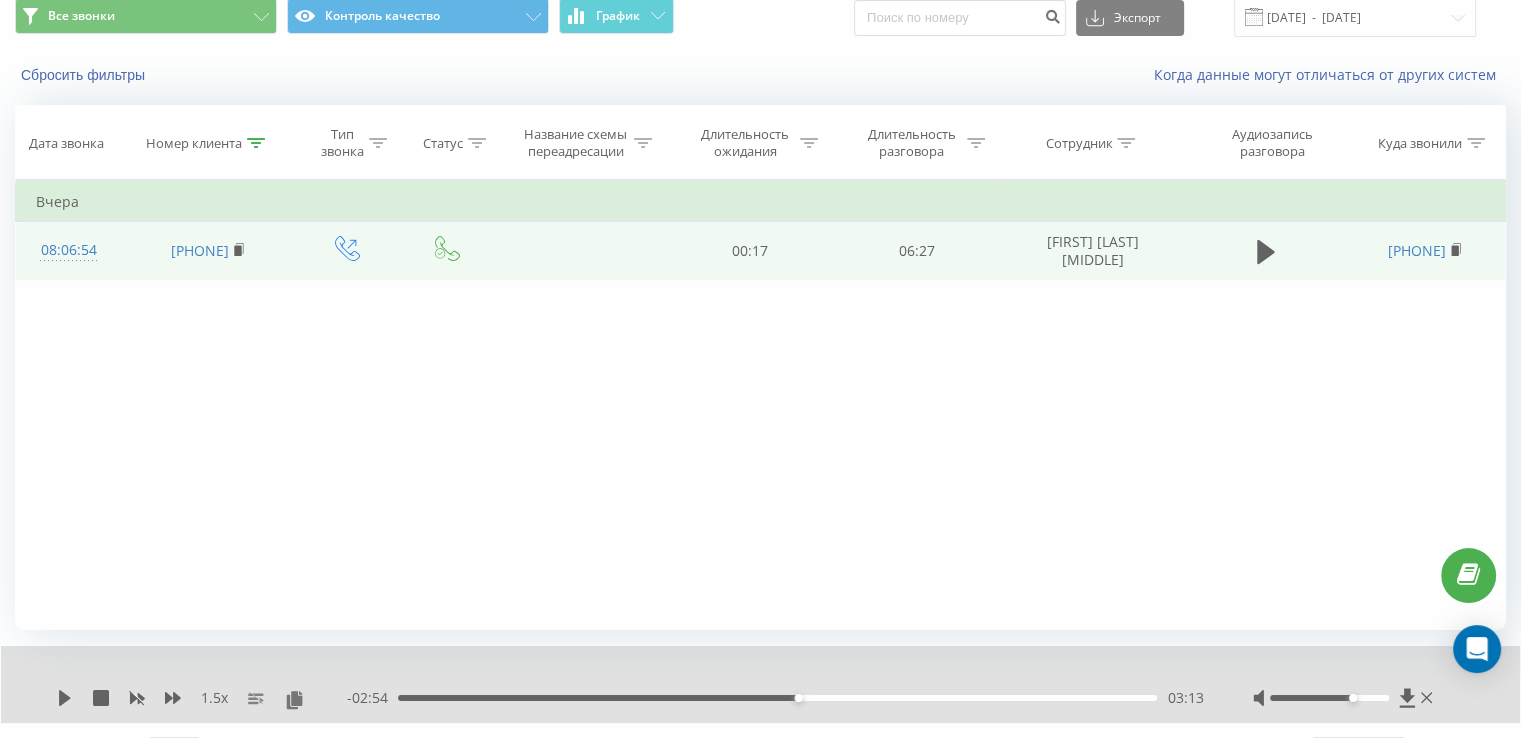 click on "1.5 x  - 02:54 03:13   03:13" at bounding box center [760, 684] 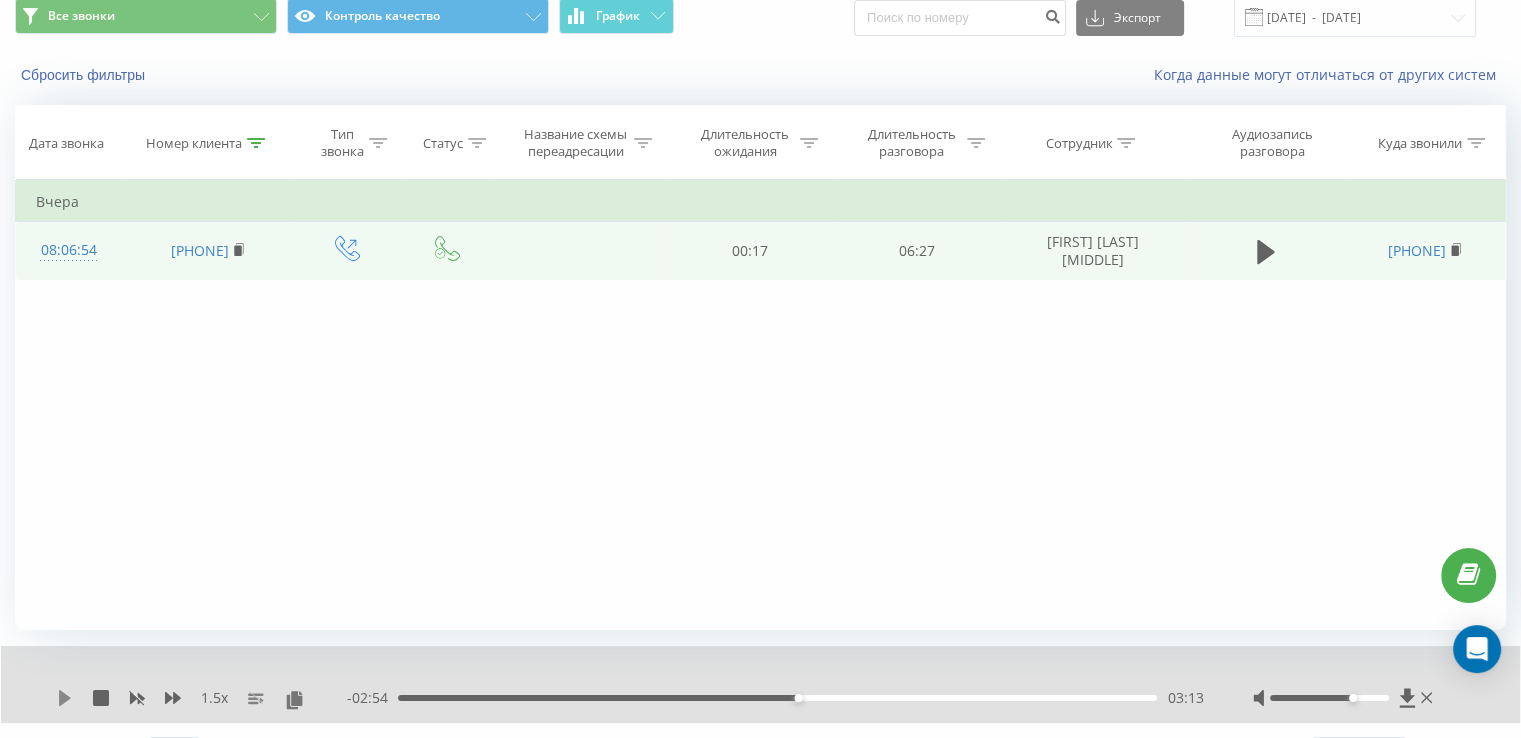 click 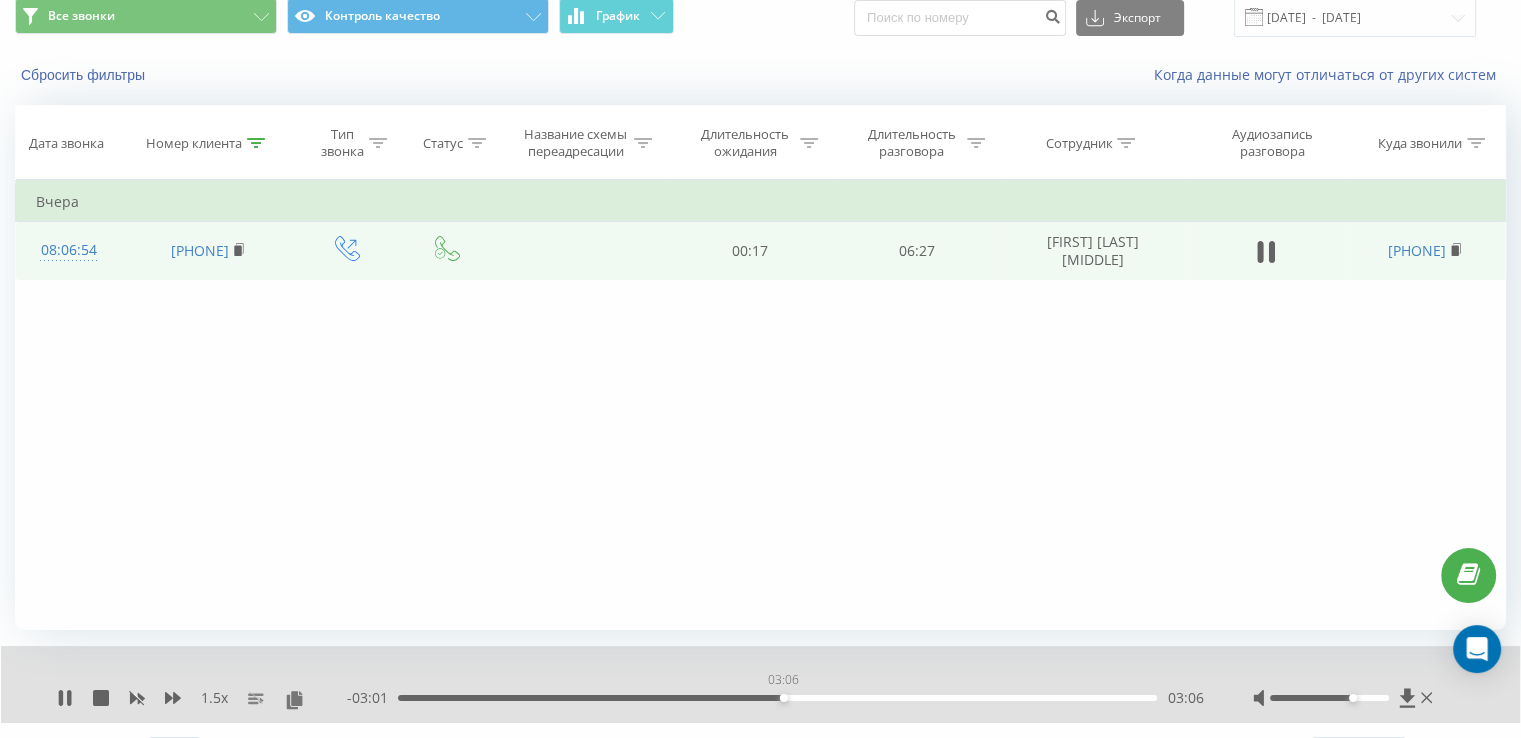 click on "03:06" at bounding box center [777, 698] 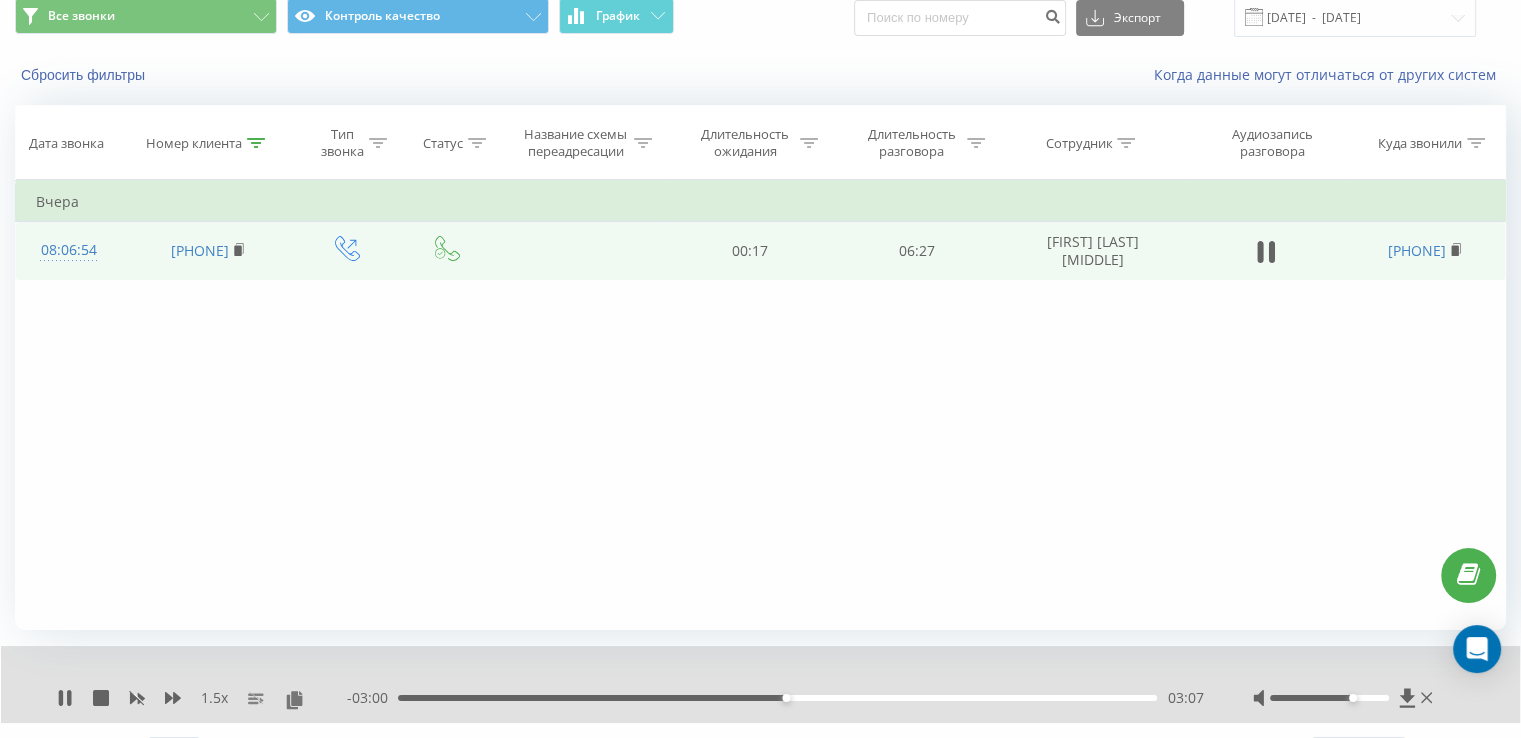 click on "- 03:00 03:07   03:07" at bounding box center (775, 698) 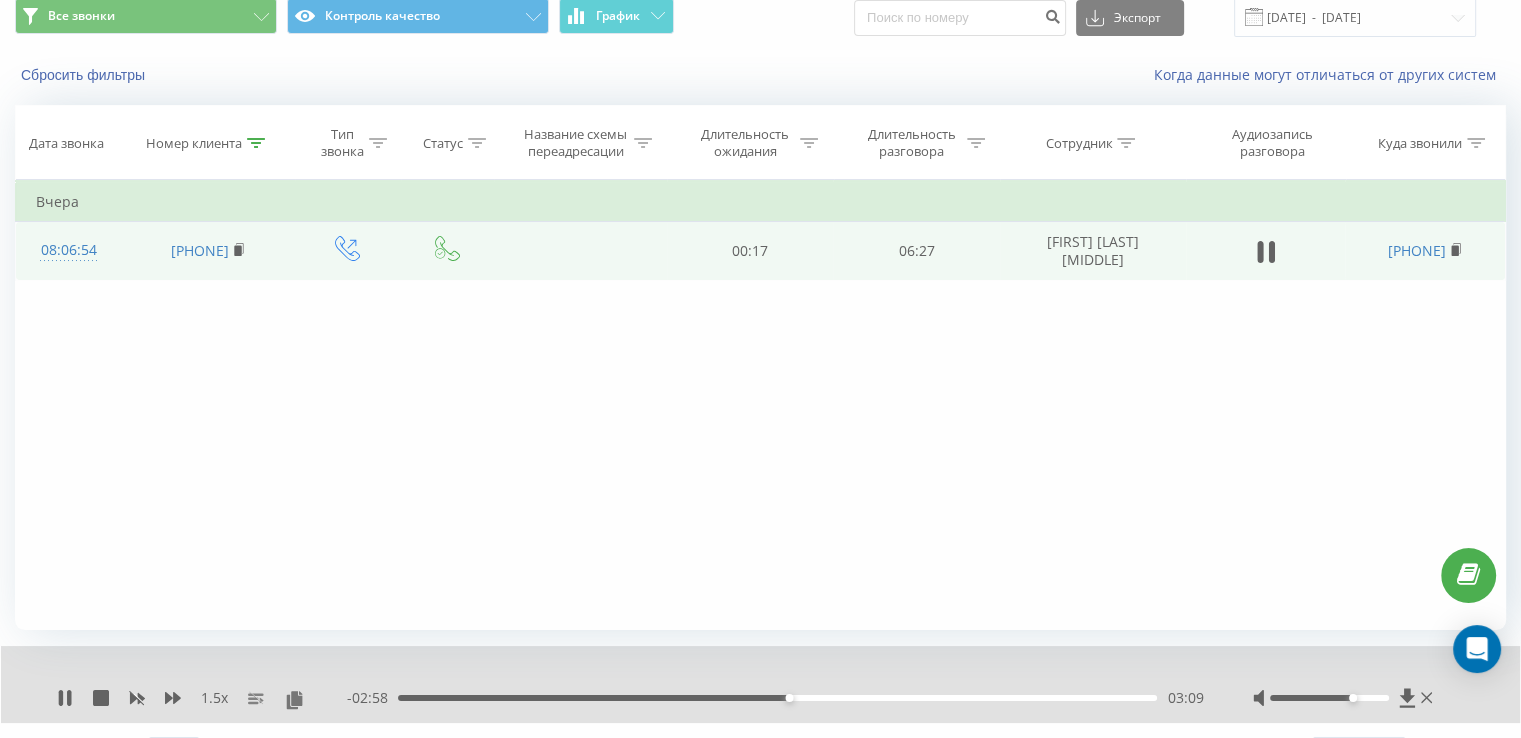 click on "03:09" at bounding box center [777, 698] 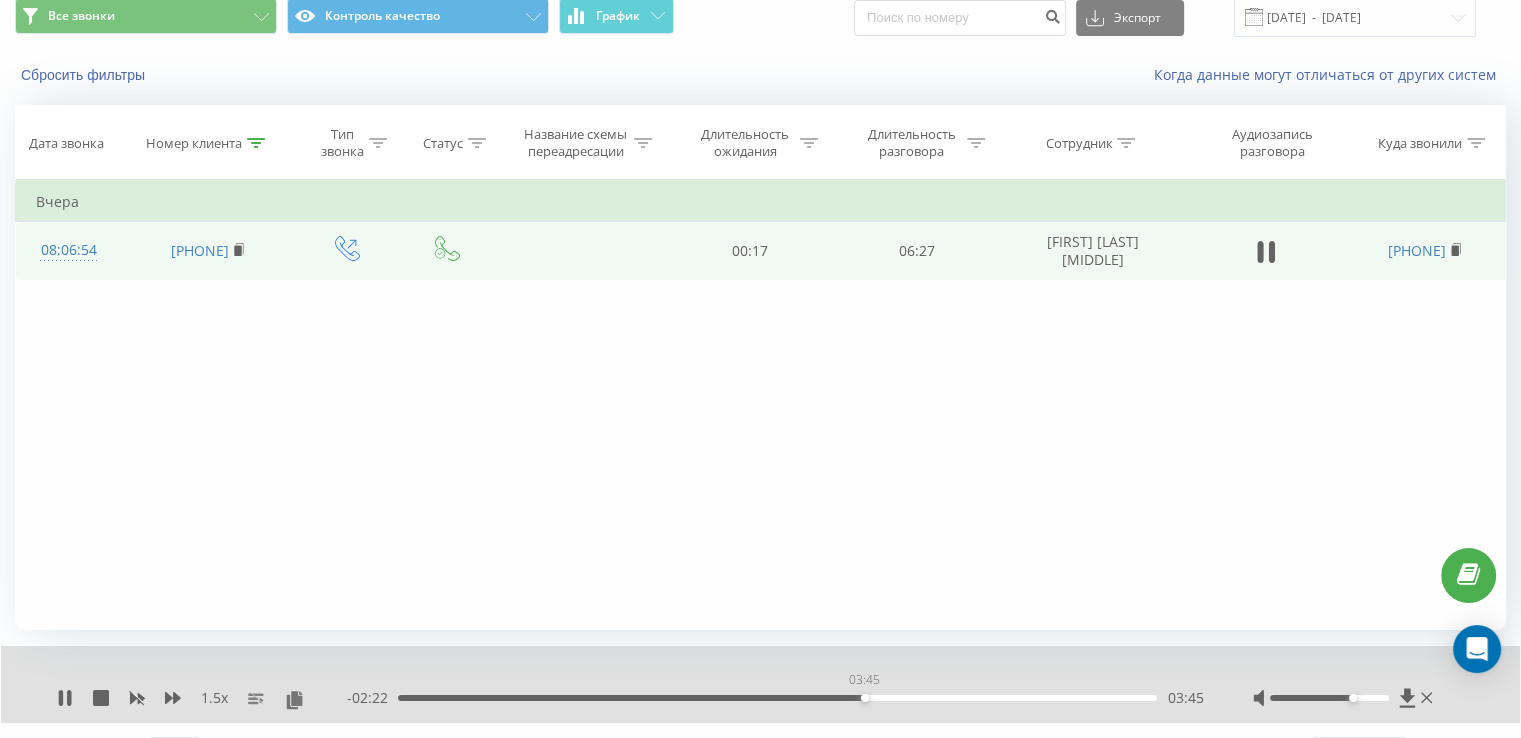 click on "03:45" at bounding box center (777, 698) 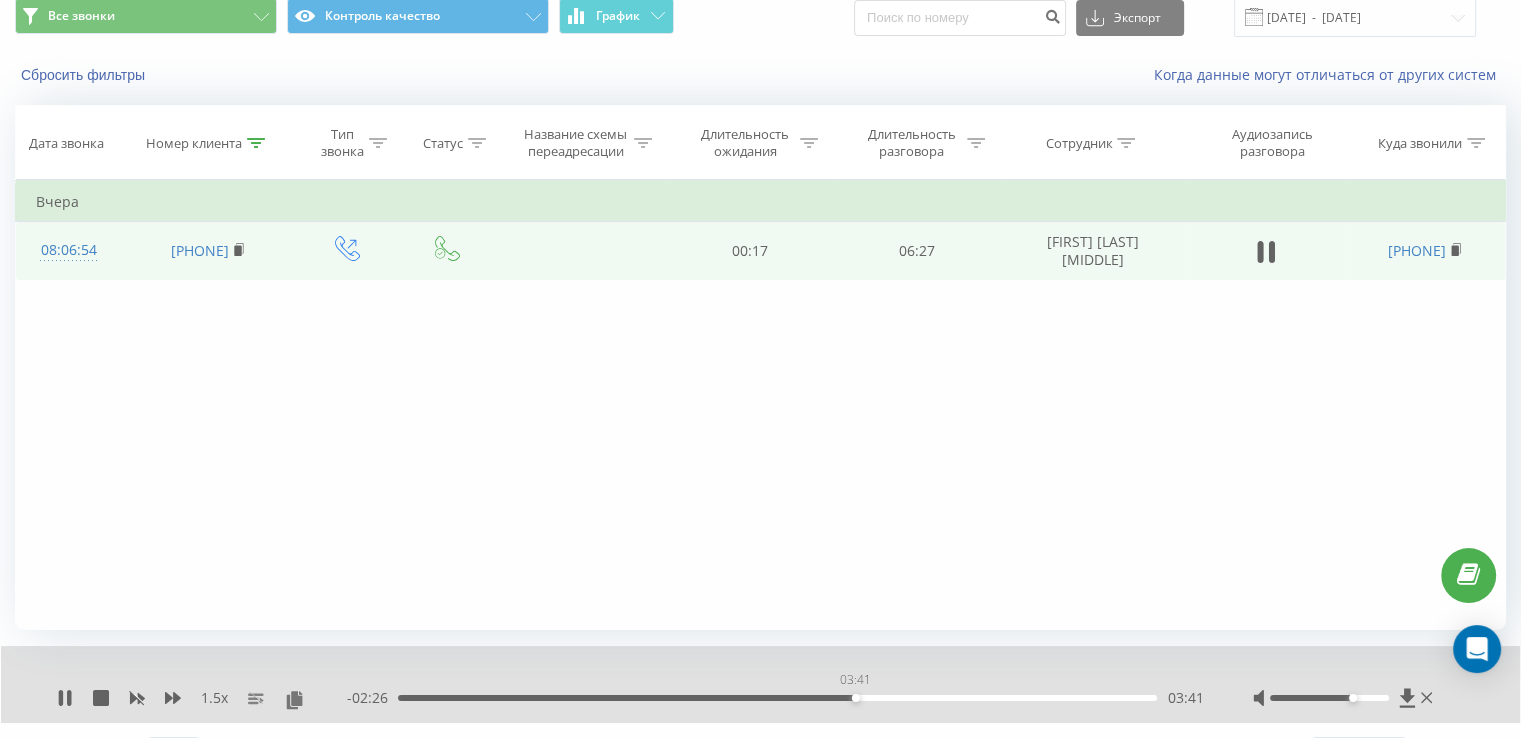 click on "03:41" at bounding box center (777, 698) 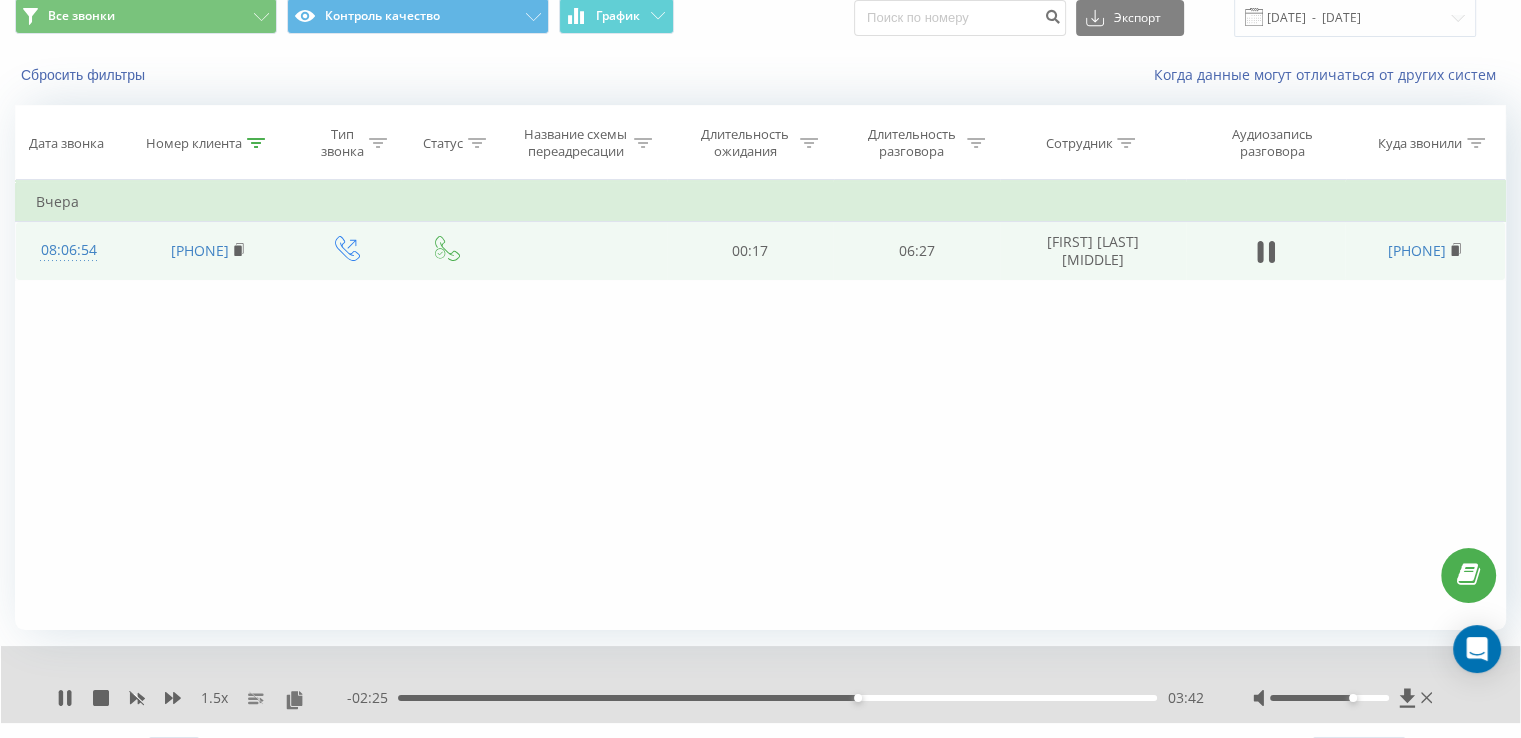 click on "03:42" at bounding box center [777, 698] 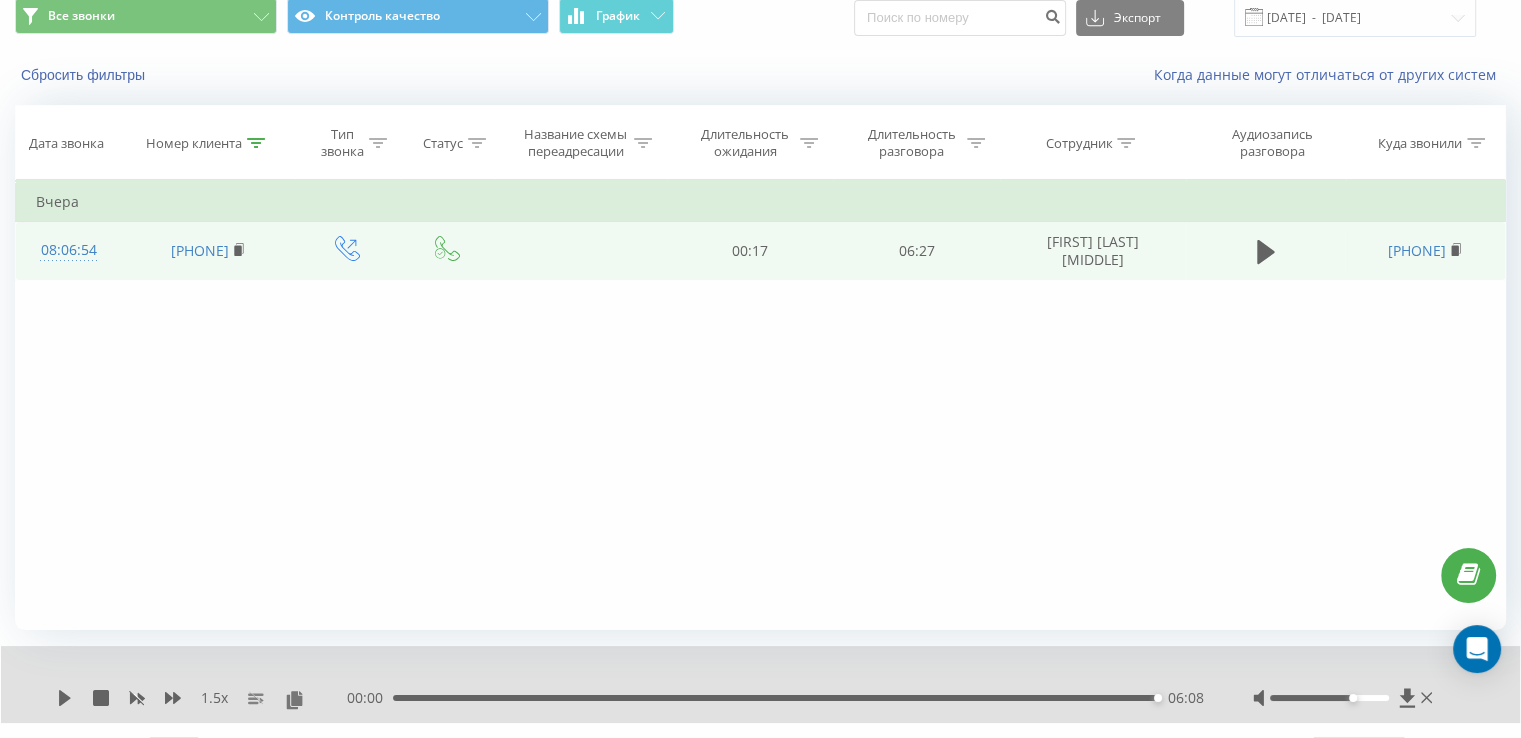 click 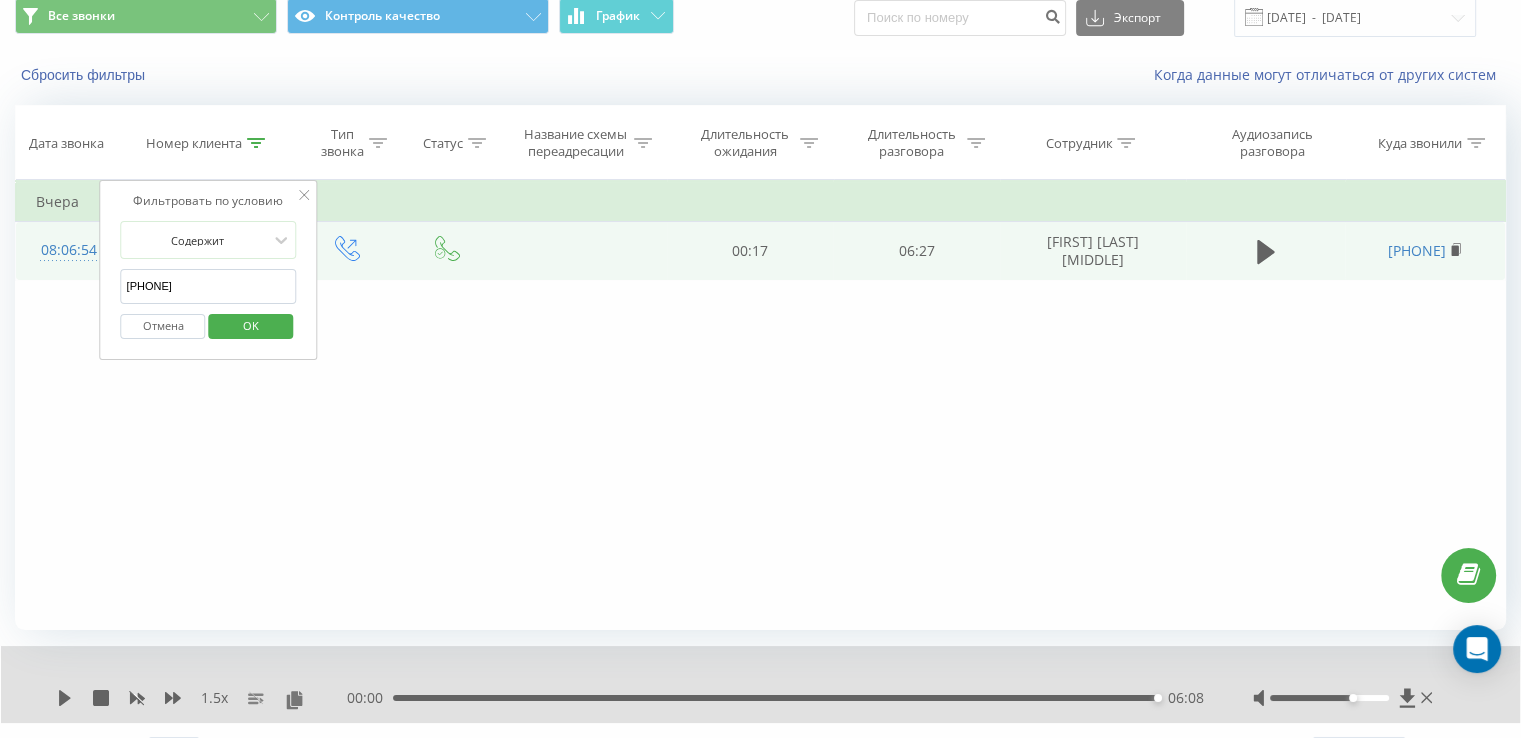 click on "[PHONE]" at bounding box center (209, 286) 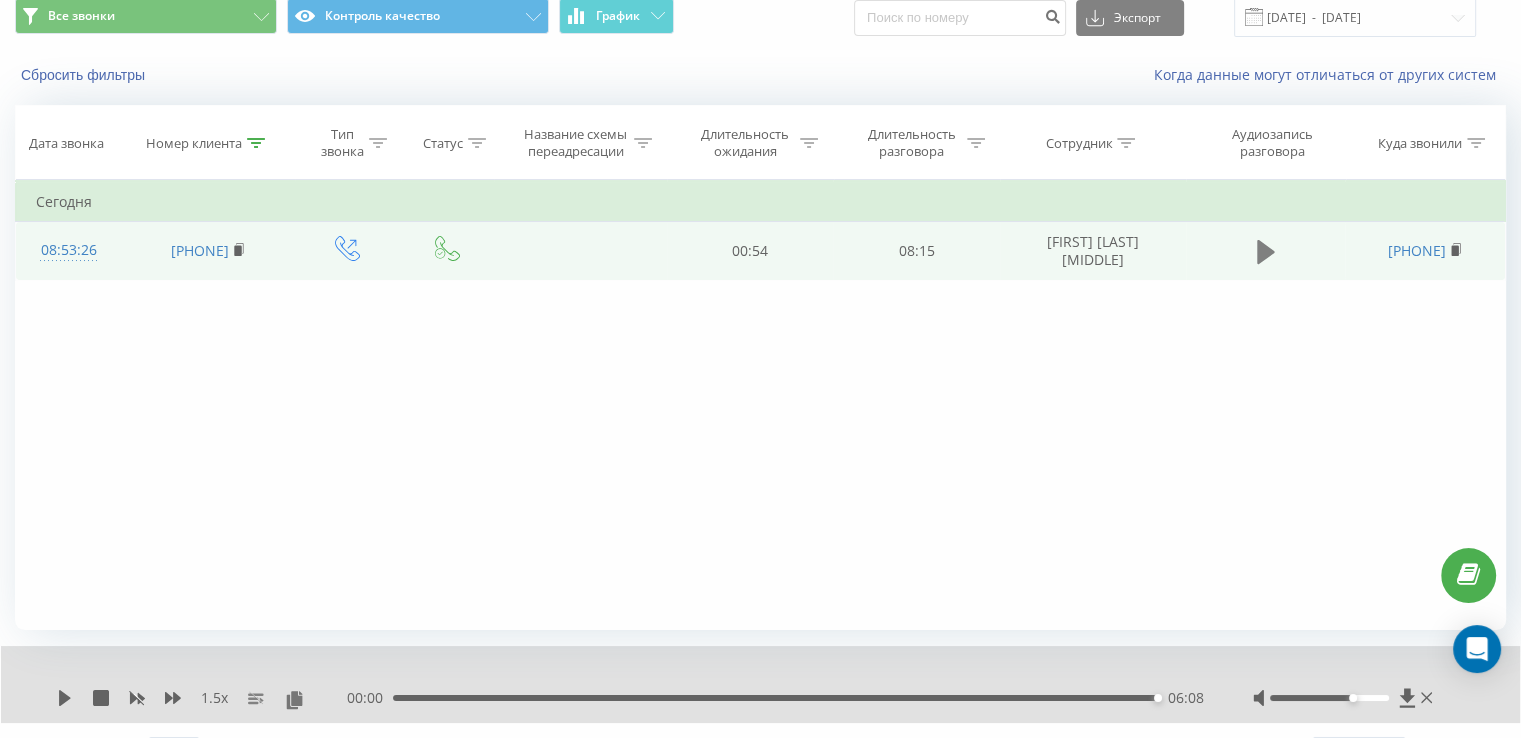click 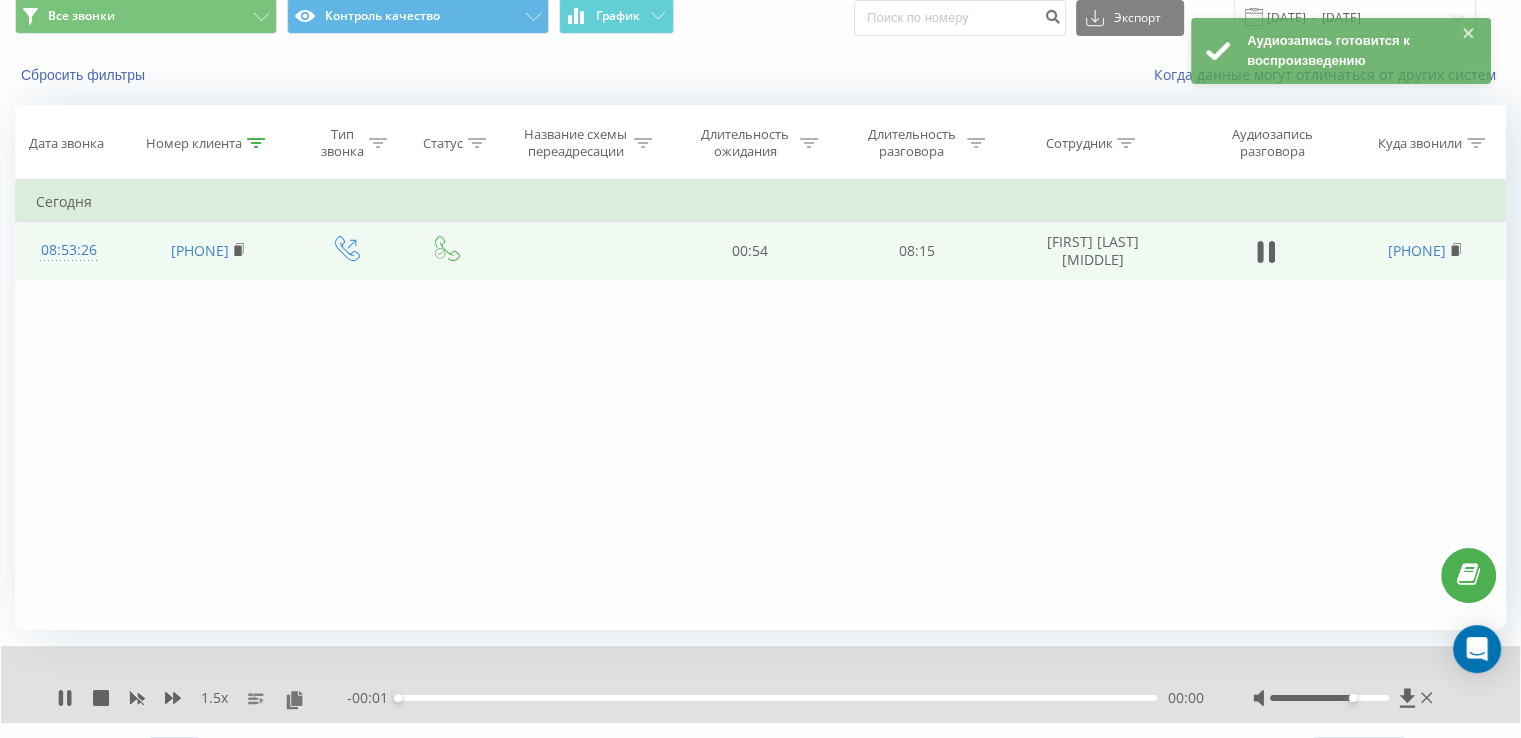 click on "[PHONE]" at bounding box center (208, 251) 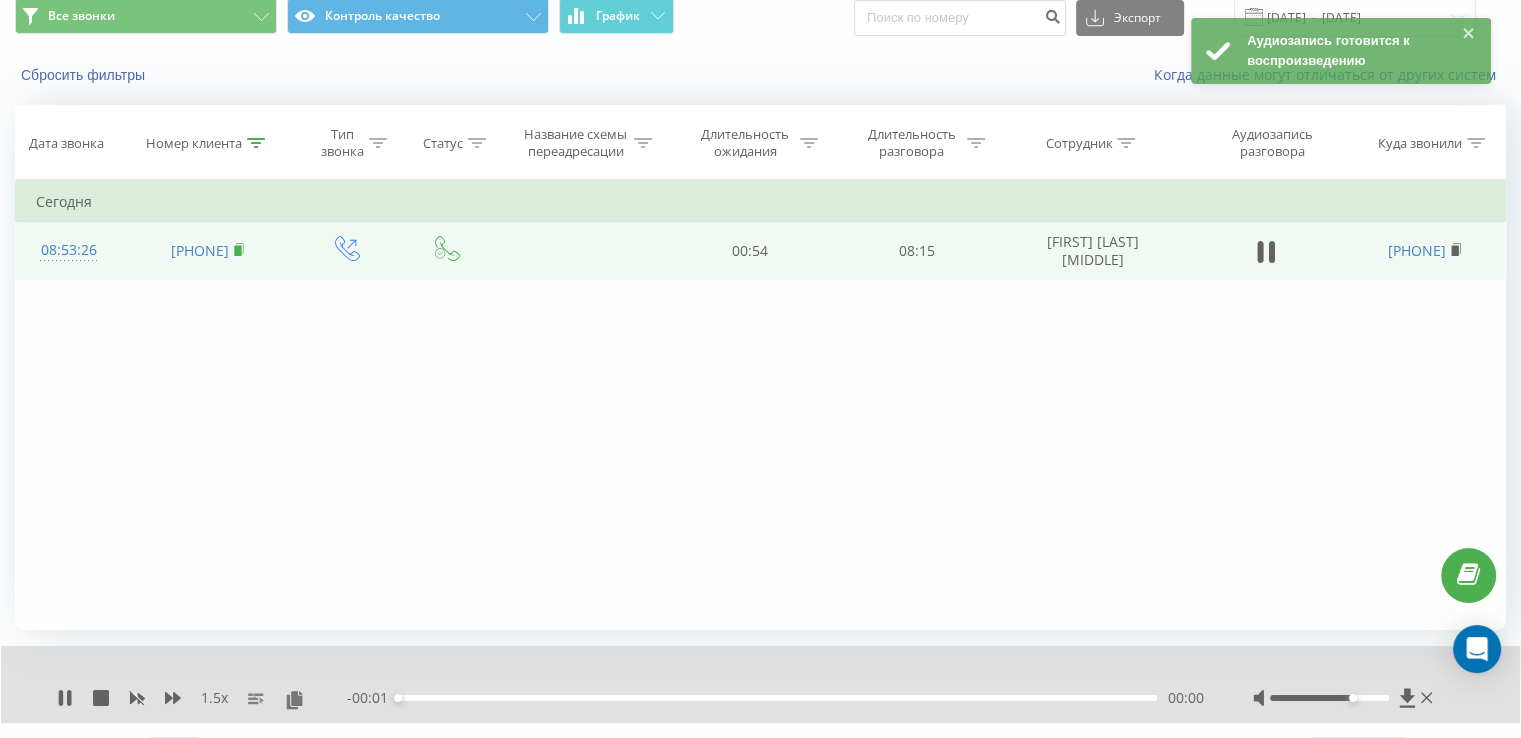 click 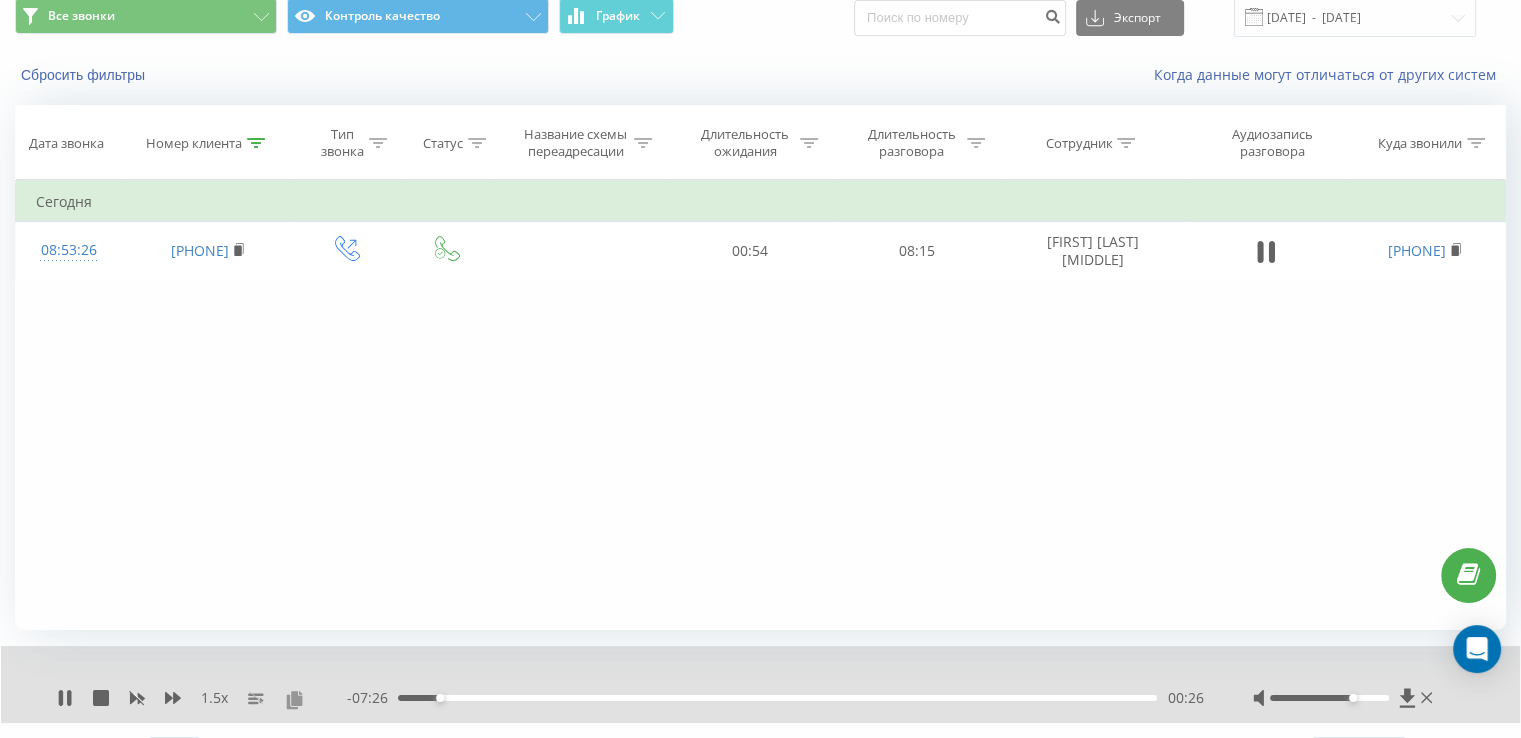 click at bounding box center [294, 699] 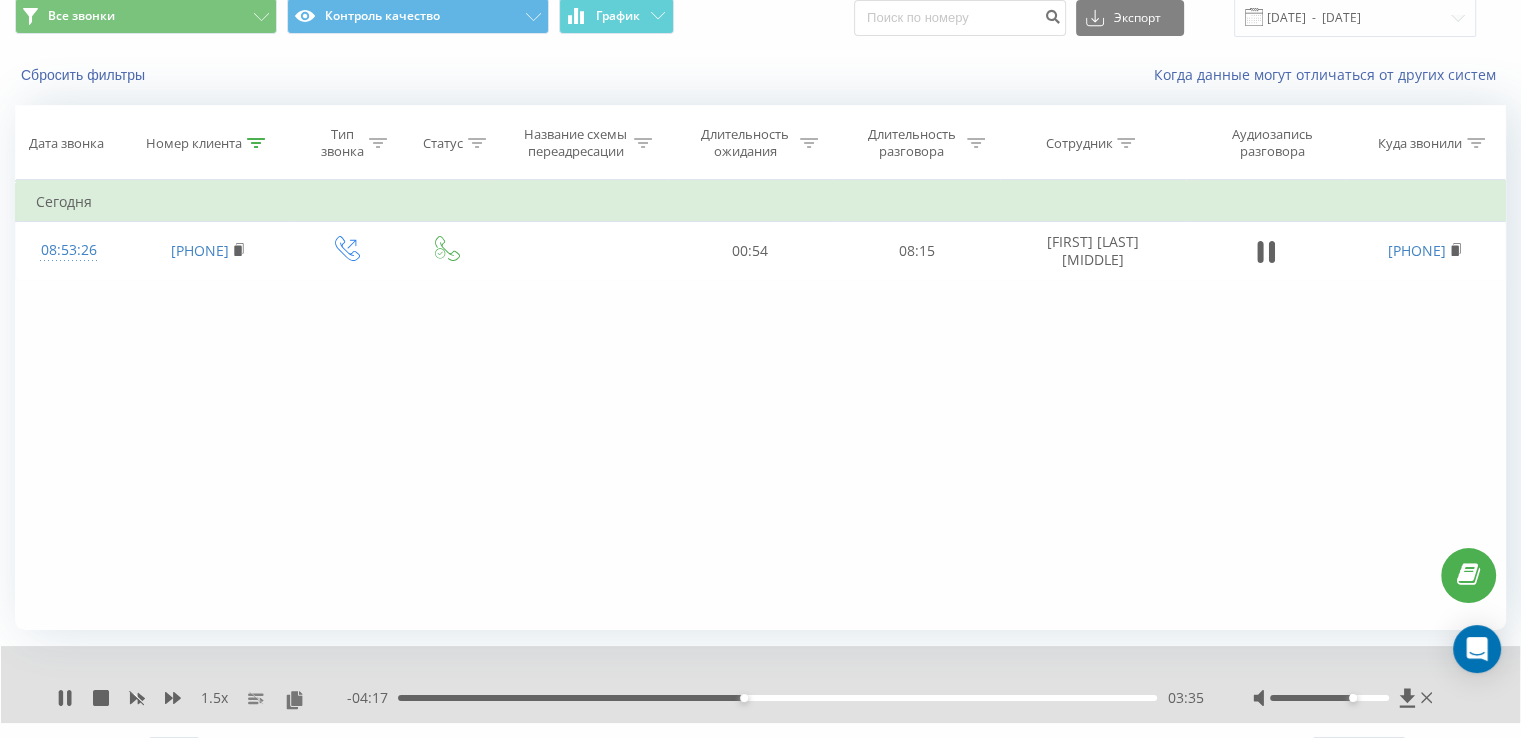 click on "1.5 x" at bounding box center [202, 698] 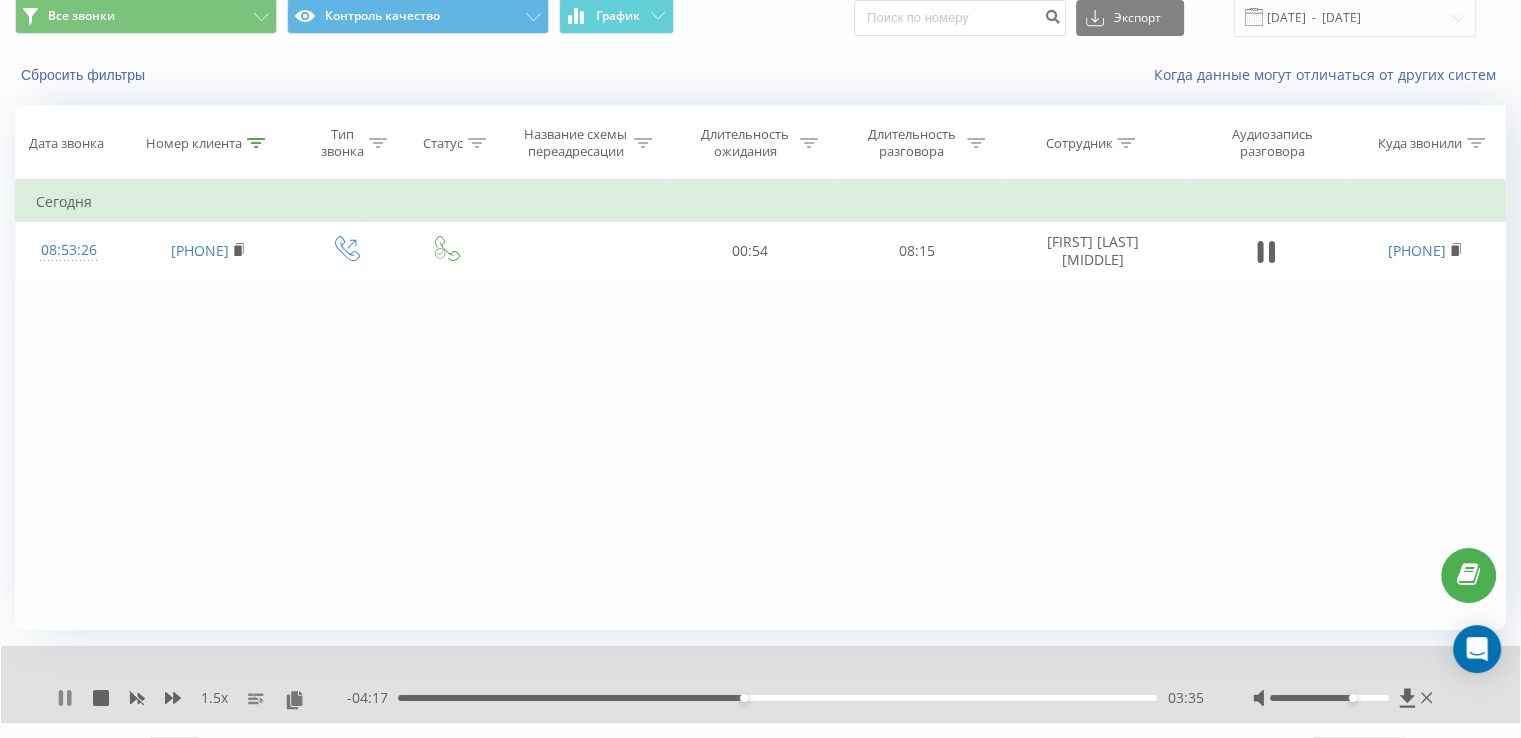 click 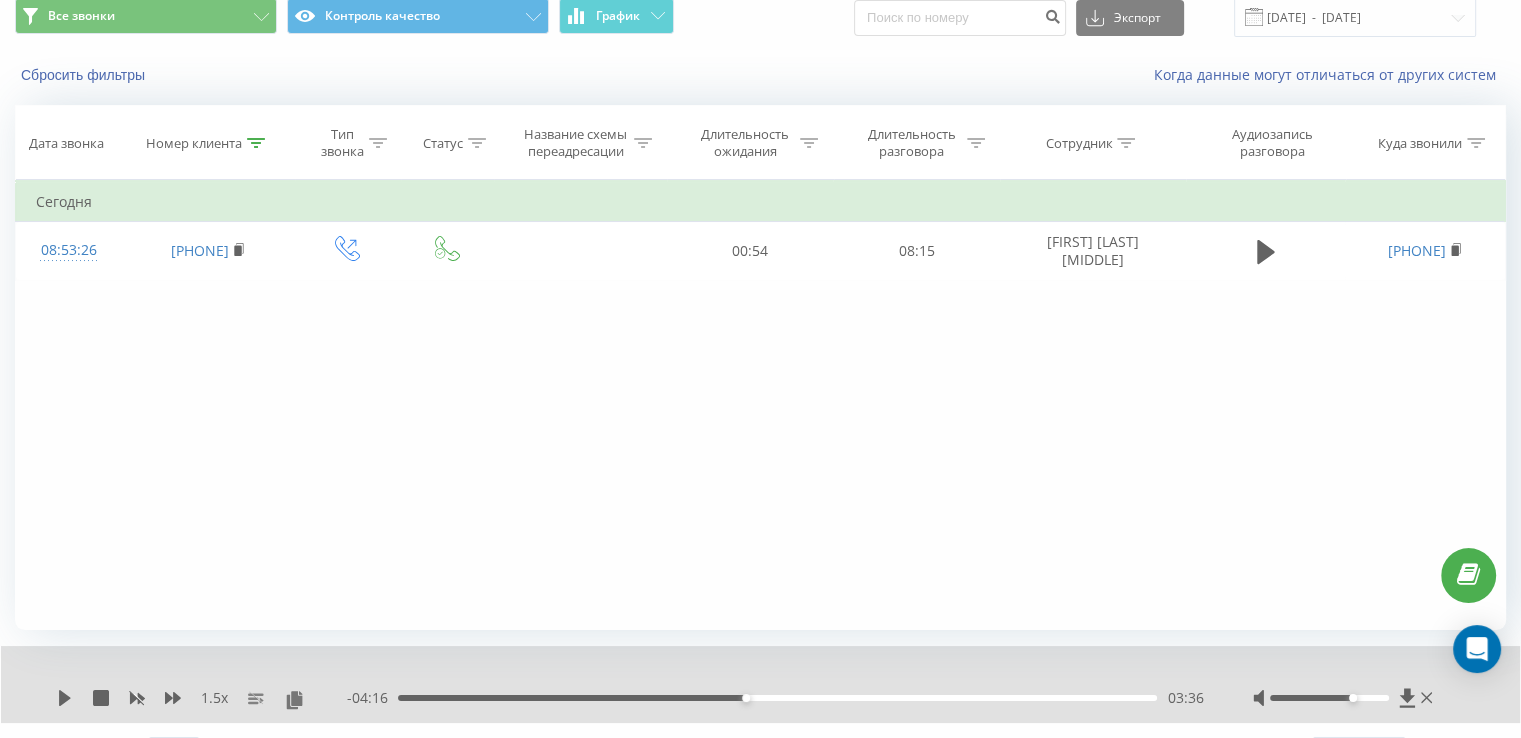 click 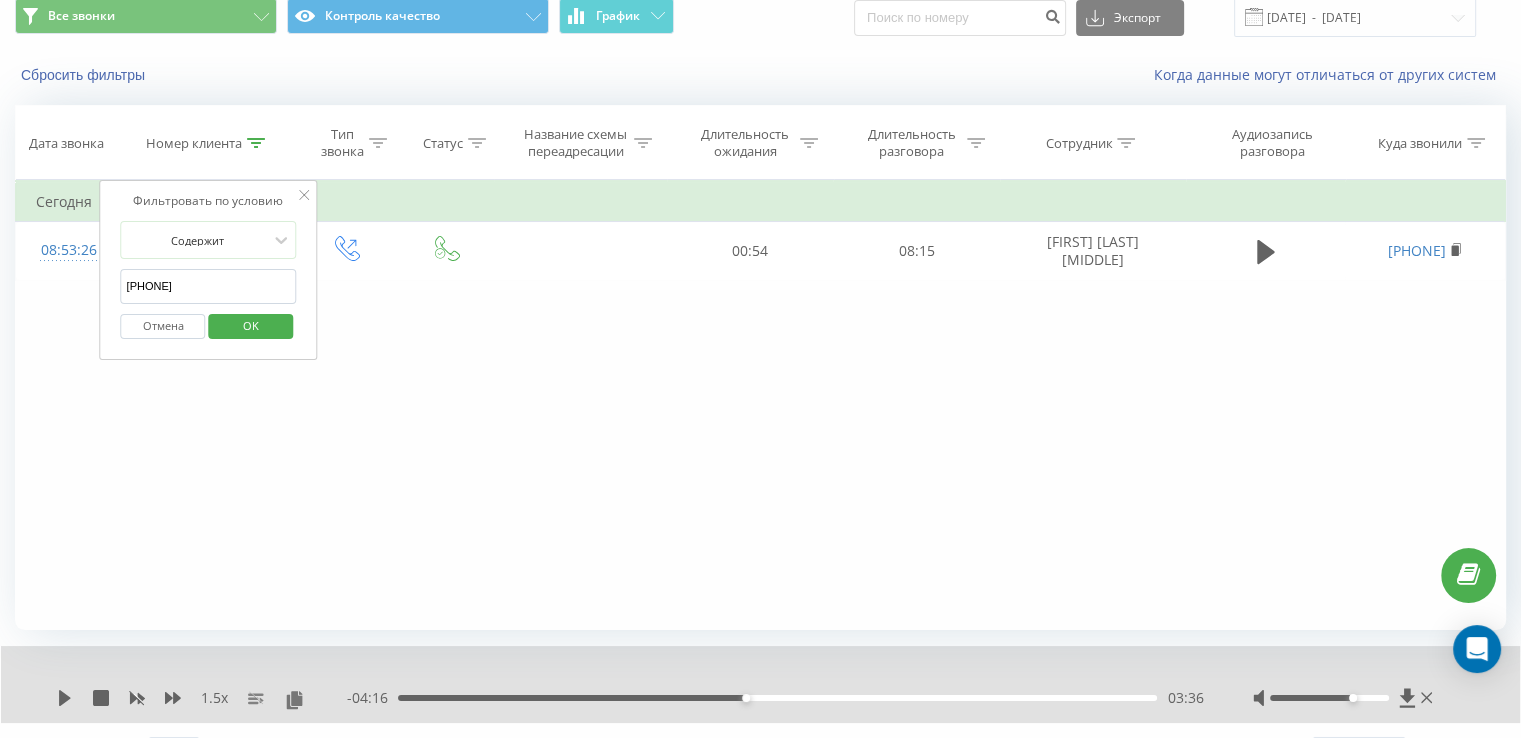 click on "[PHONE]" at bounding box center (209, 286) 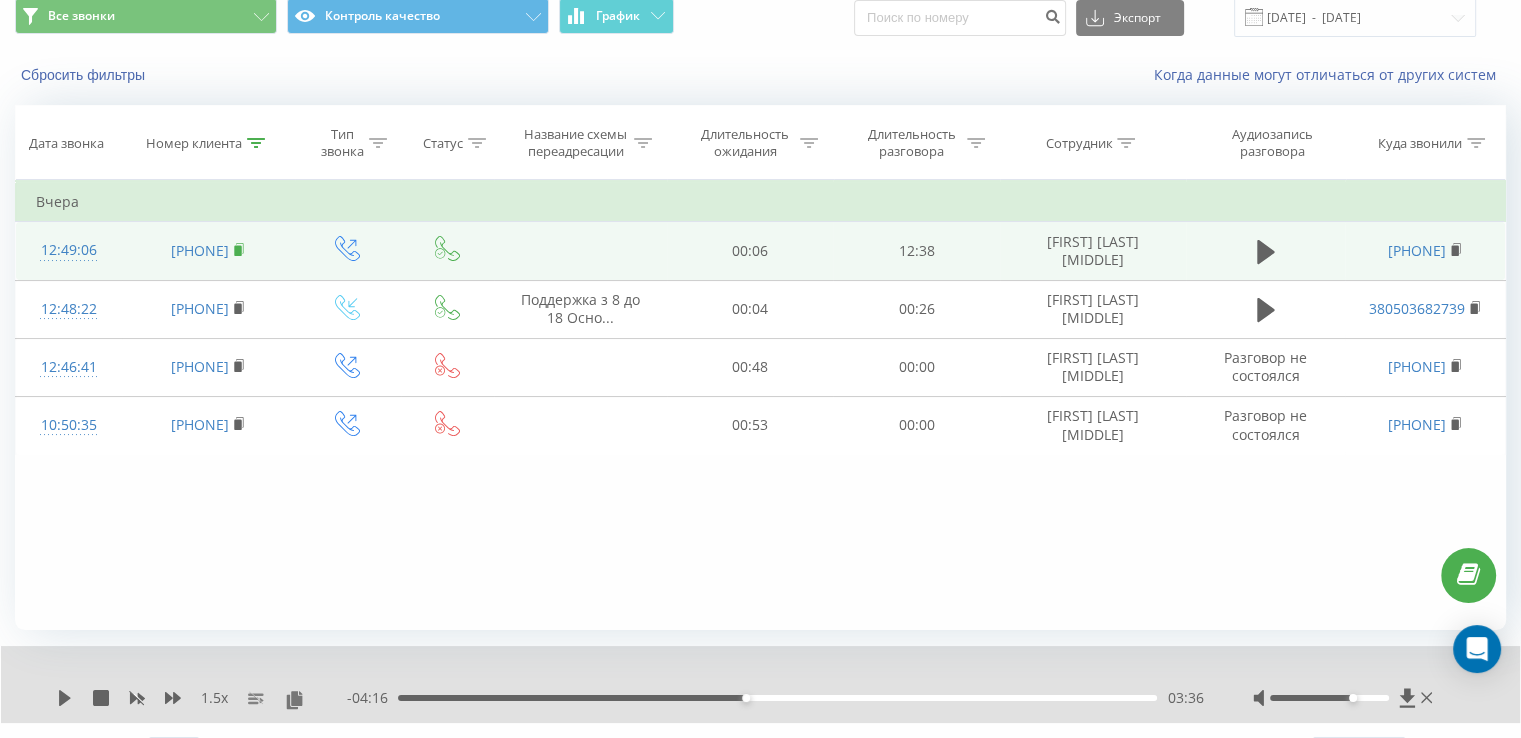 click 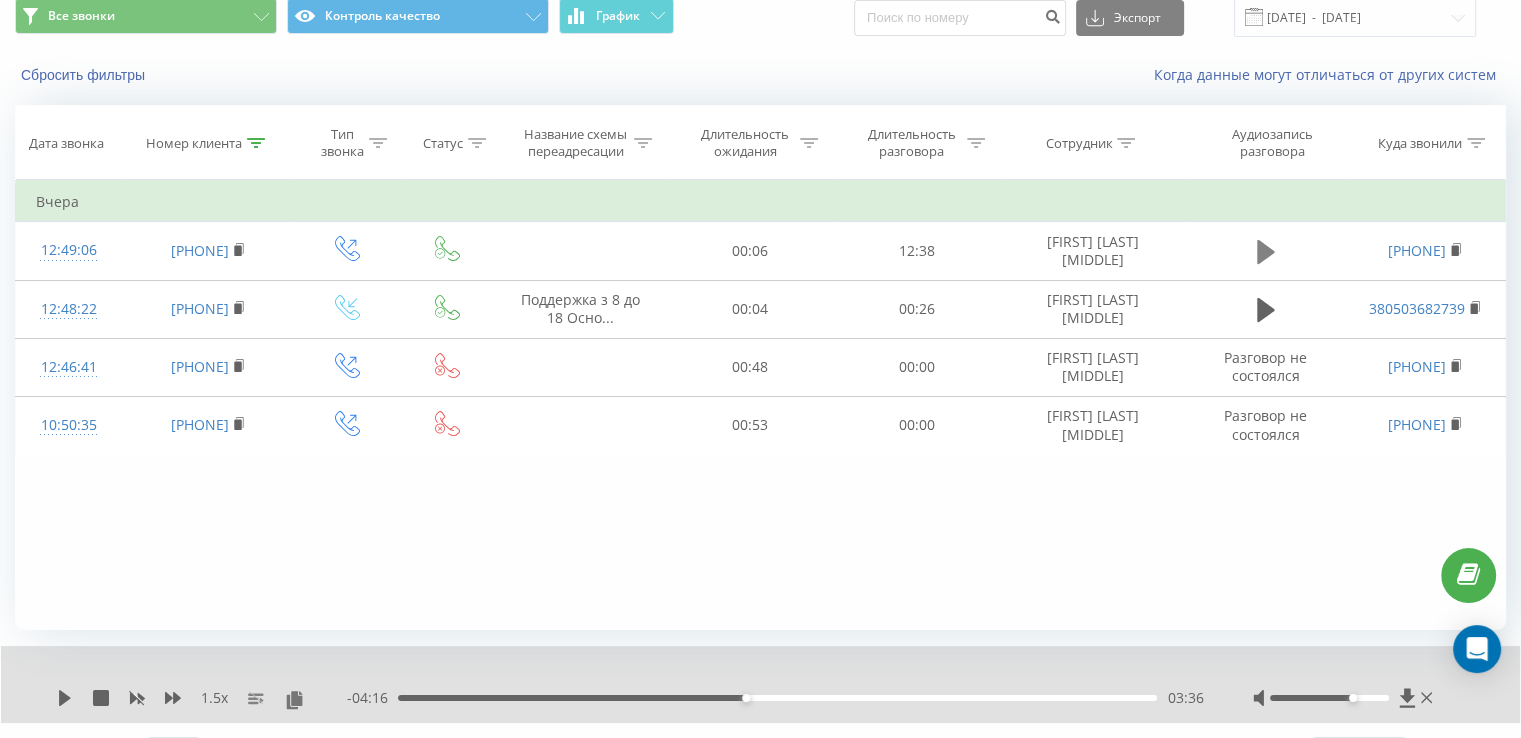 click 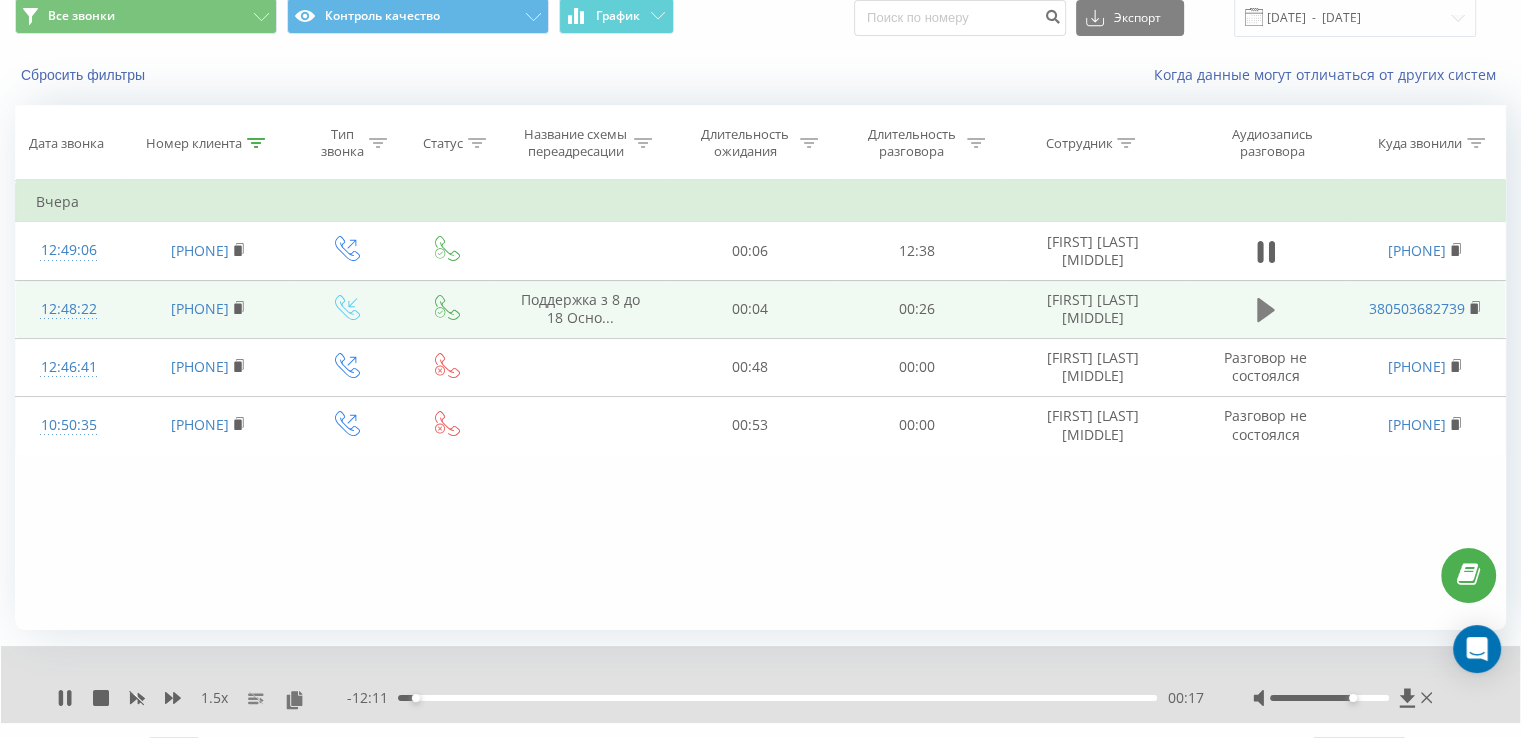 click 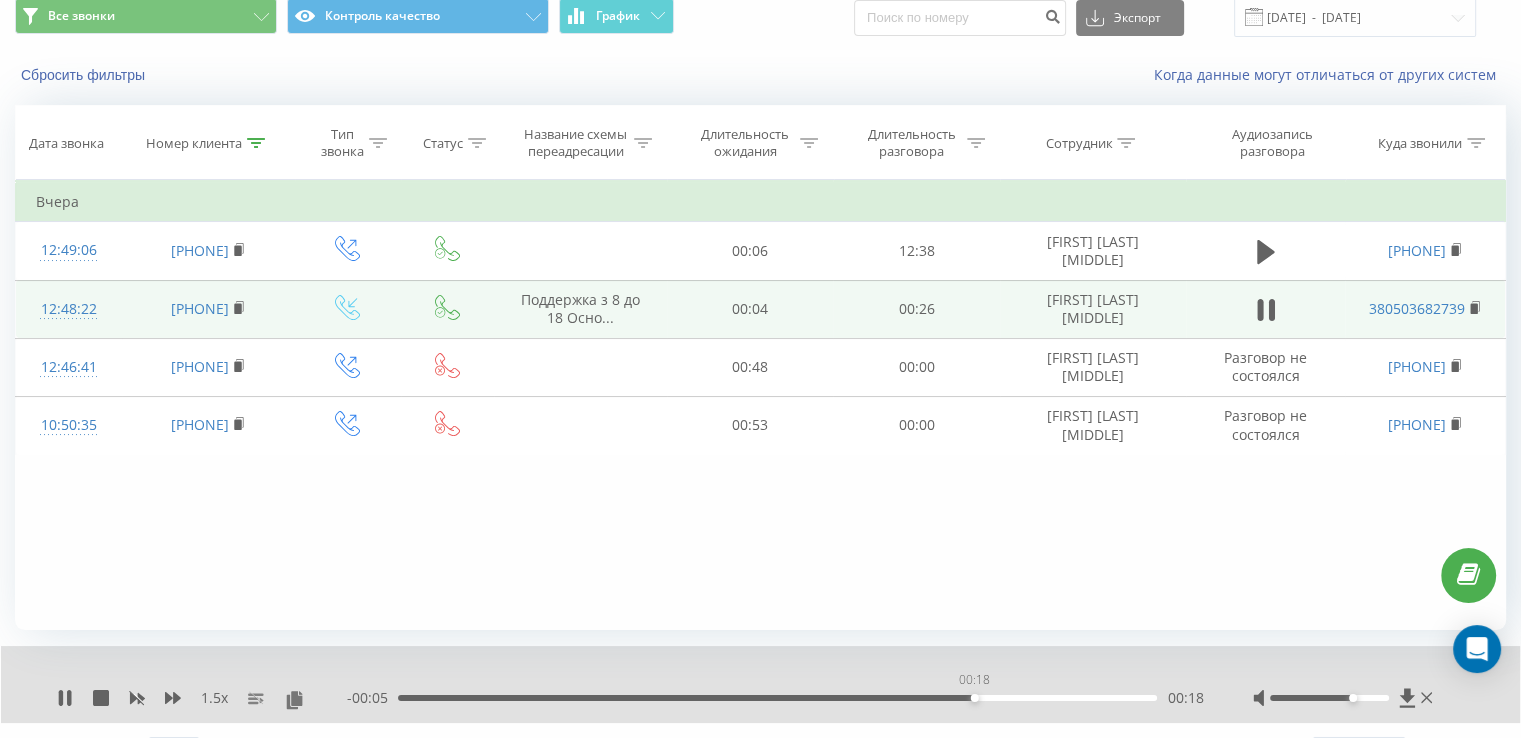 click on "00:18" at bounding box center (777, 698) 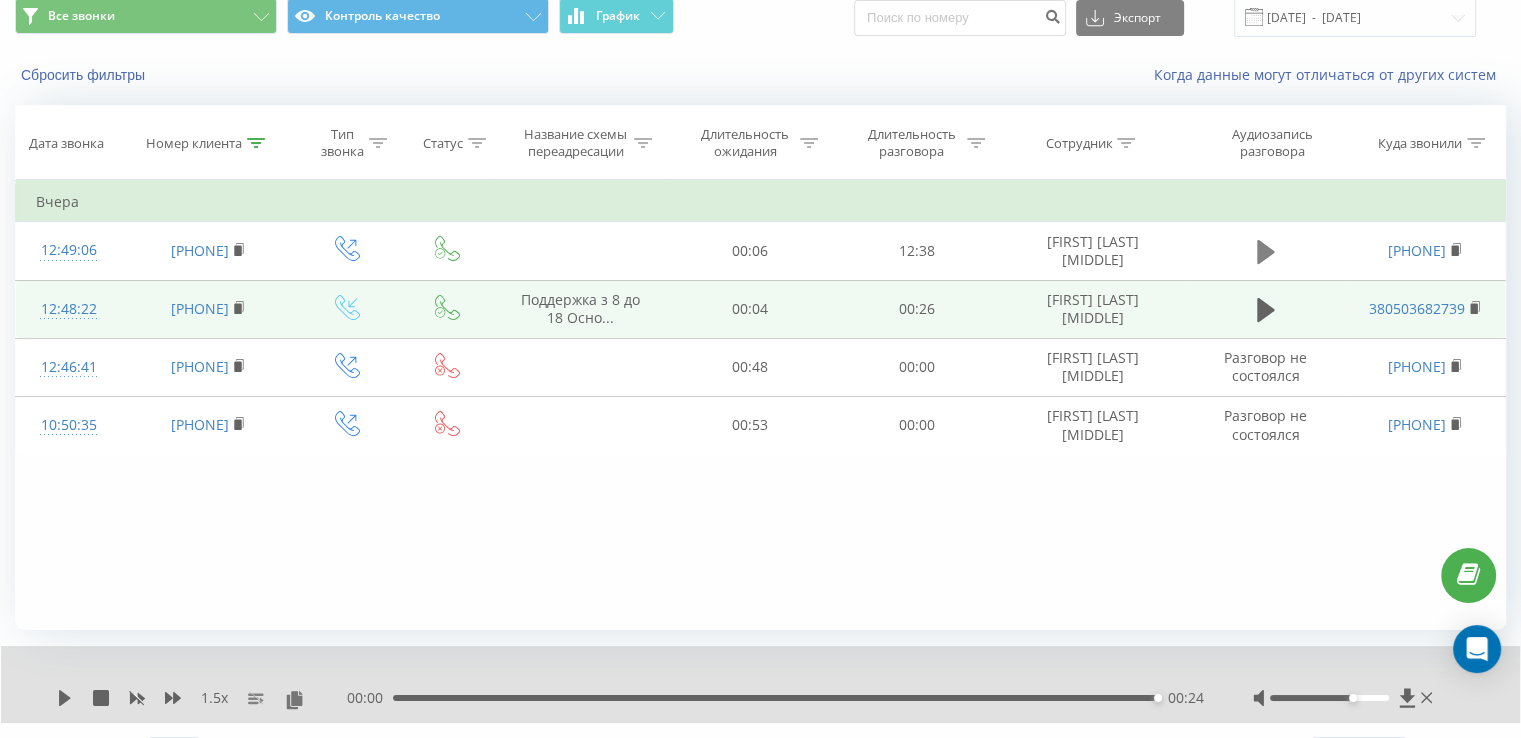 click 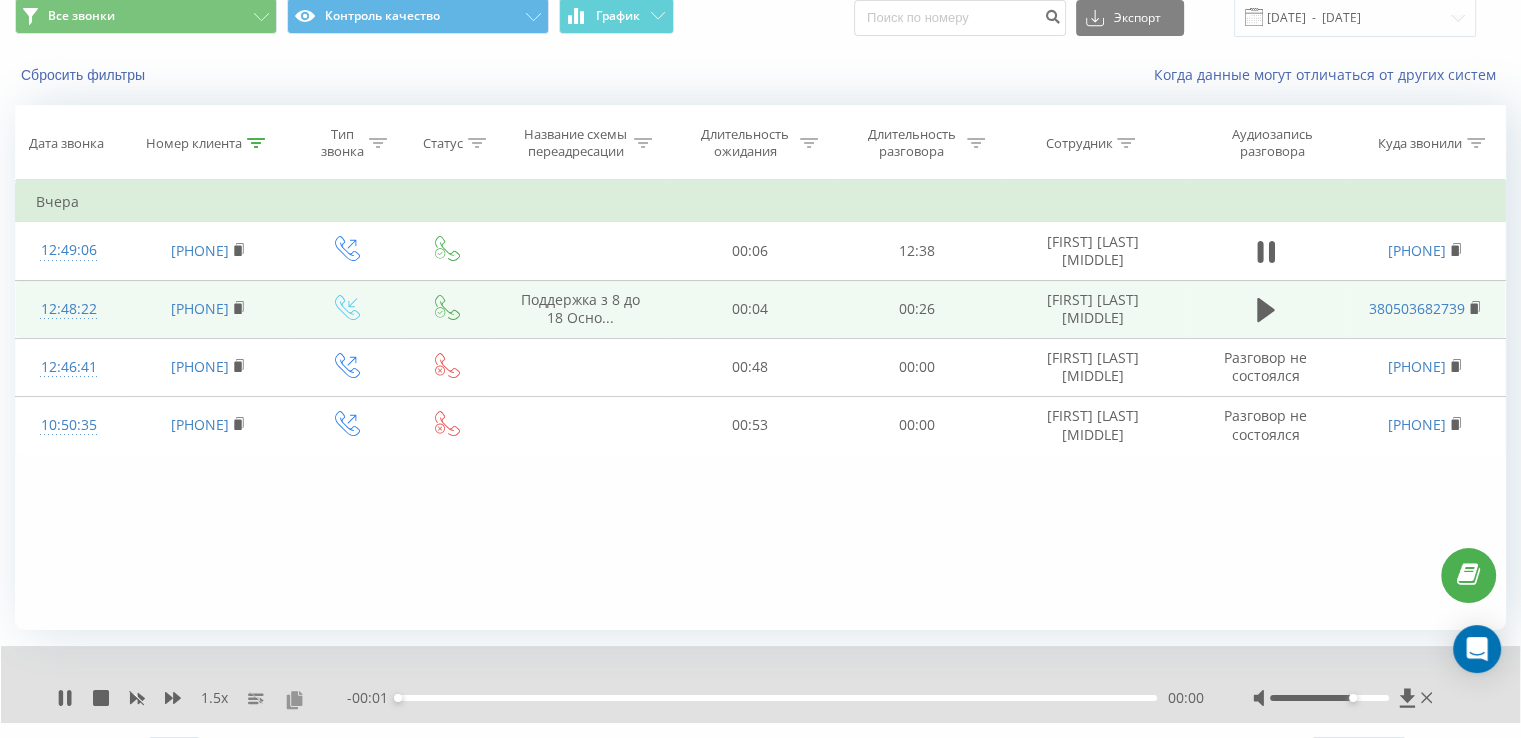 click at bounding box center (294, 699) 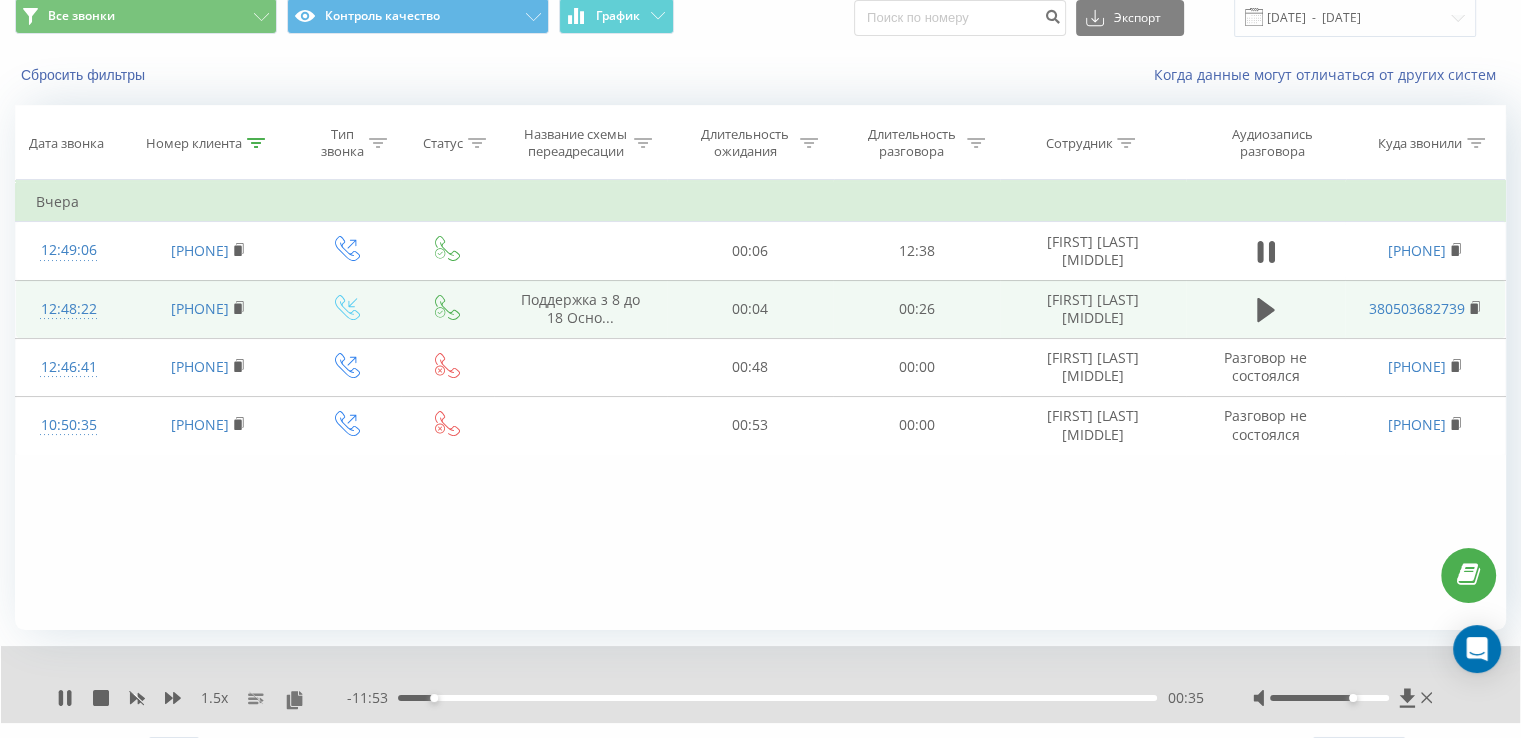 drag, startPoint x: 410, startPoint y: 701, endPoint x: 410, endPoint y: 690, distance: 11 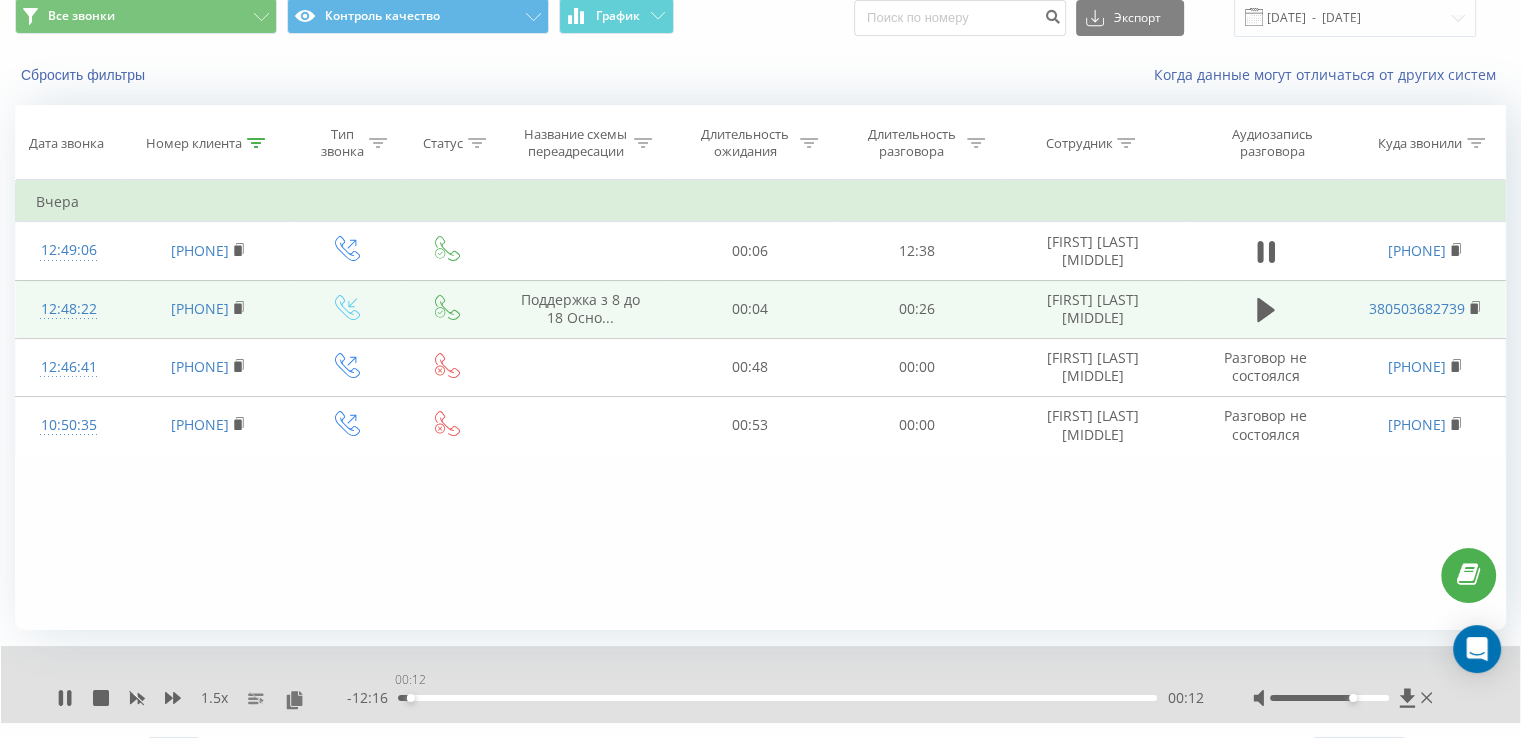 click on "00:12" at bounding box center [777, 698] 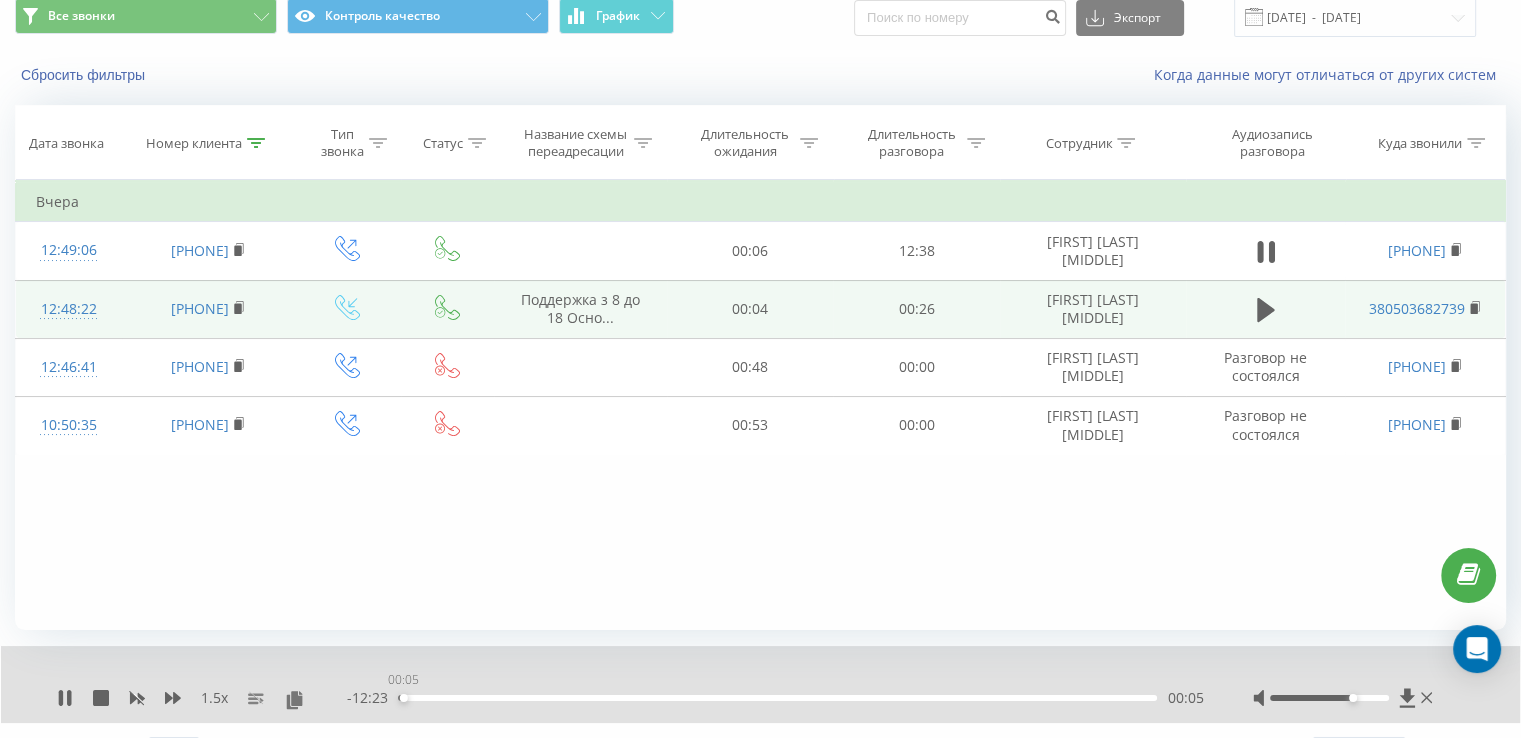 click on "00:05" at bounding box center (777, 698) 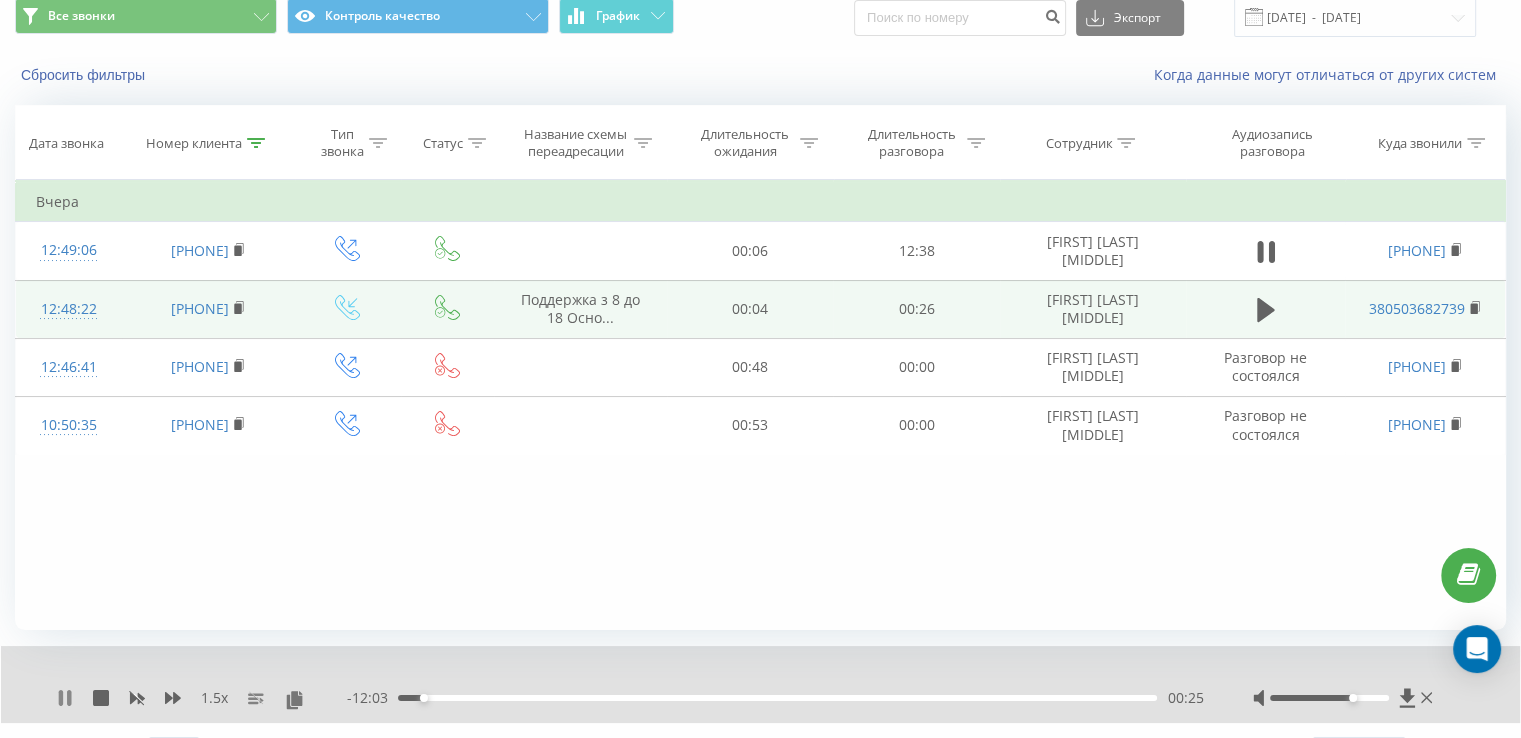 click 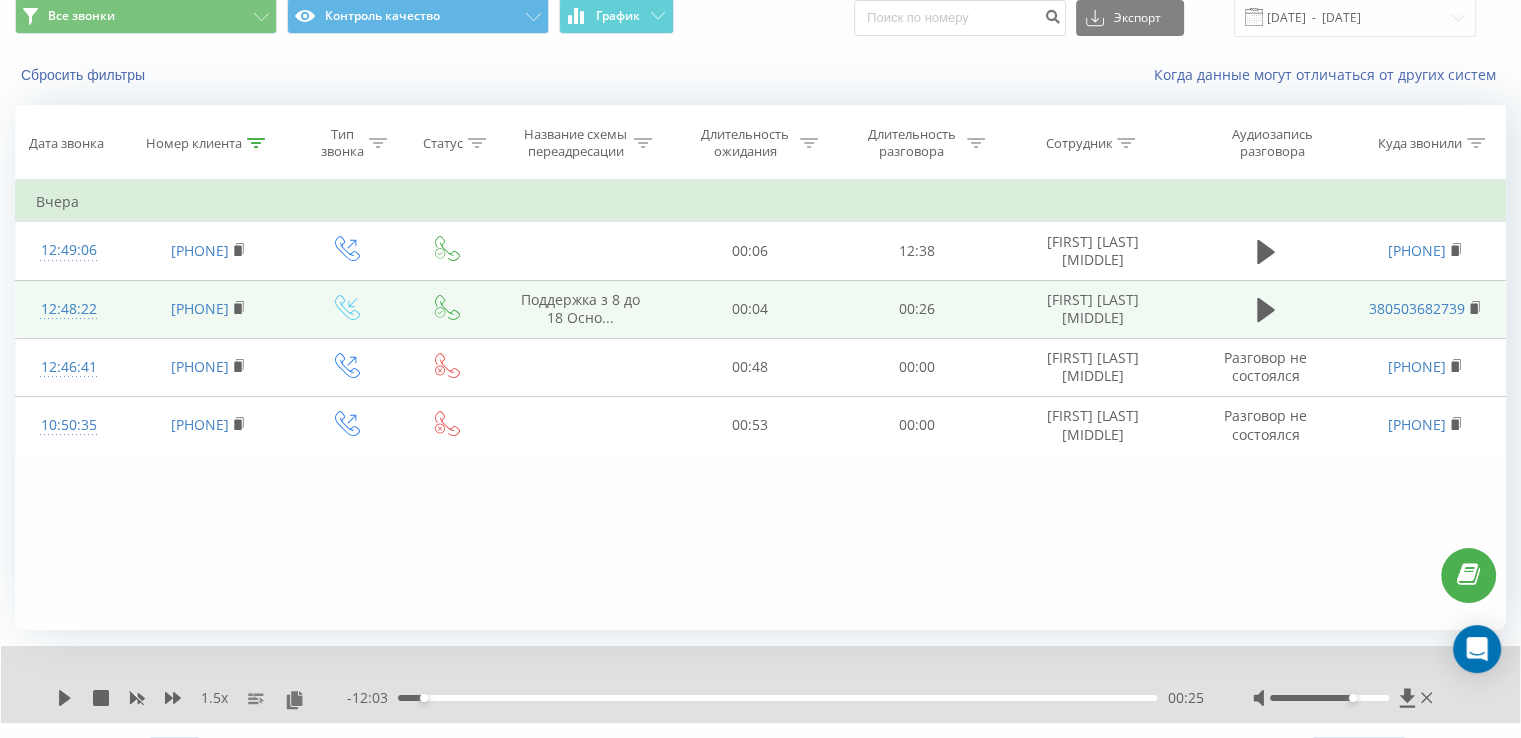 click 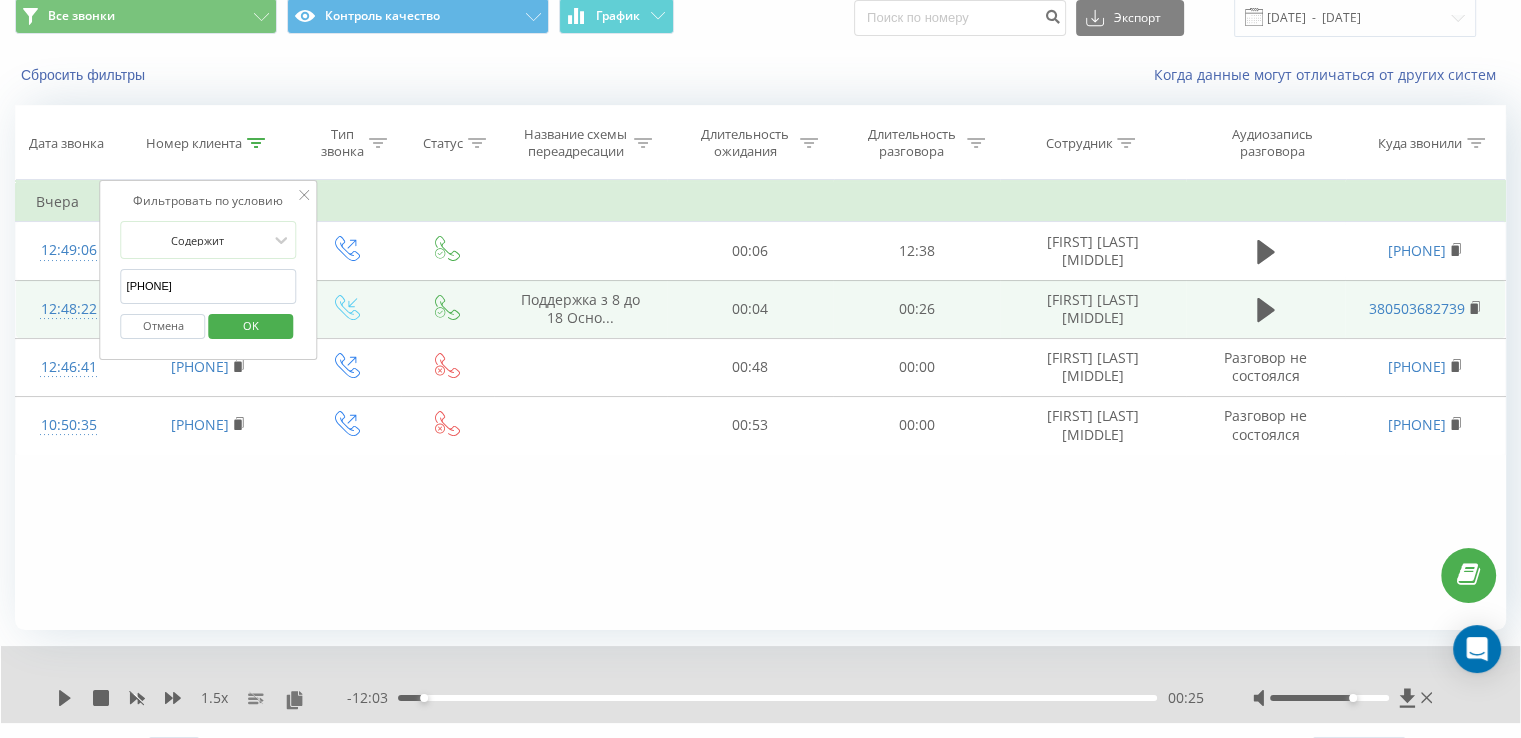 click on "[PHONE]" at bounding box center (209, 286) 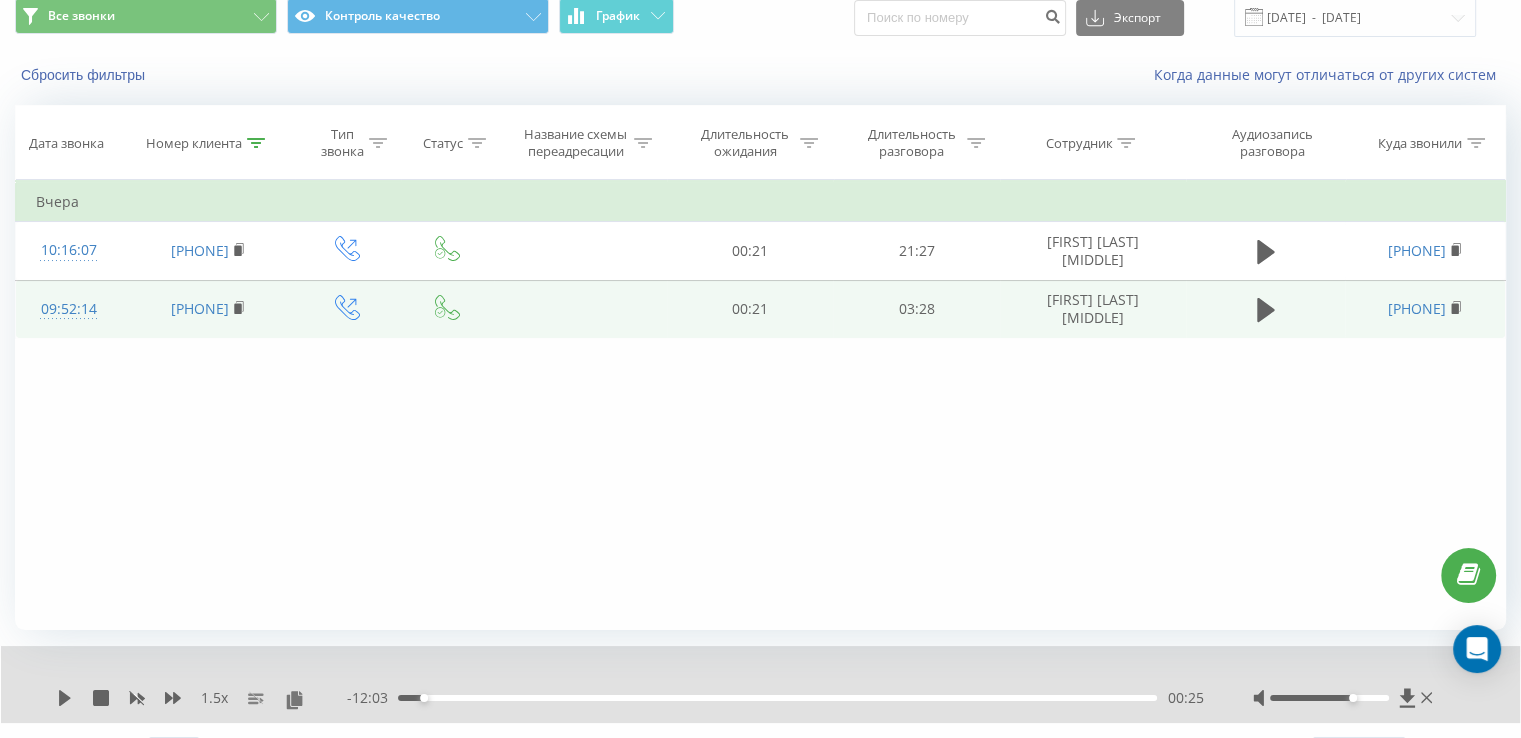 click 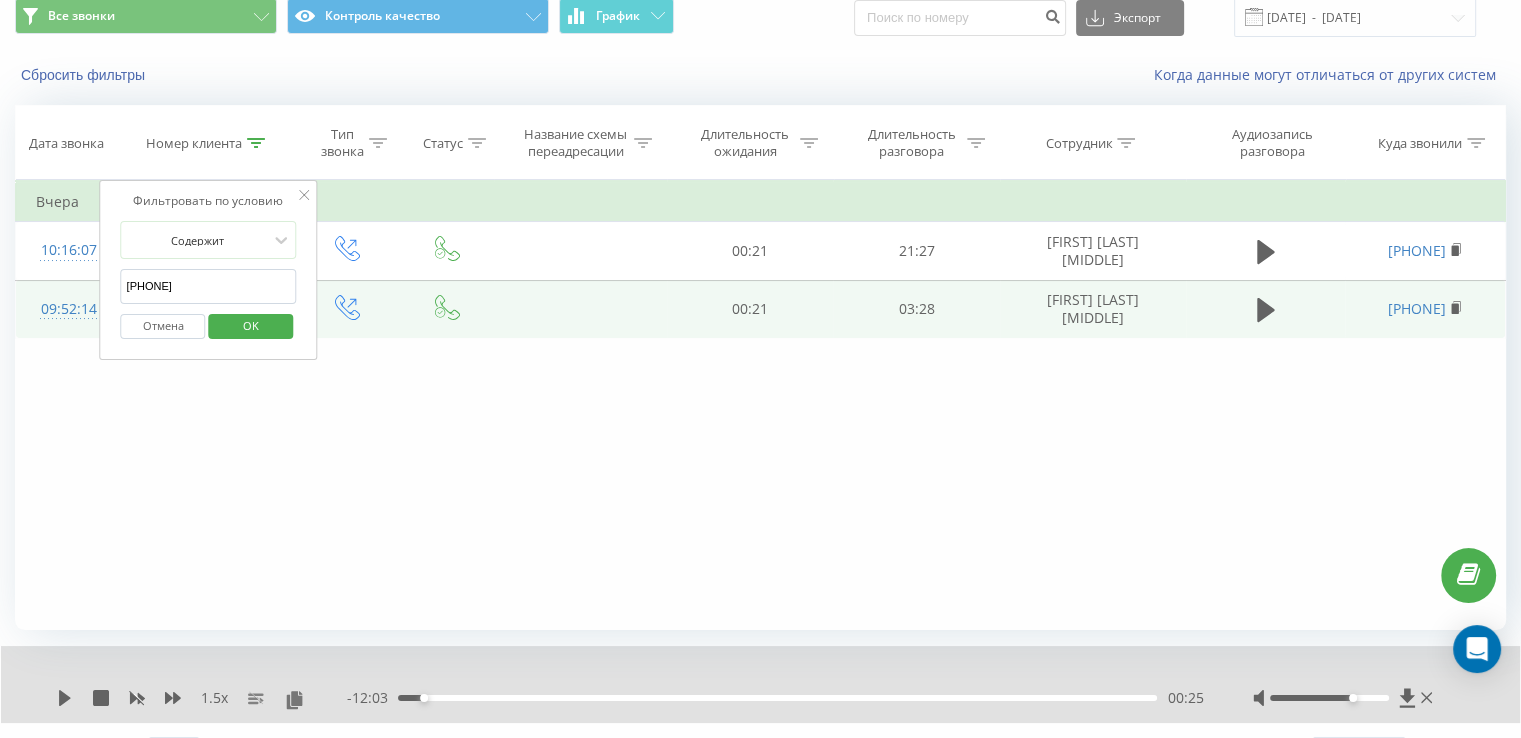 click on "[PHONE]" at bounding box center (209, 286) 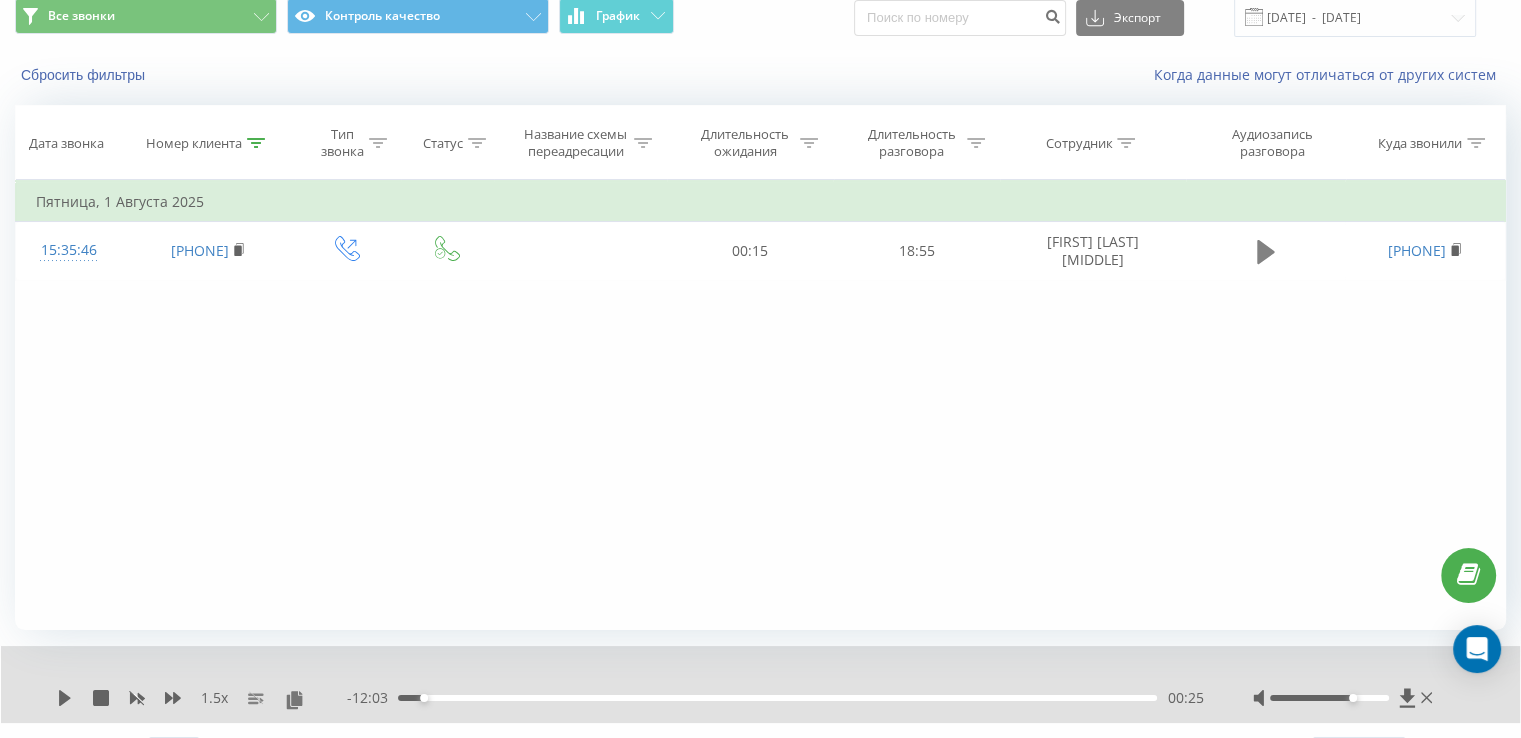 click 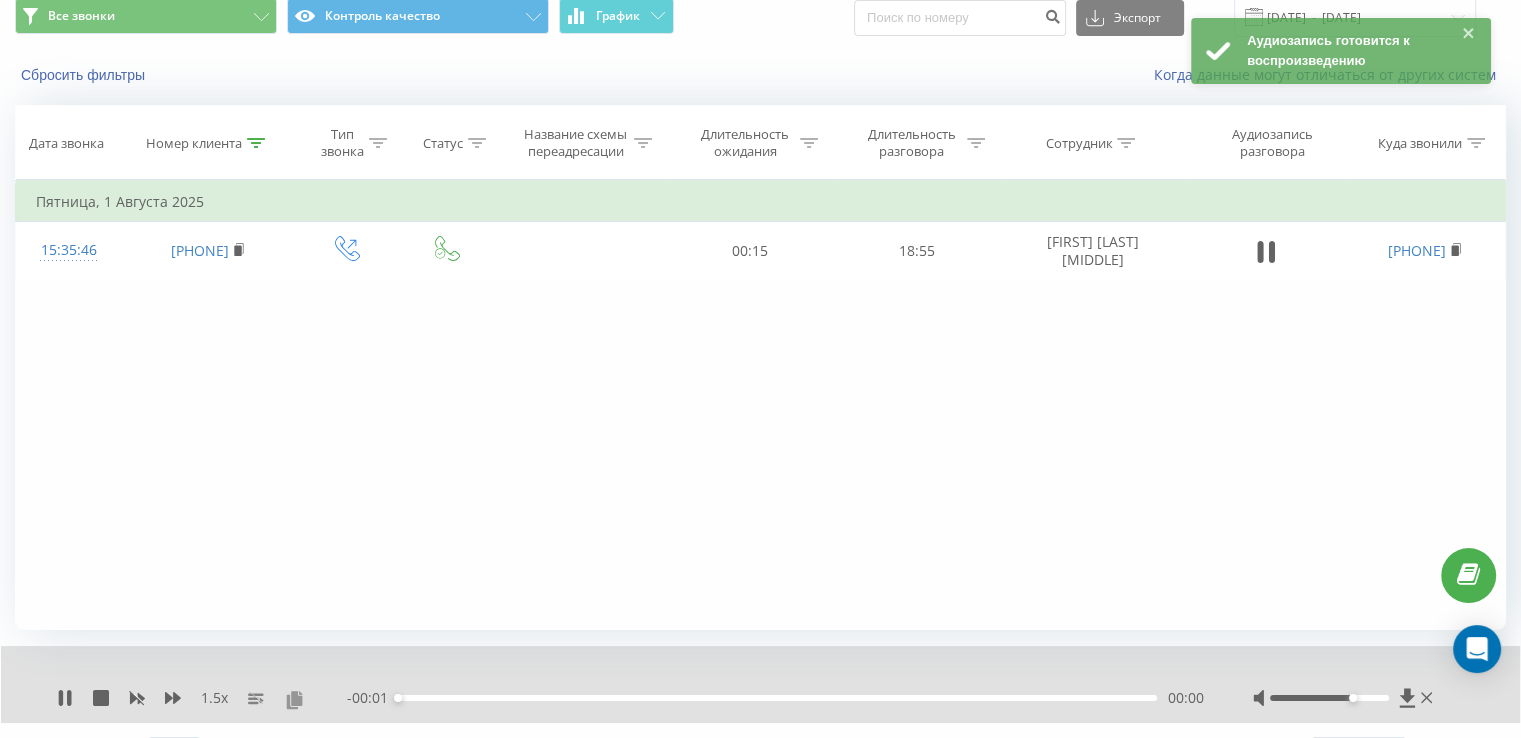click at bounding box center (294, 699) 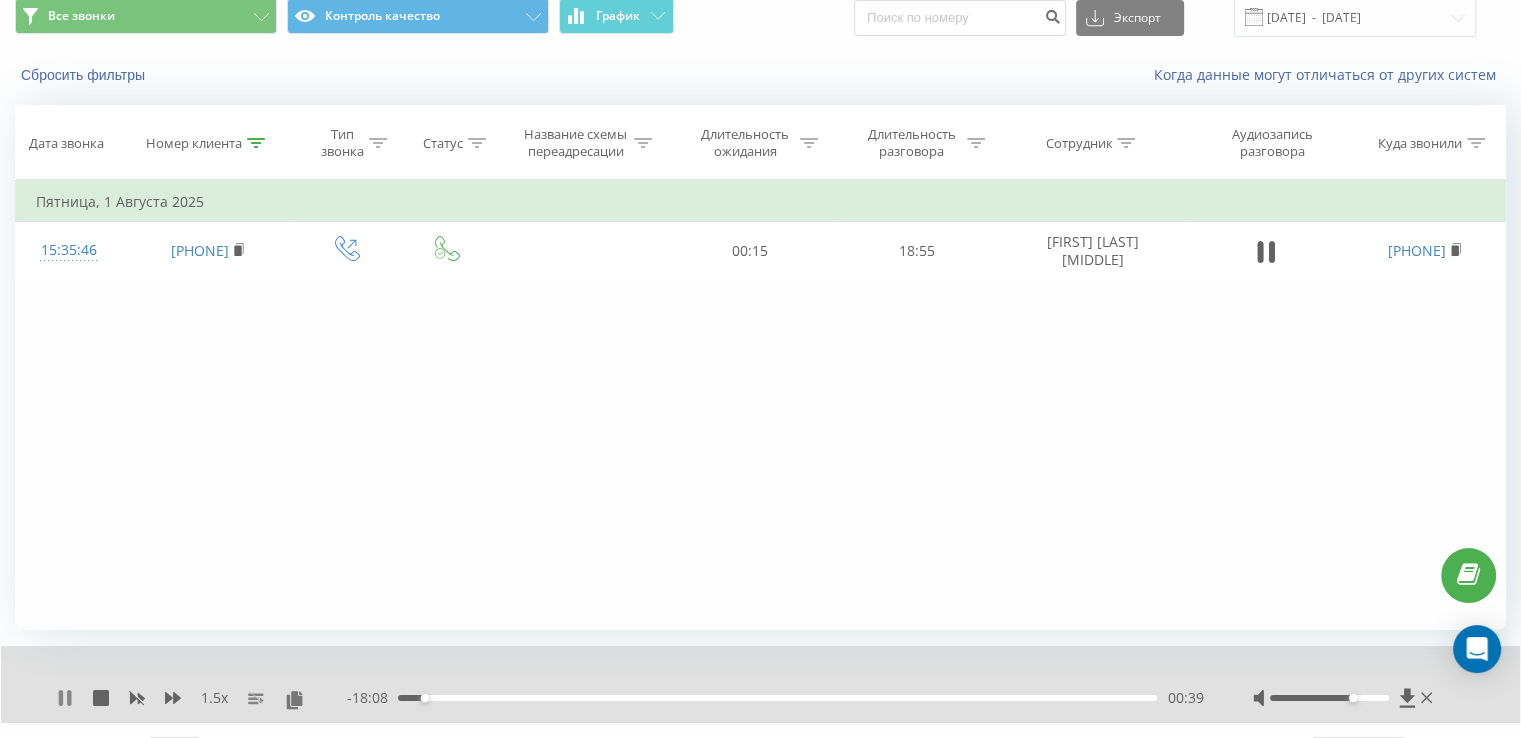click 